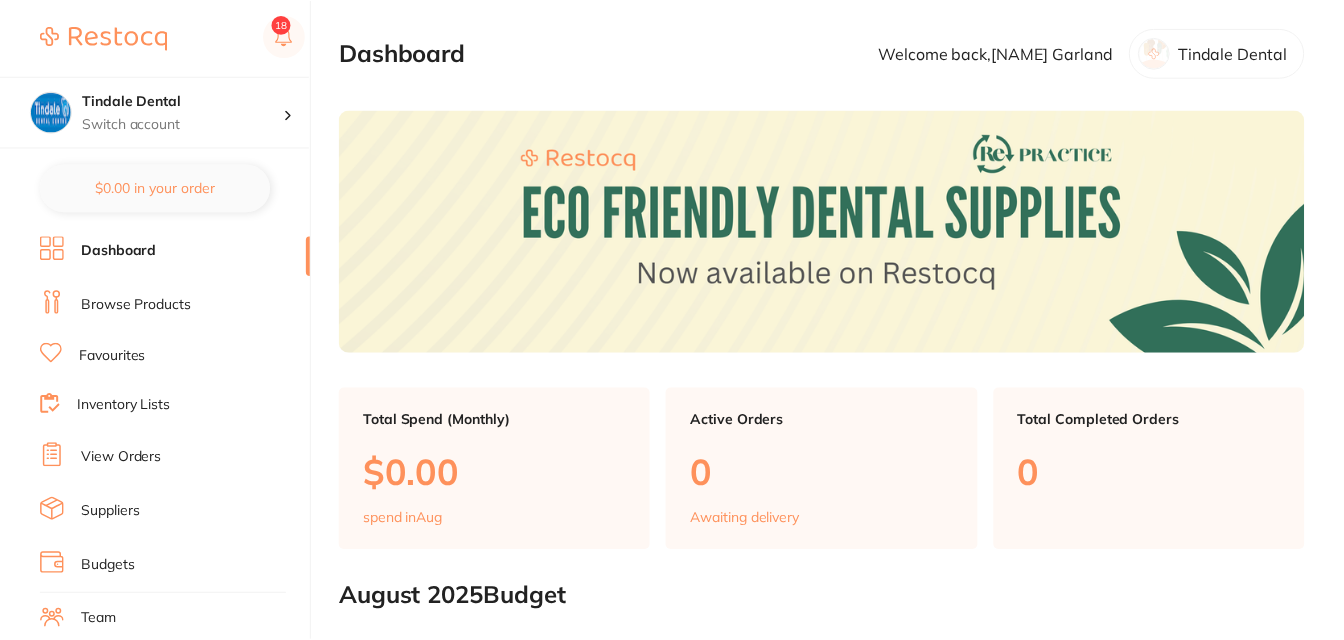 scroll, scrollTop: 0, scrollLeft: 0, axis: both 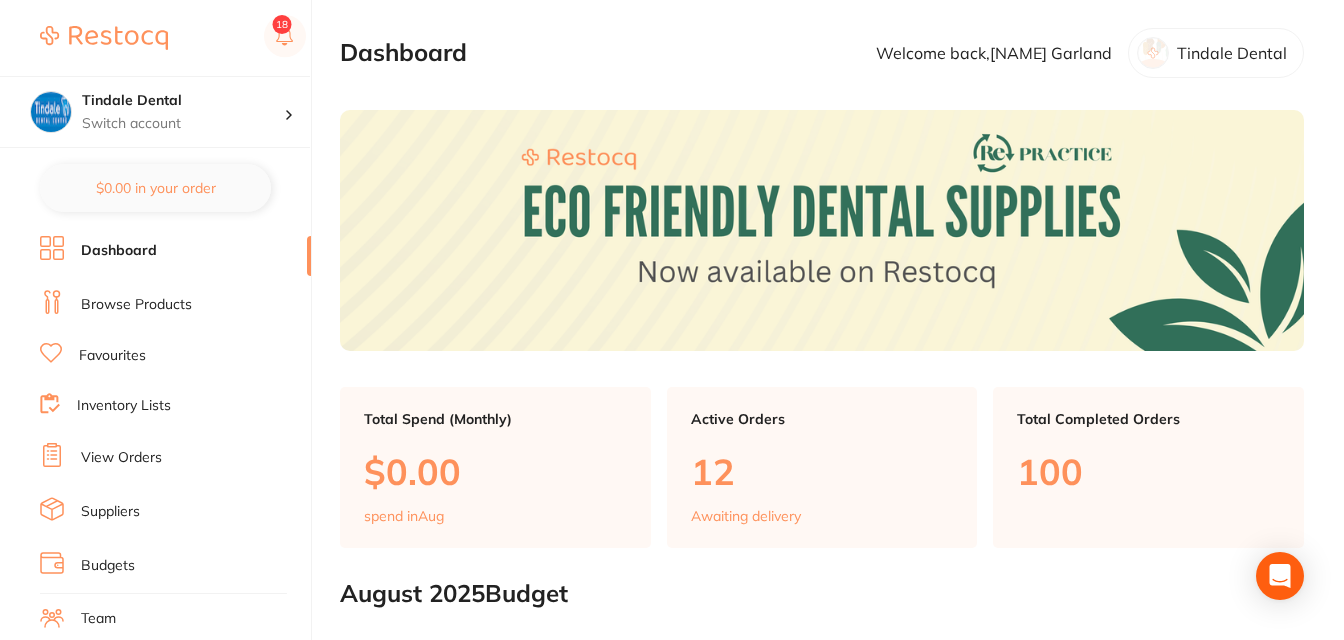 click on "Browse Products" at bounding box center [136, 305] 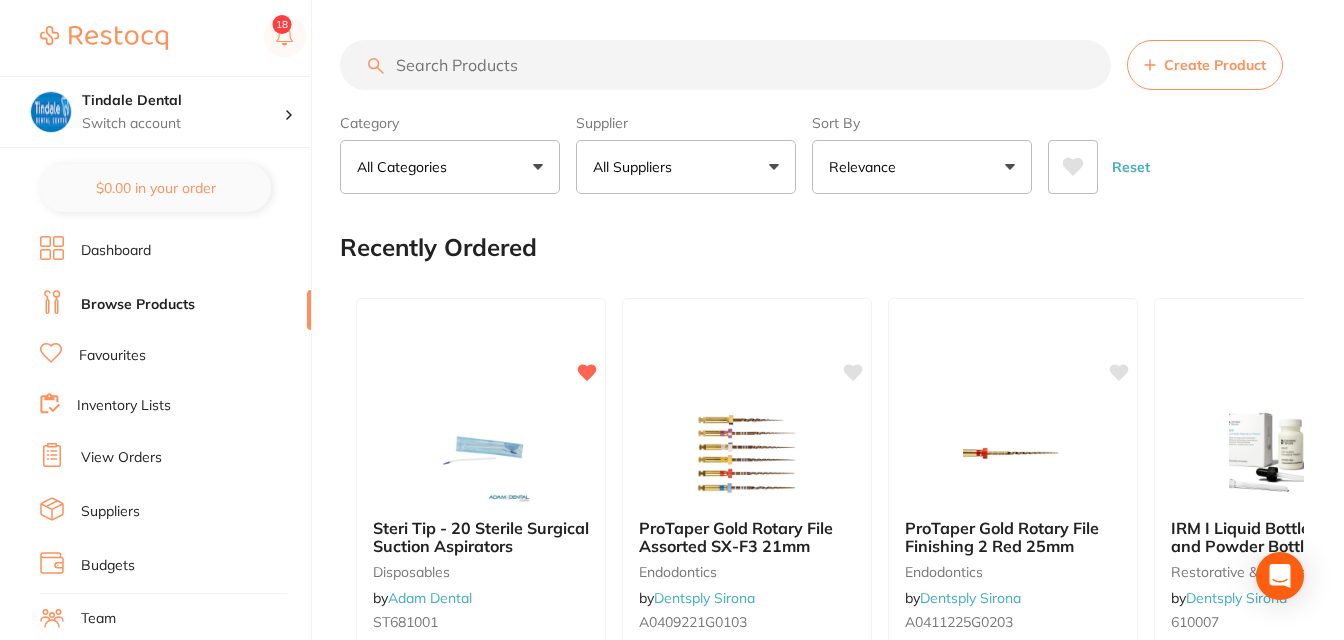 click at bounding box center [725, 65] 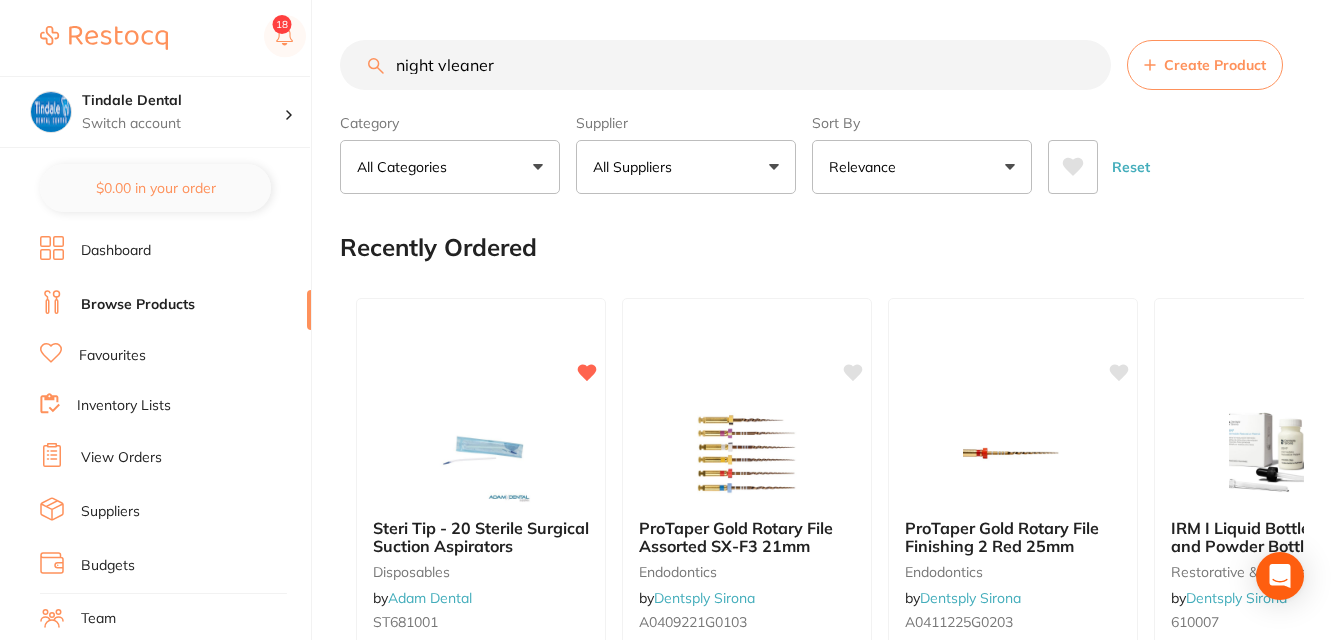 type on "night vleaner" 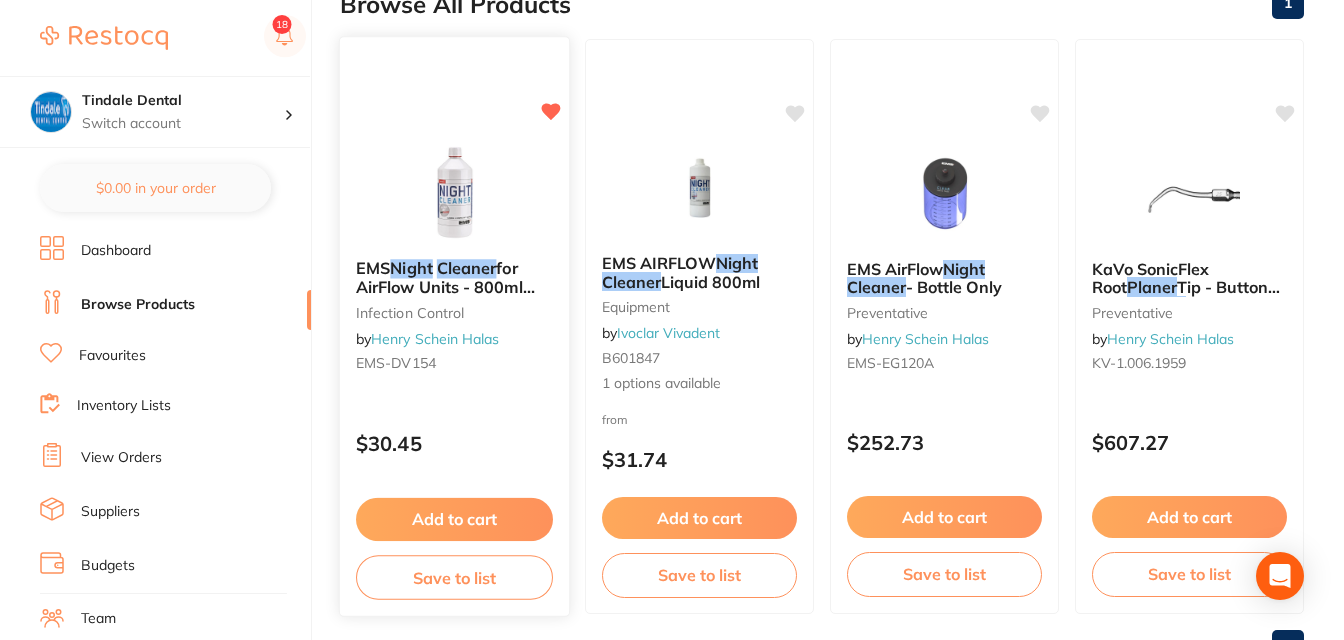 scroll, scrollTop: 300, scrollLeft: 0, axis: vertical 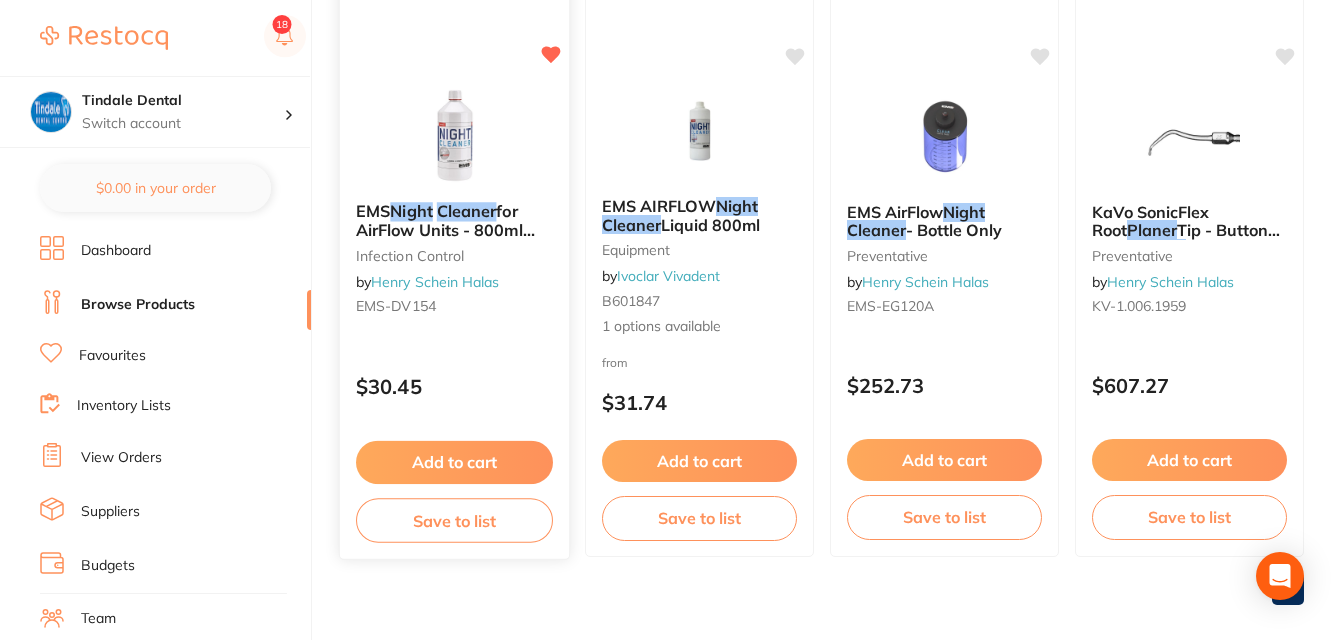 click on "Add to cart" at bounding box center (454, 462) 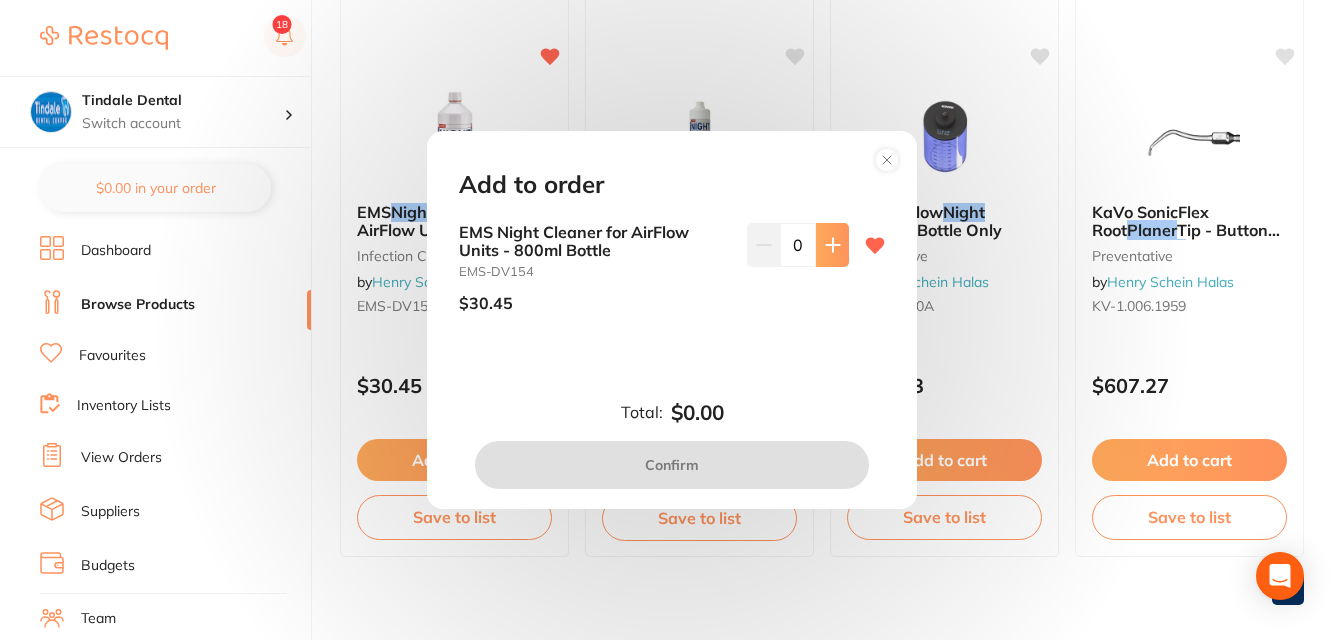 click 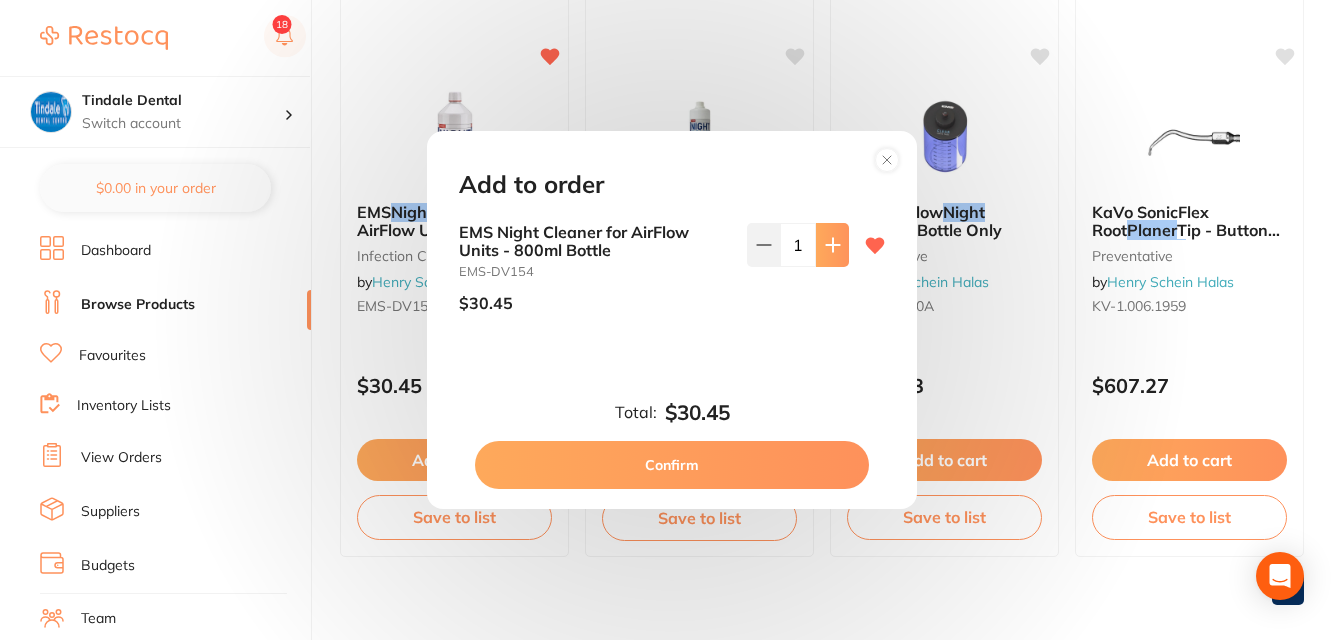click 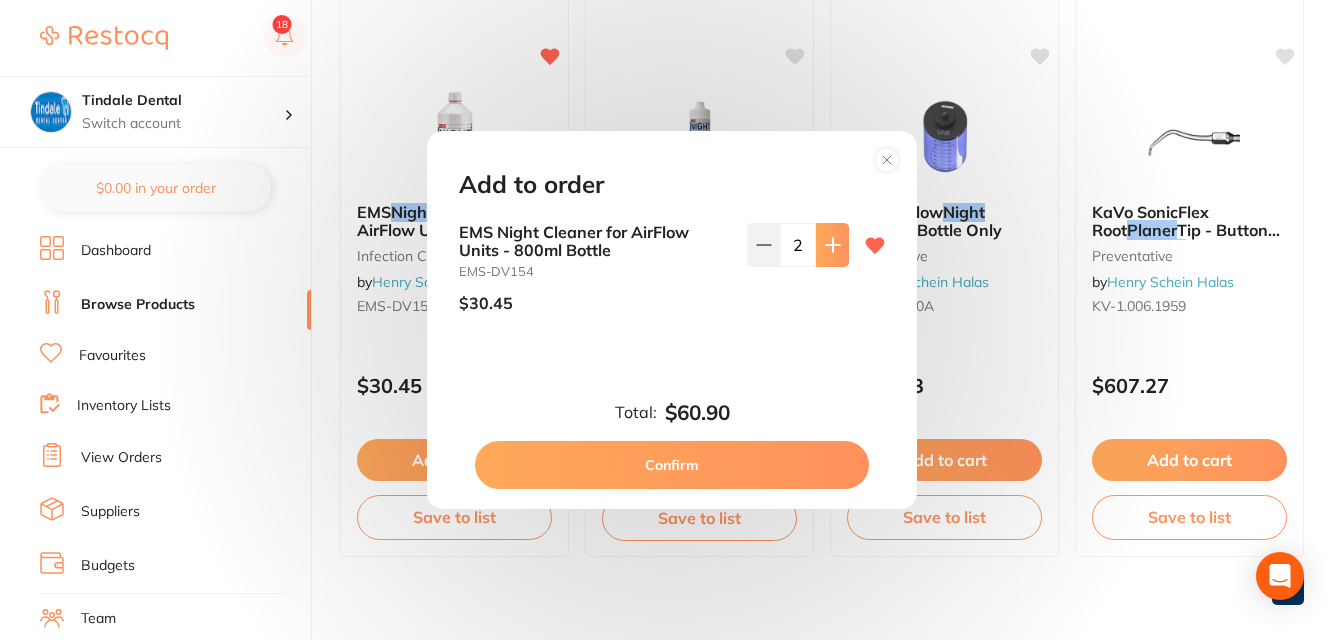 click 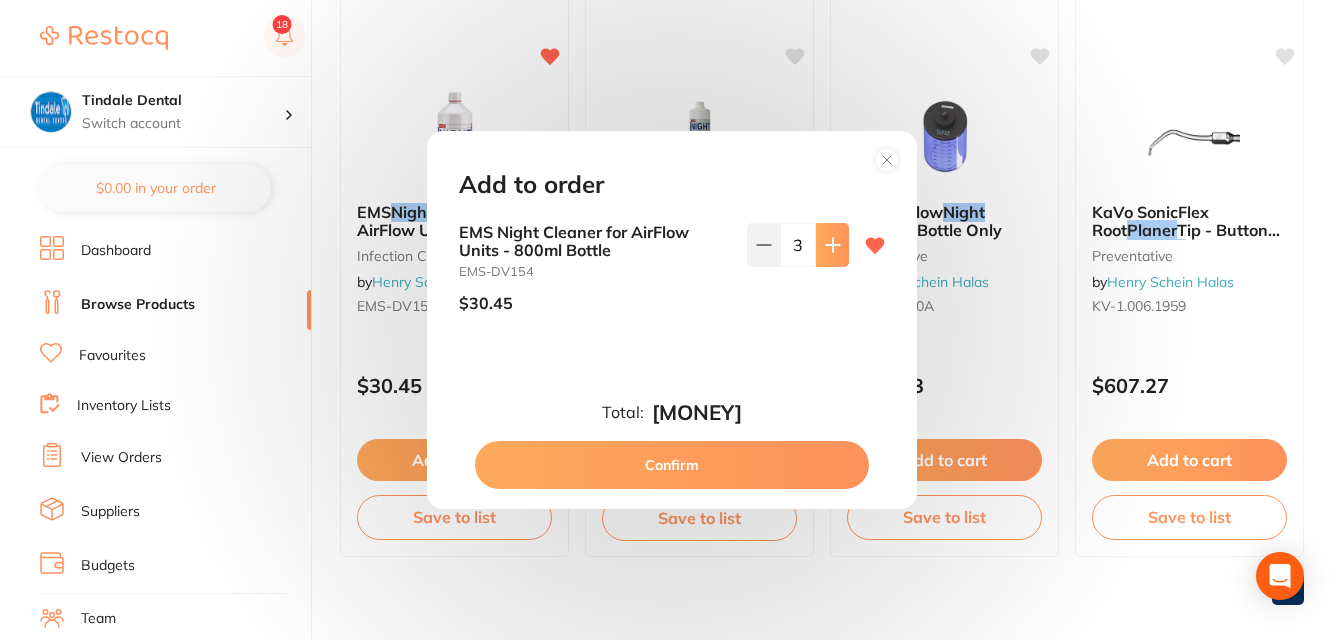 click 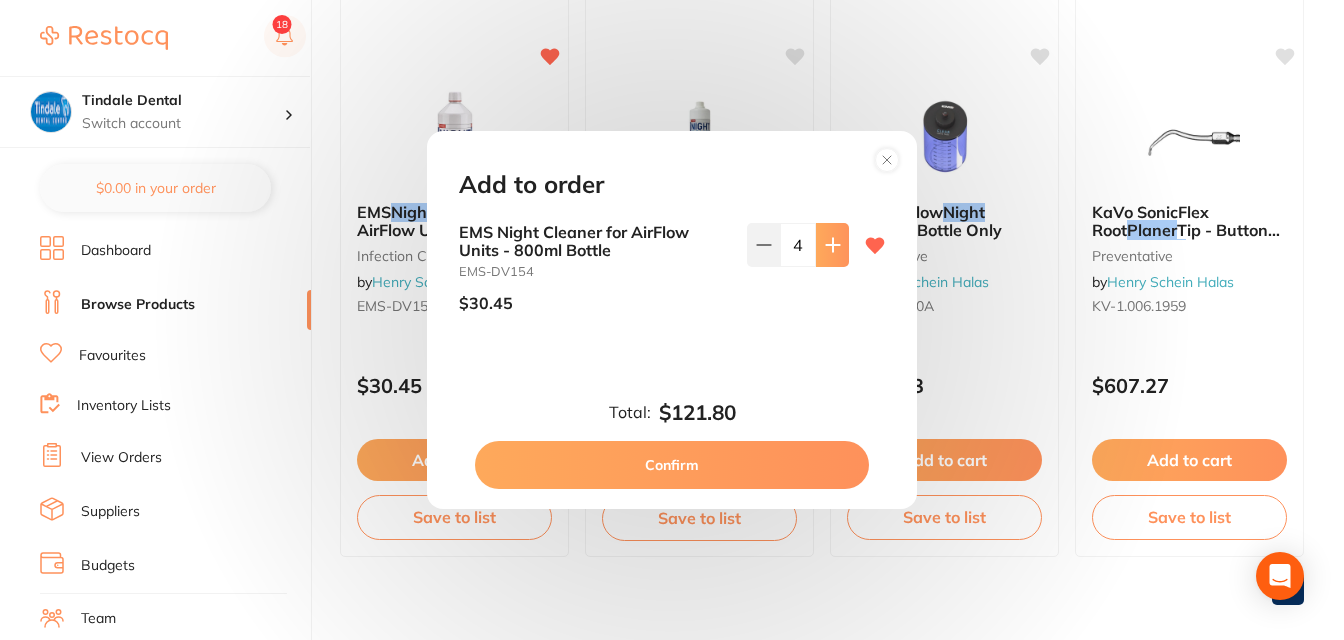 click 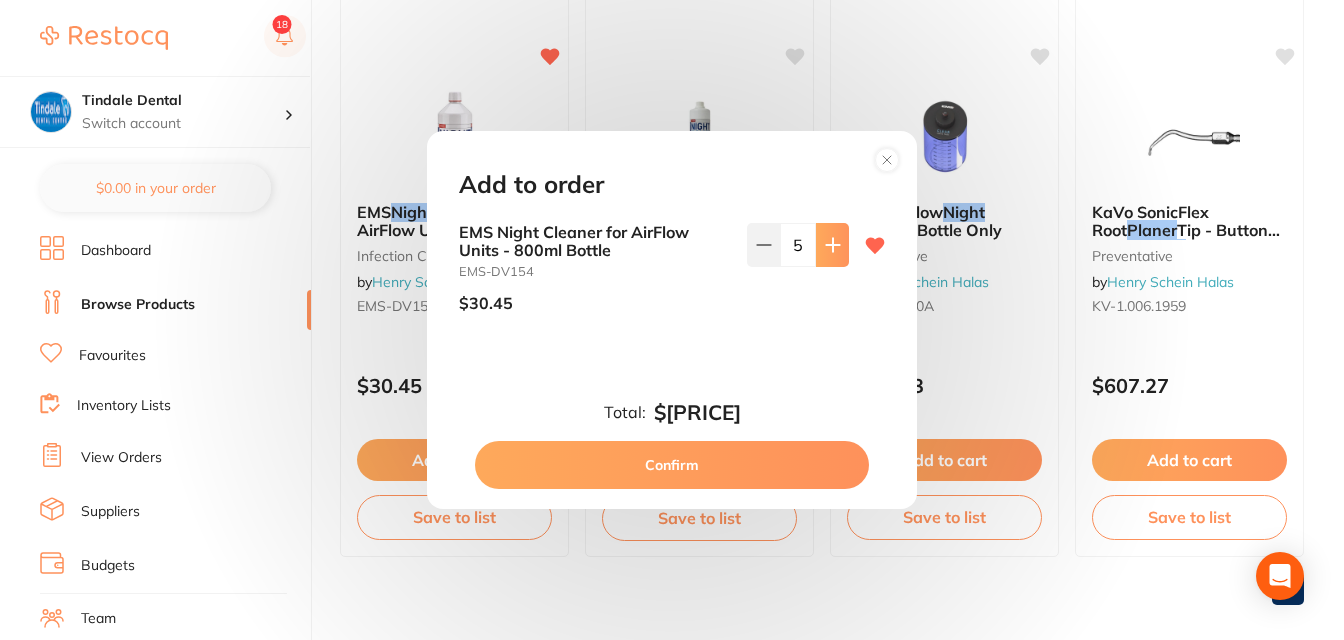 click 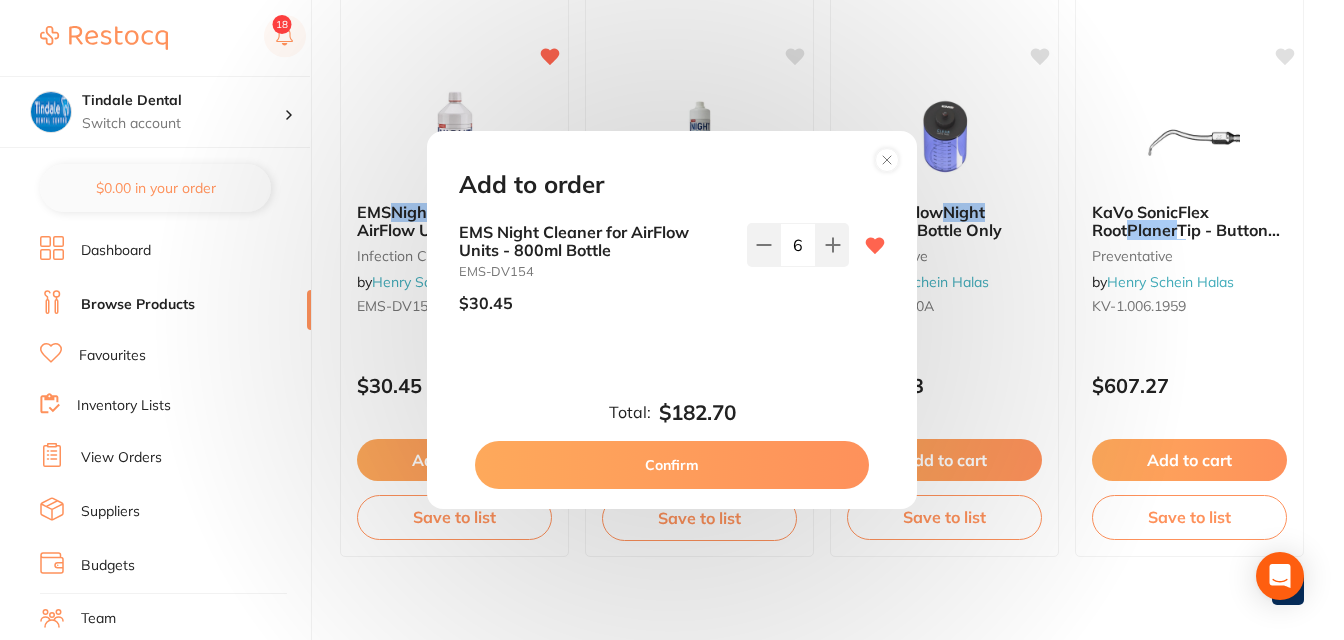 click on "Confirm" at bounding box center [672, 465] 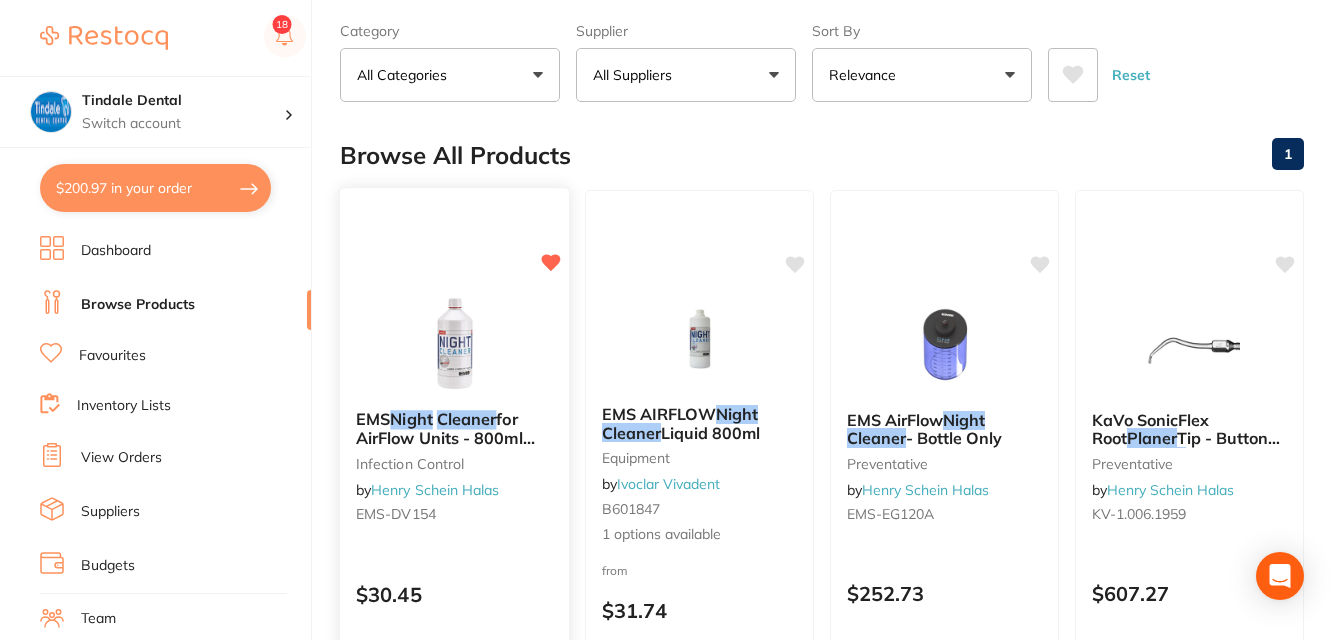 scroll, scrollTop: 0, scrollLeft: 0, axis: both 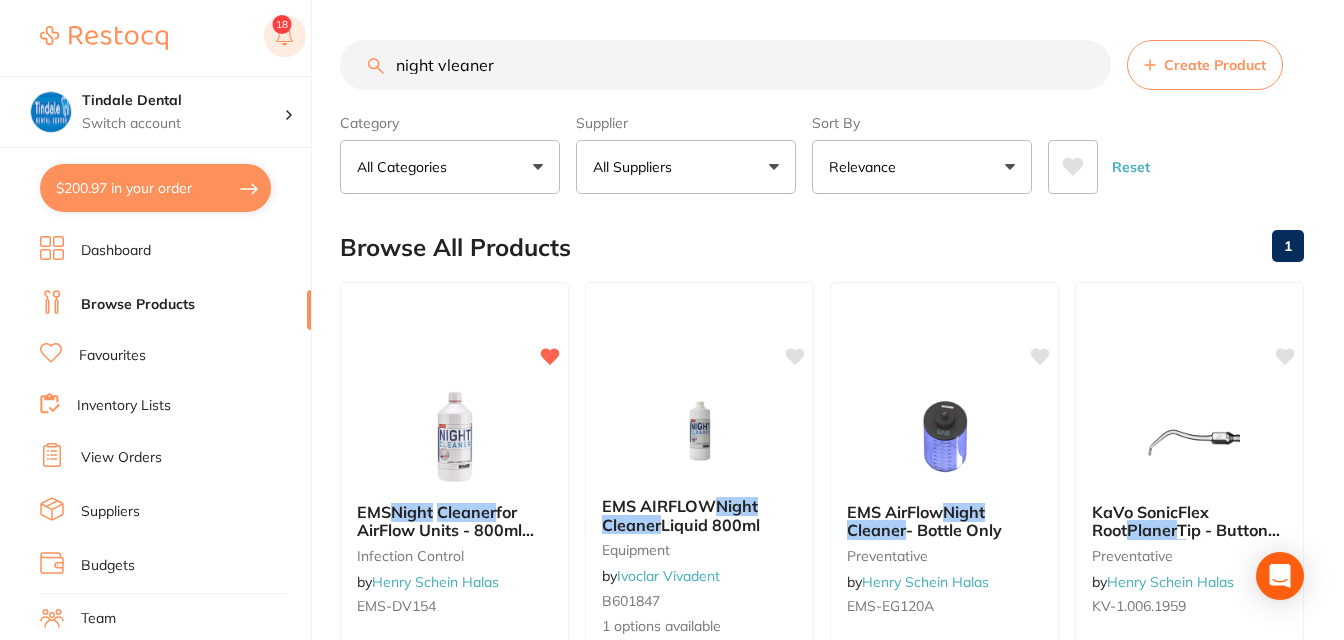 drag, startPoint x: 526, startPoint y: 63, endPoint x: 265, endPoint y: 53, distance: 261.1915 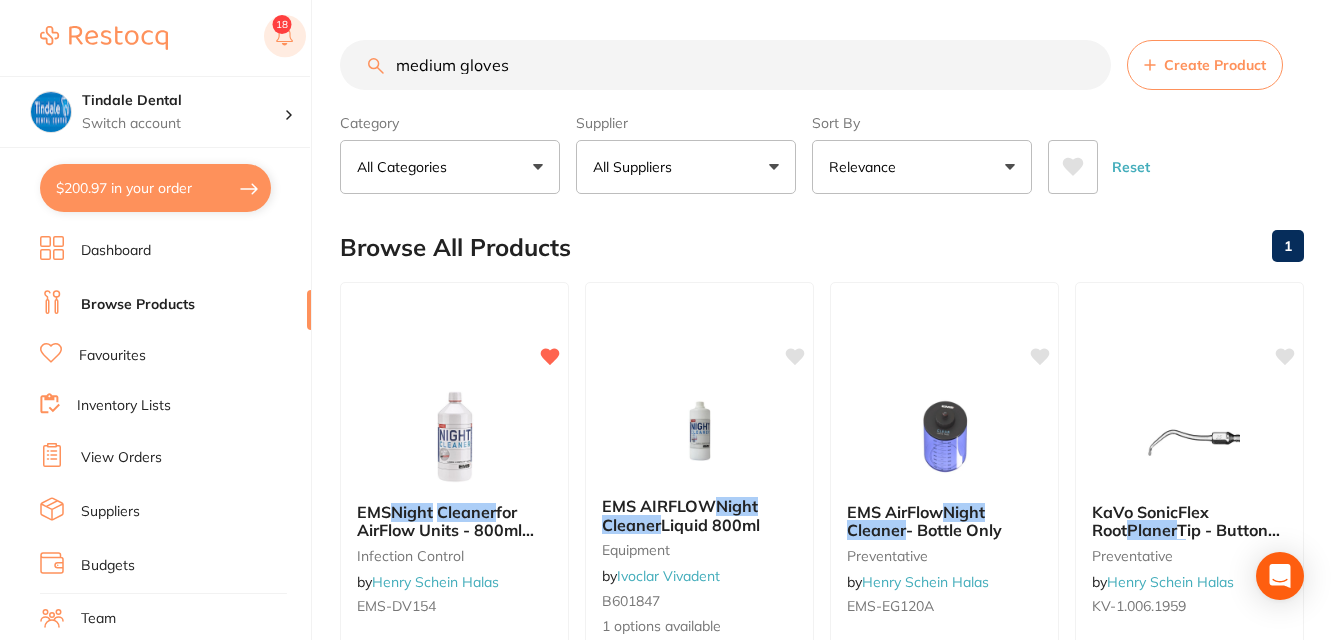 type on "medium gloves" 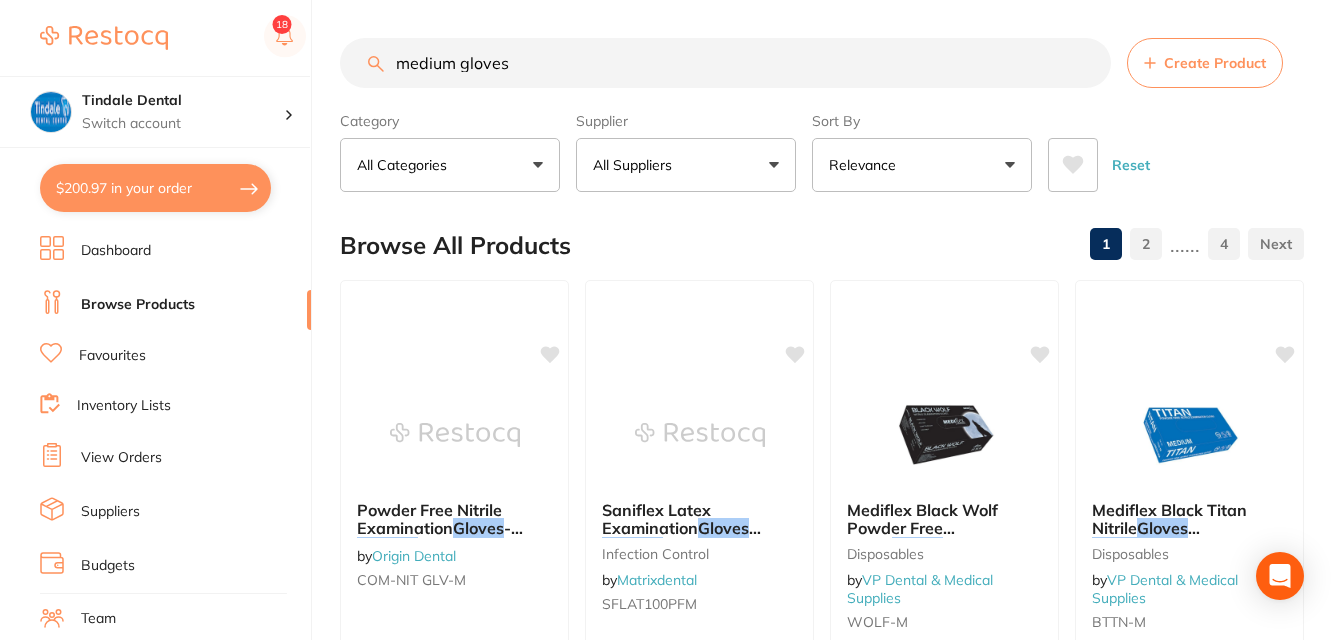 scroll, scrollTop: 0, scrollLeft: 0, axis: both 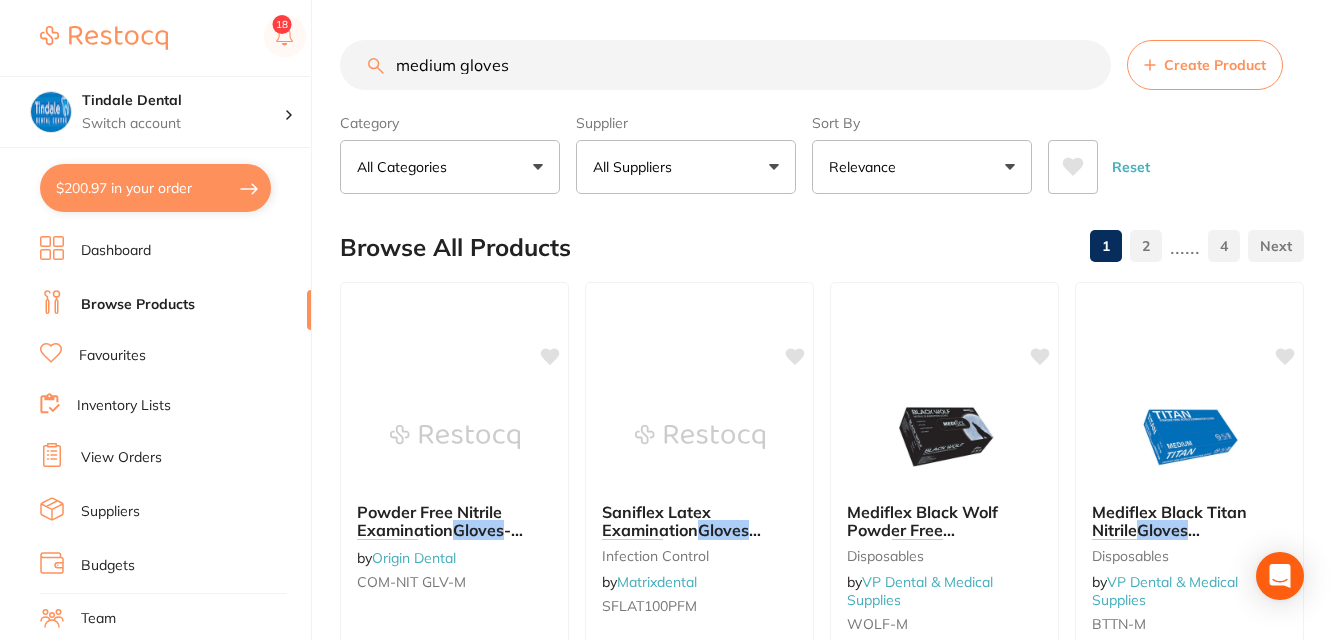 click on "All Suppliers" at bounding box center (636, 167) 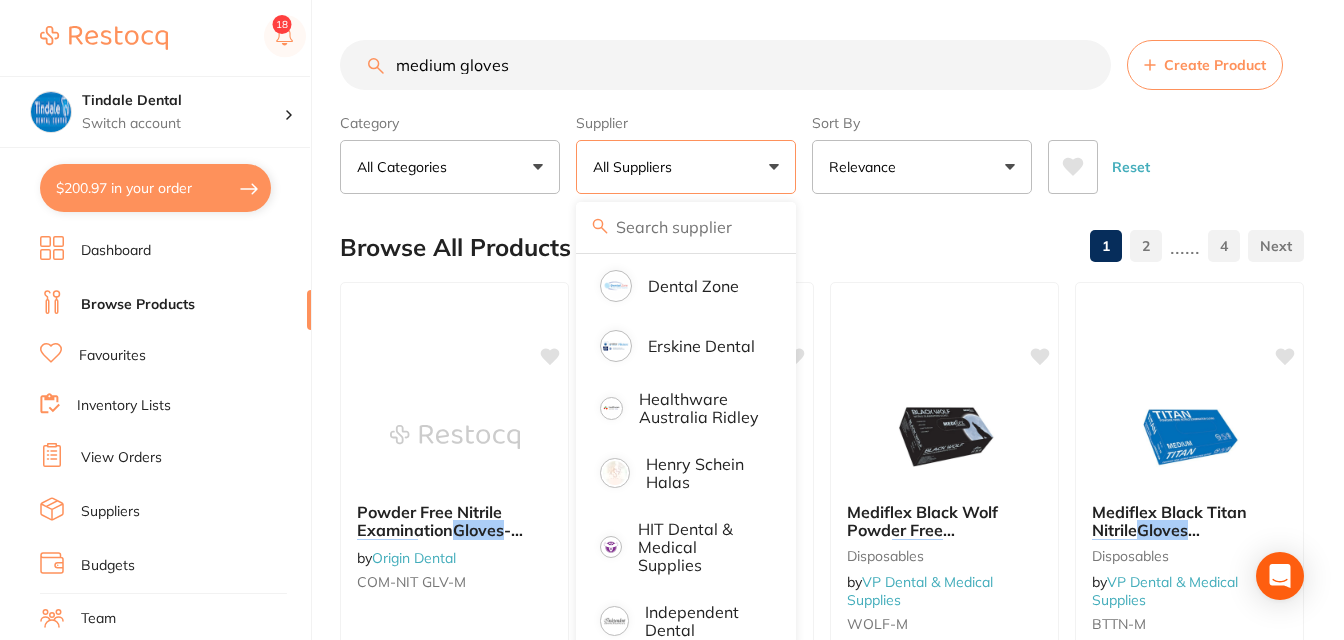 scroll, scrollTop: 300, scrollLeft: 0, axis: vertical 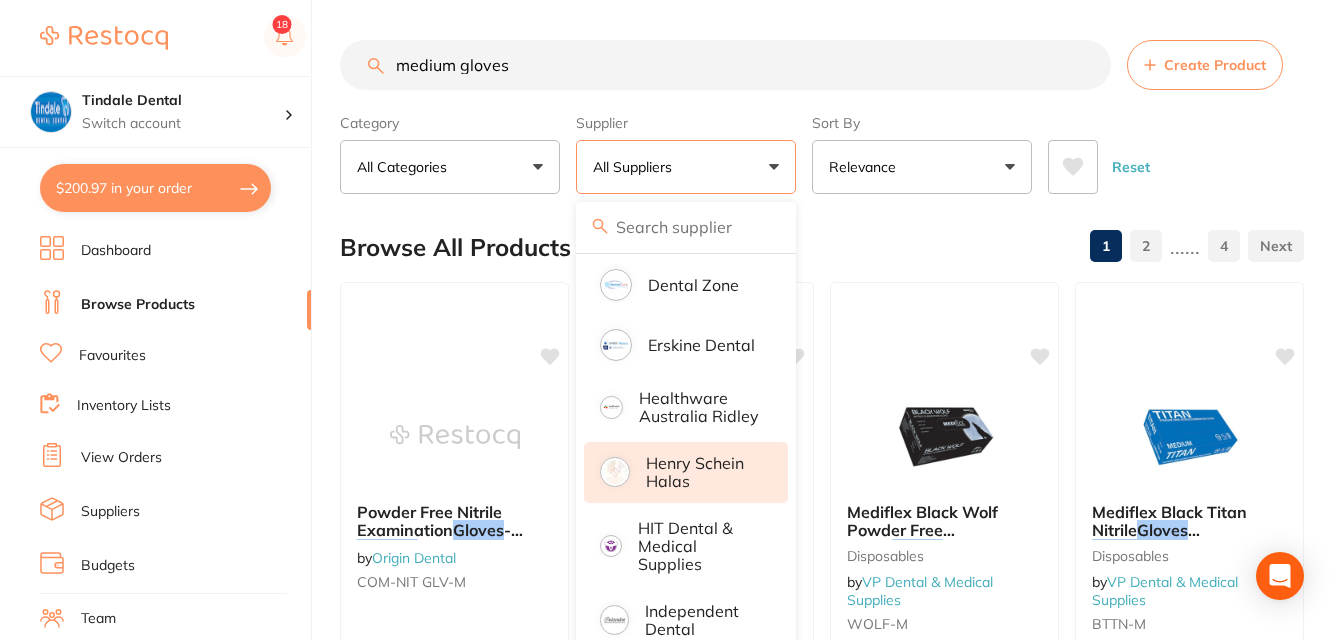 click on "Henry Schein Halas" at bounding box center (703, 472) 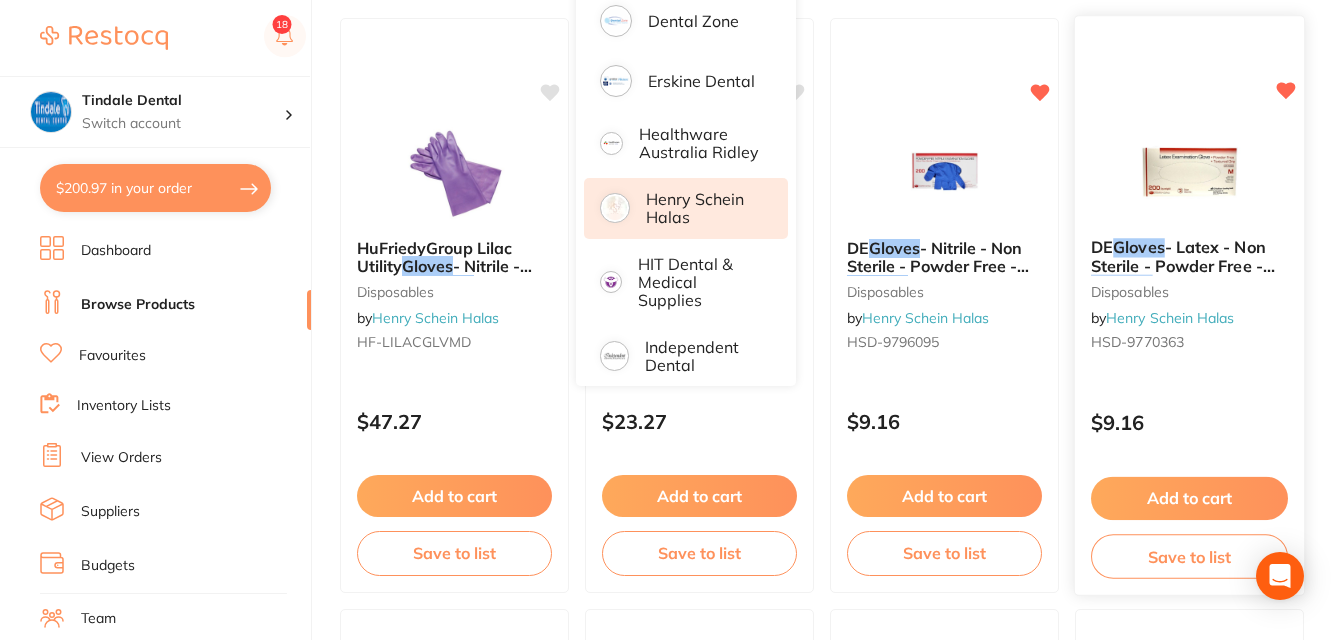 scroll, scrollTop: 300, scrollLeft: 0, axis: vertical 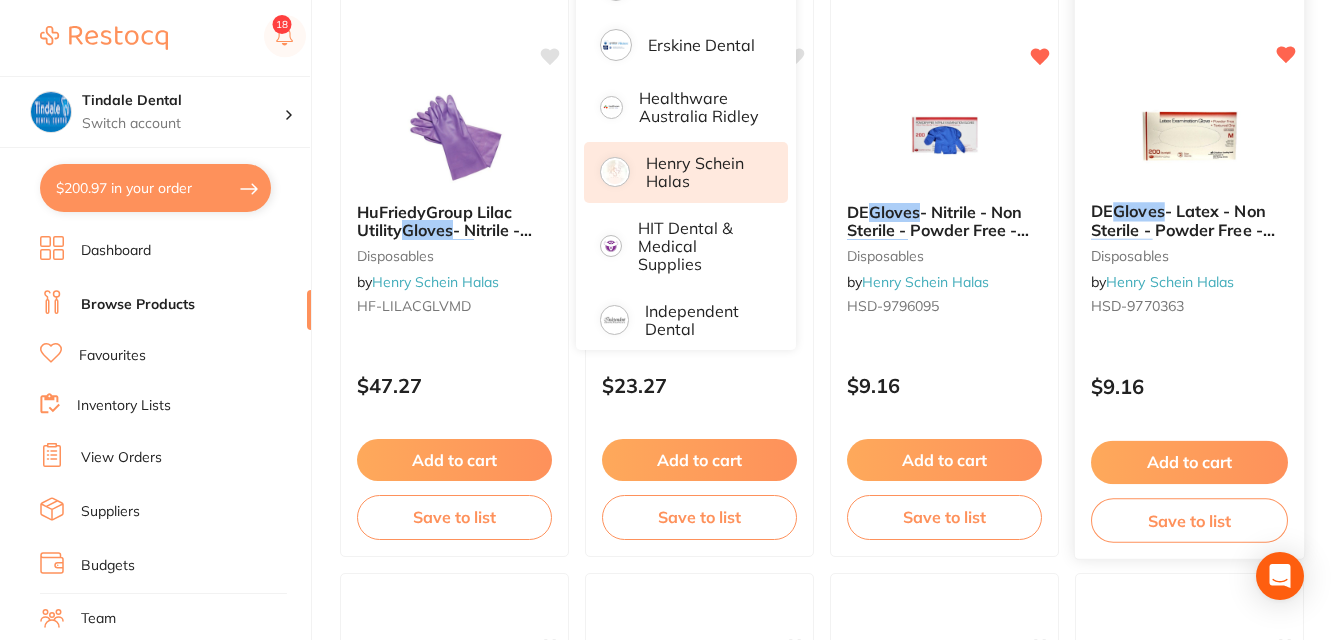 click on "- Latex - Non Sterile - Powder Free -" at bounding box center [1183, 220] 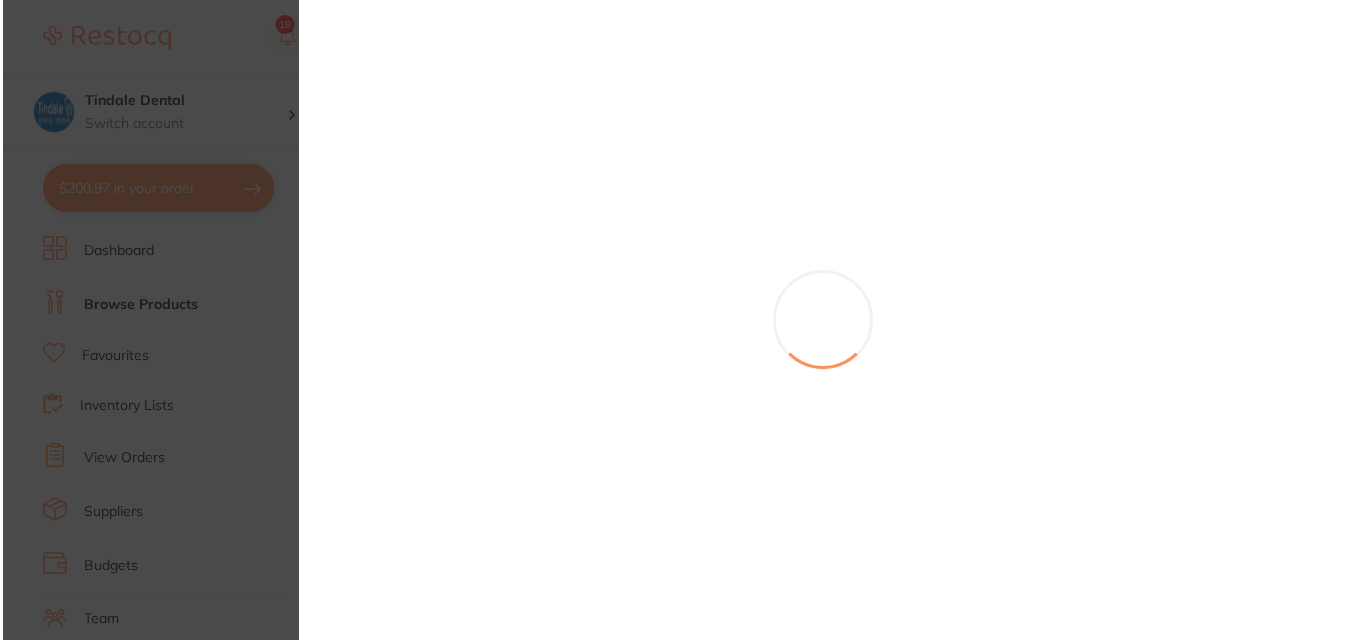 scroll, scrollTop: 0, scrollLeft: 0, axis: both 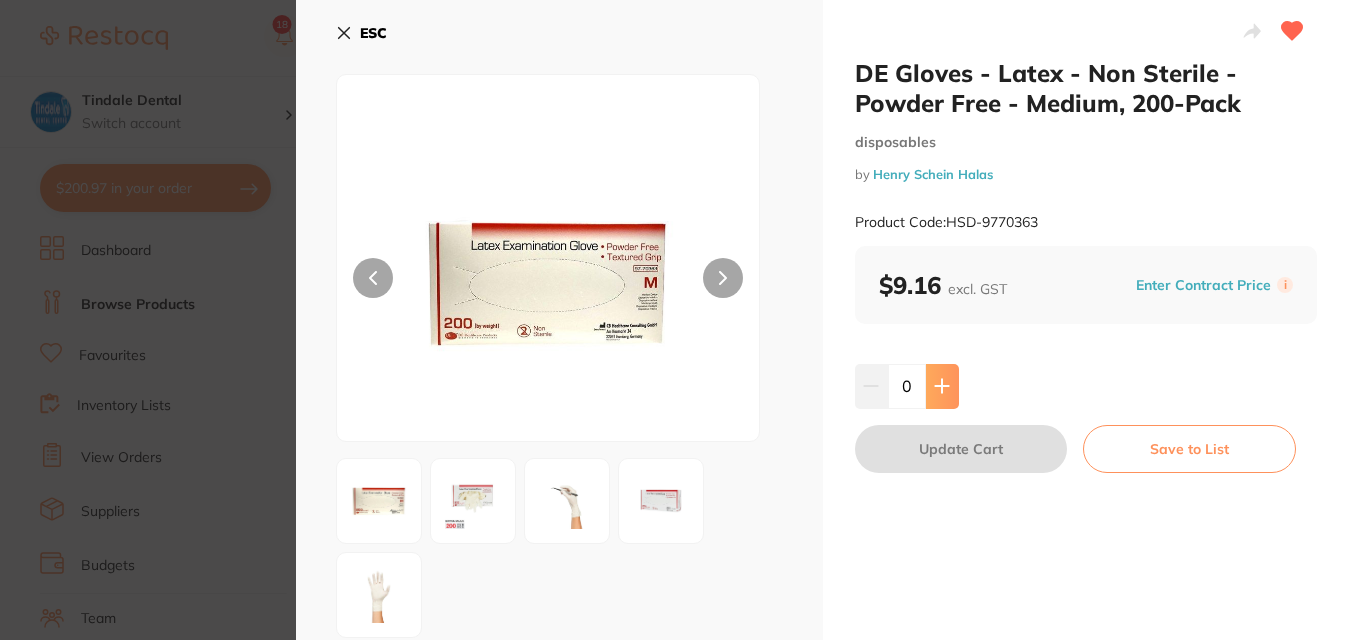 click at bounding box center (942, 386) 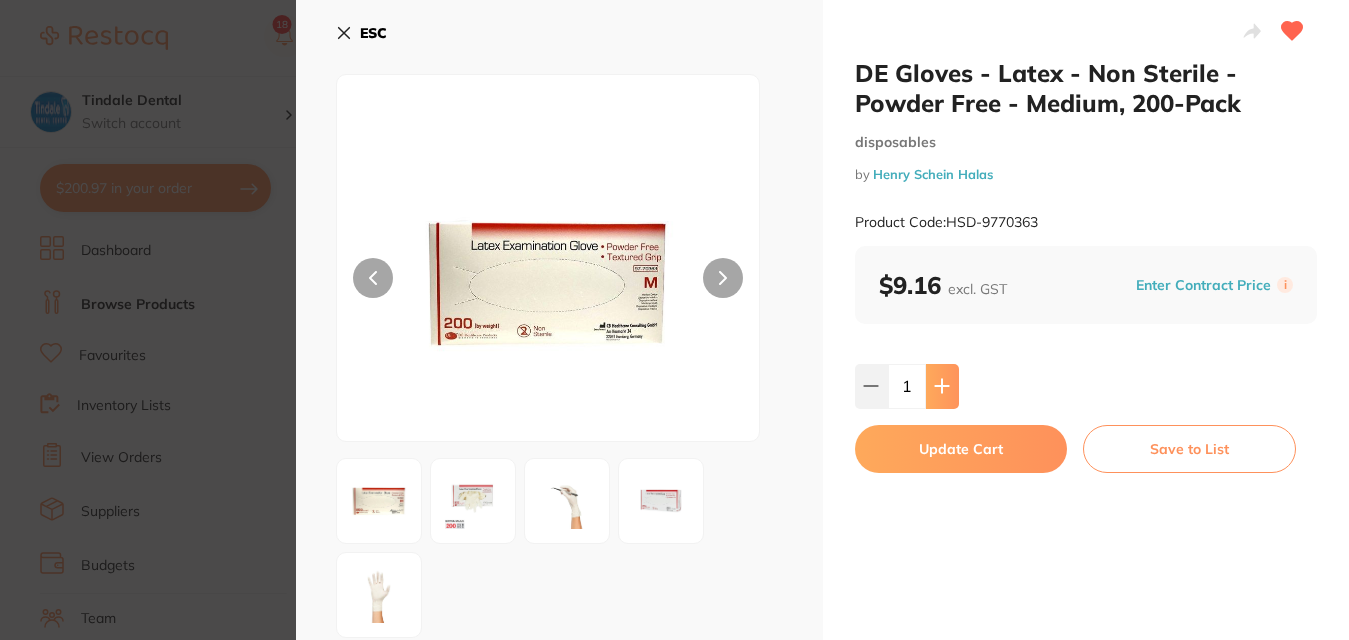 click 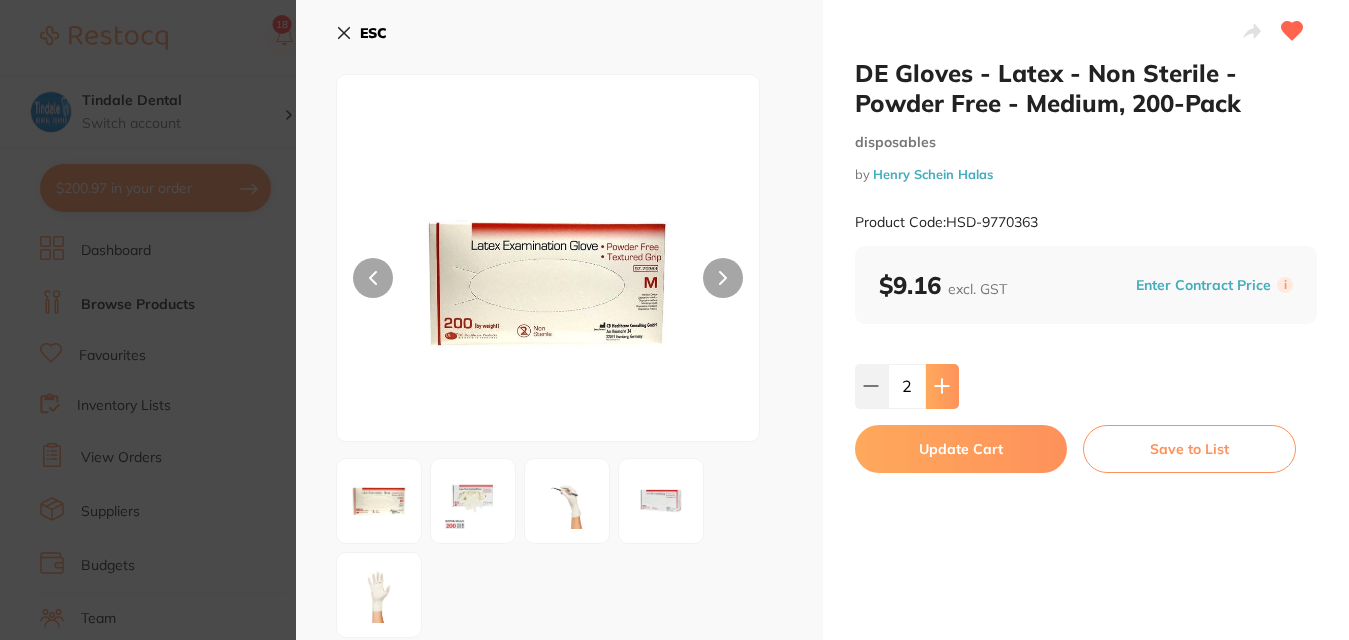 click 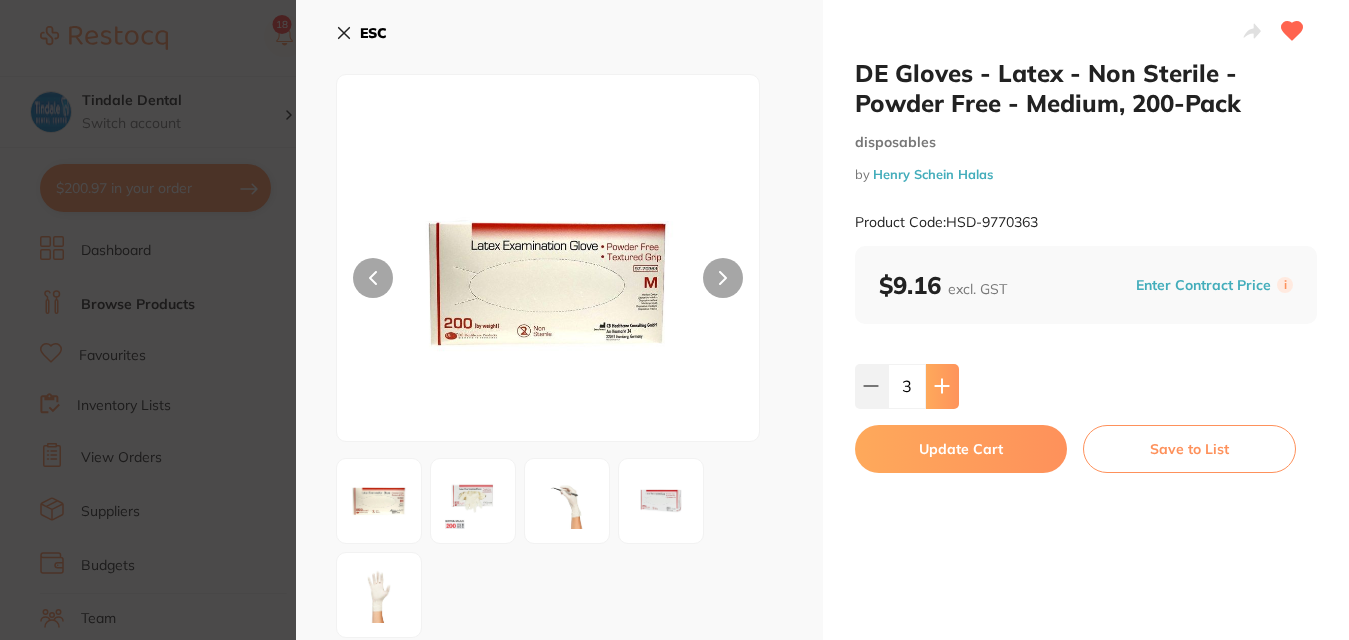 click 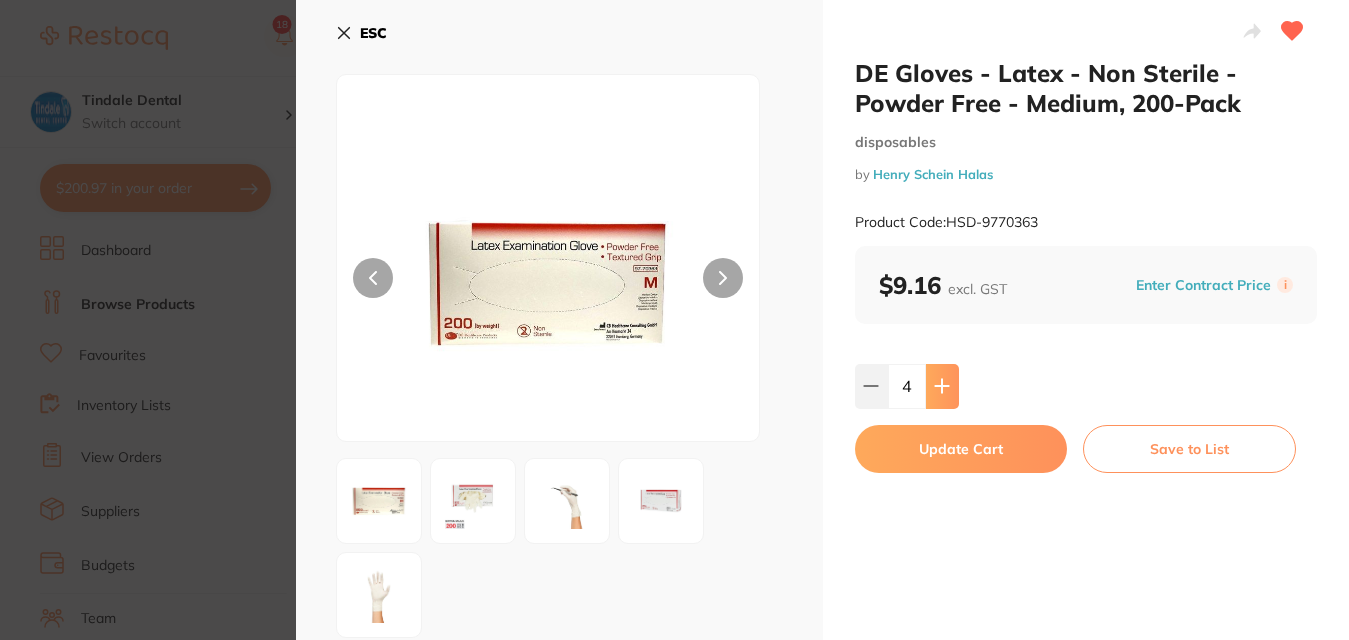 click 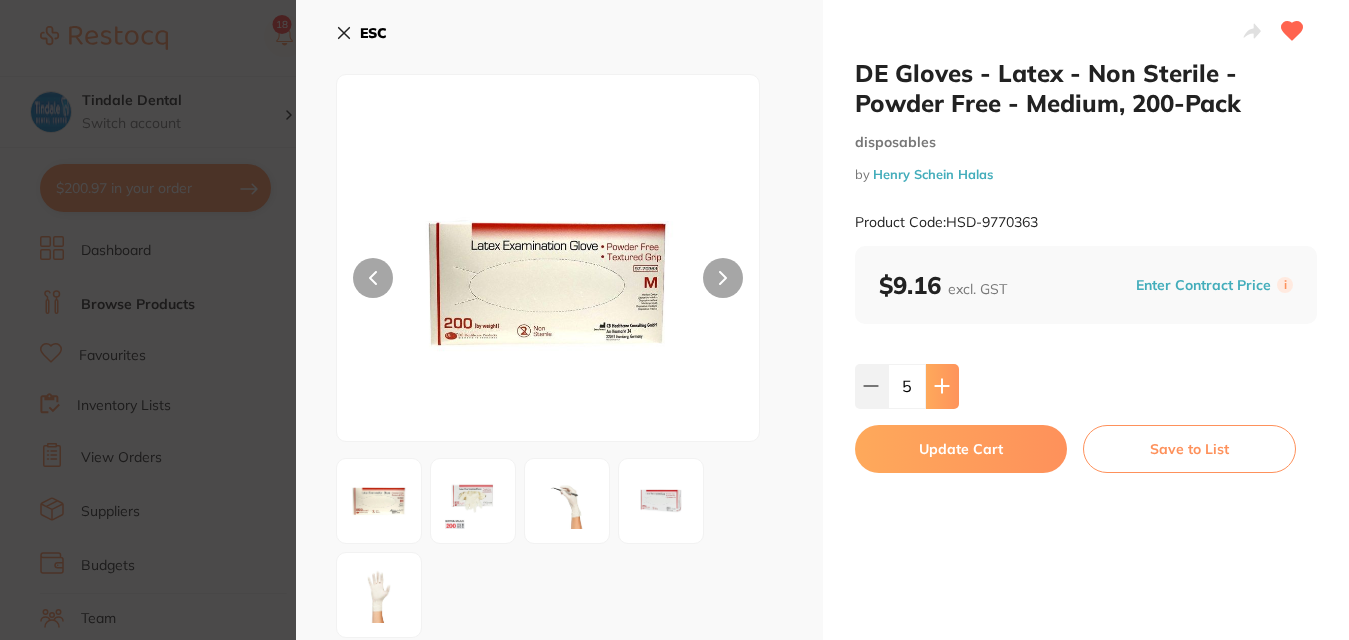 click 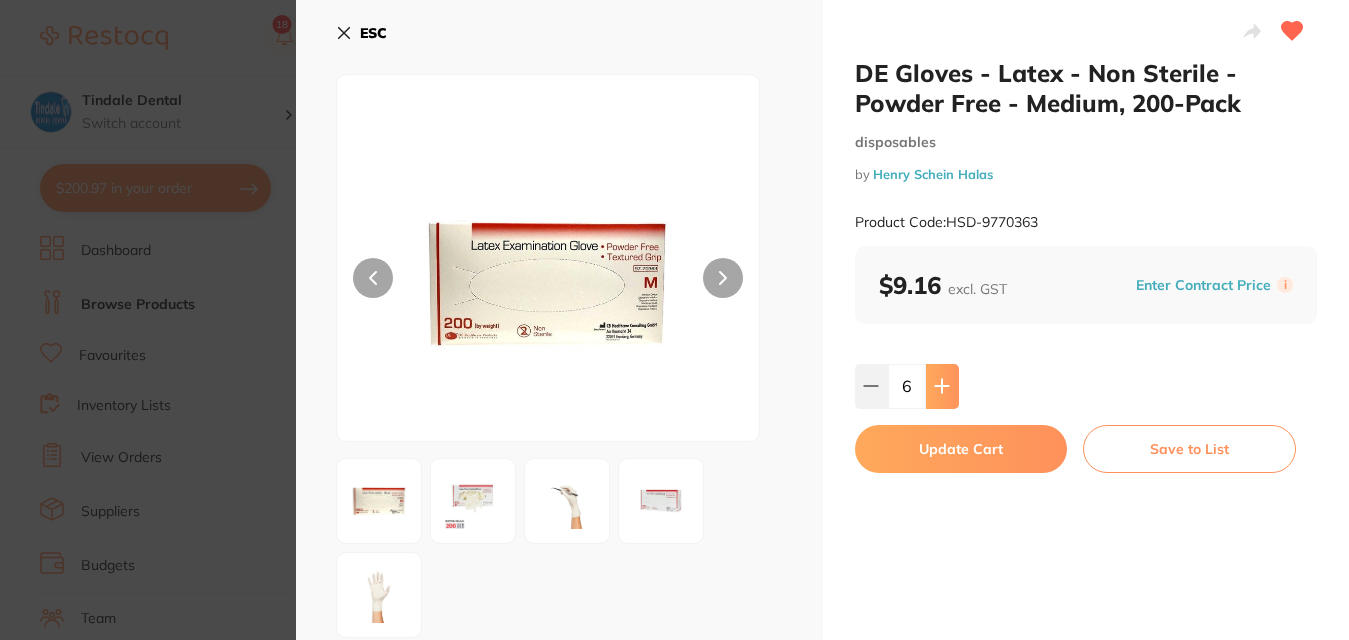 click 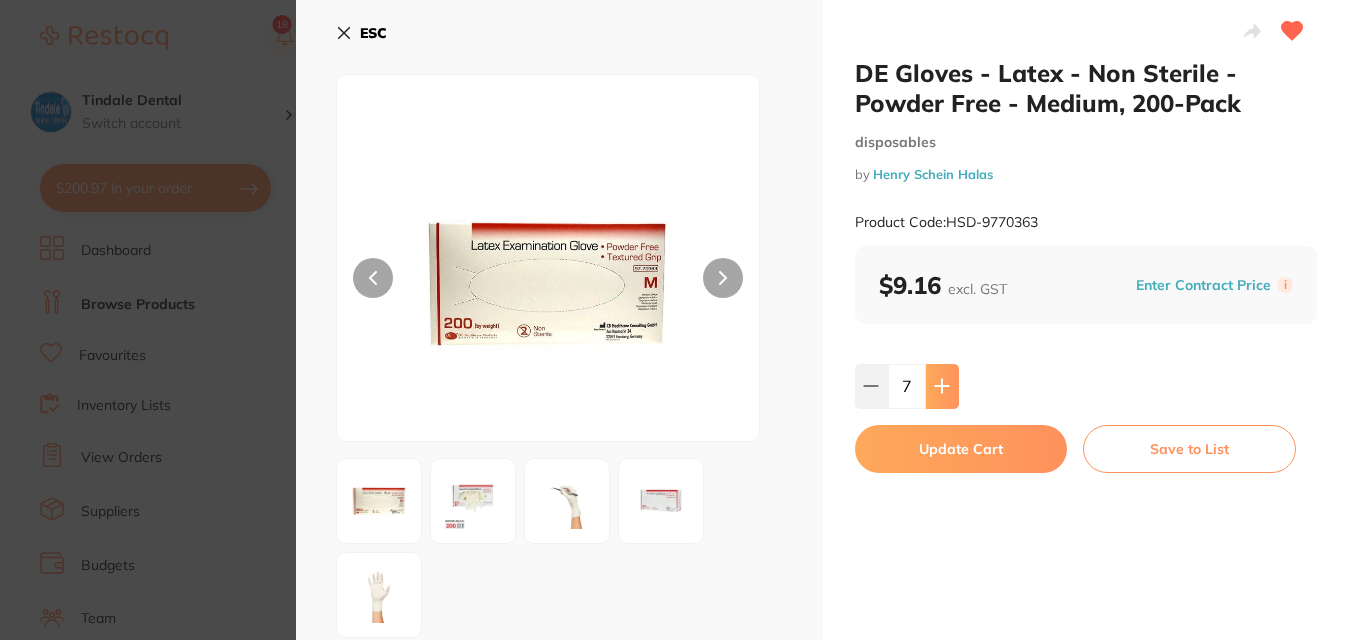 click 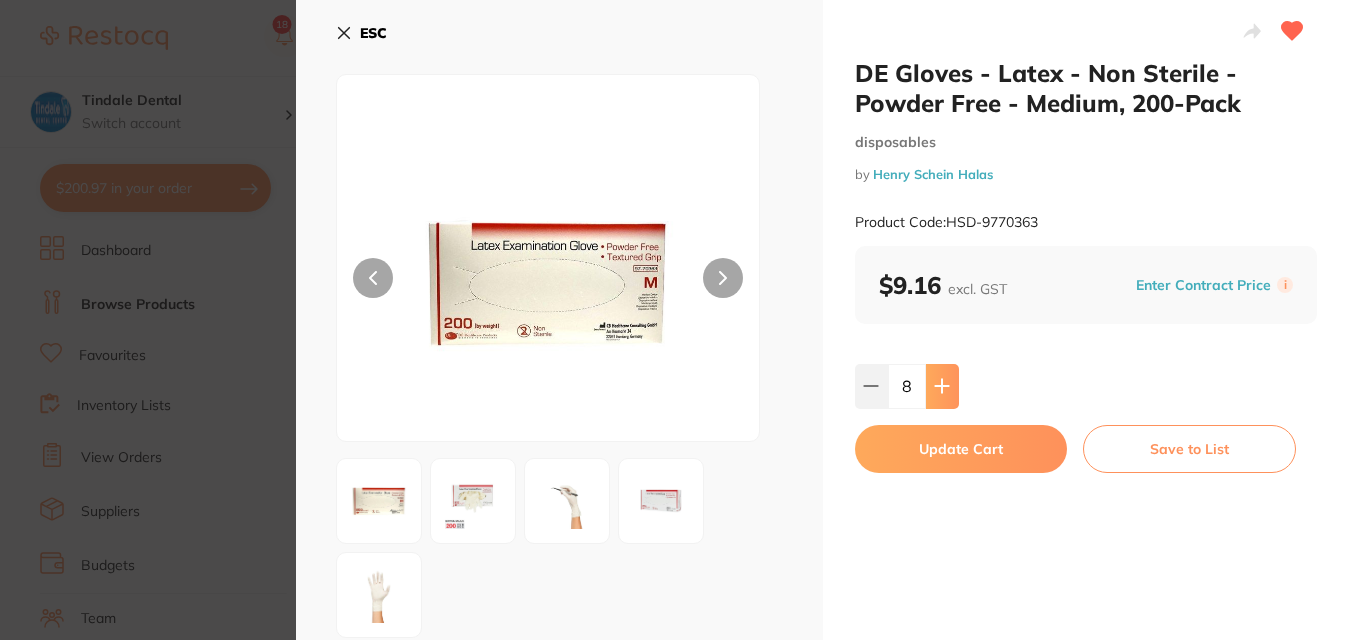 click 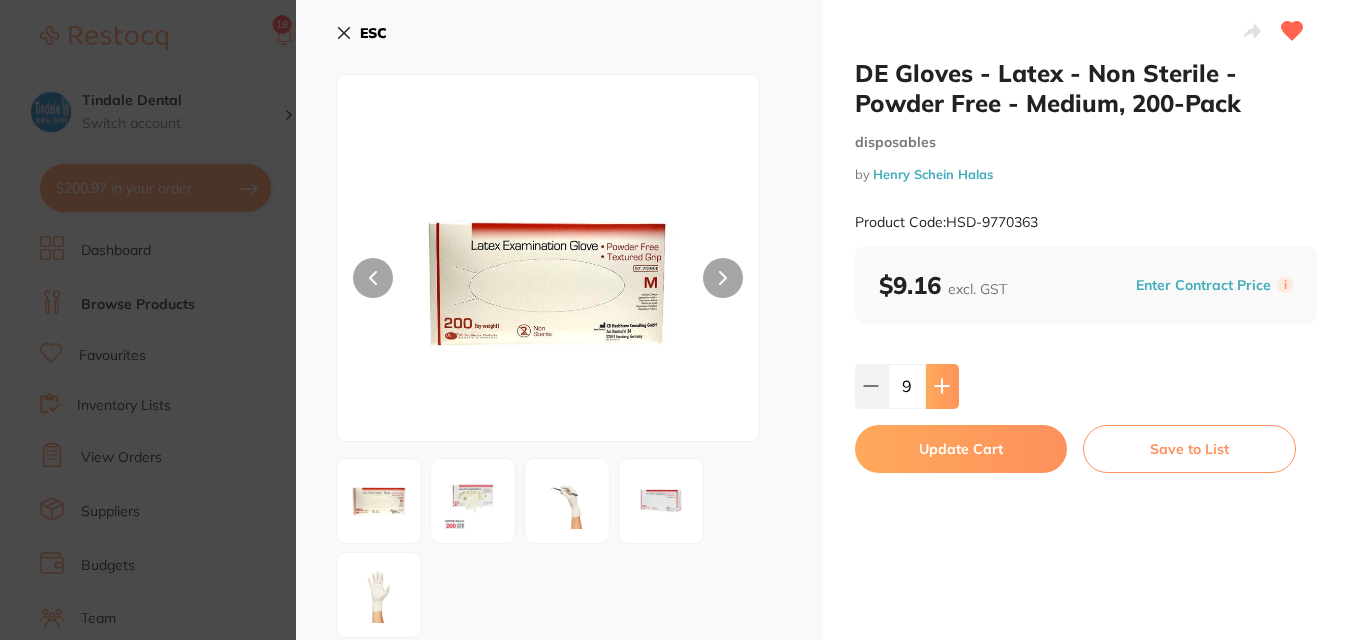 click 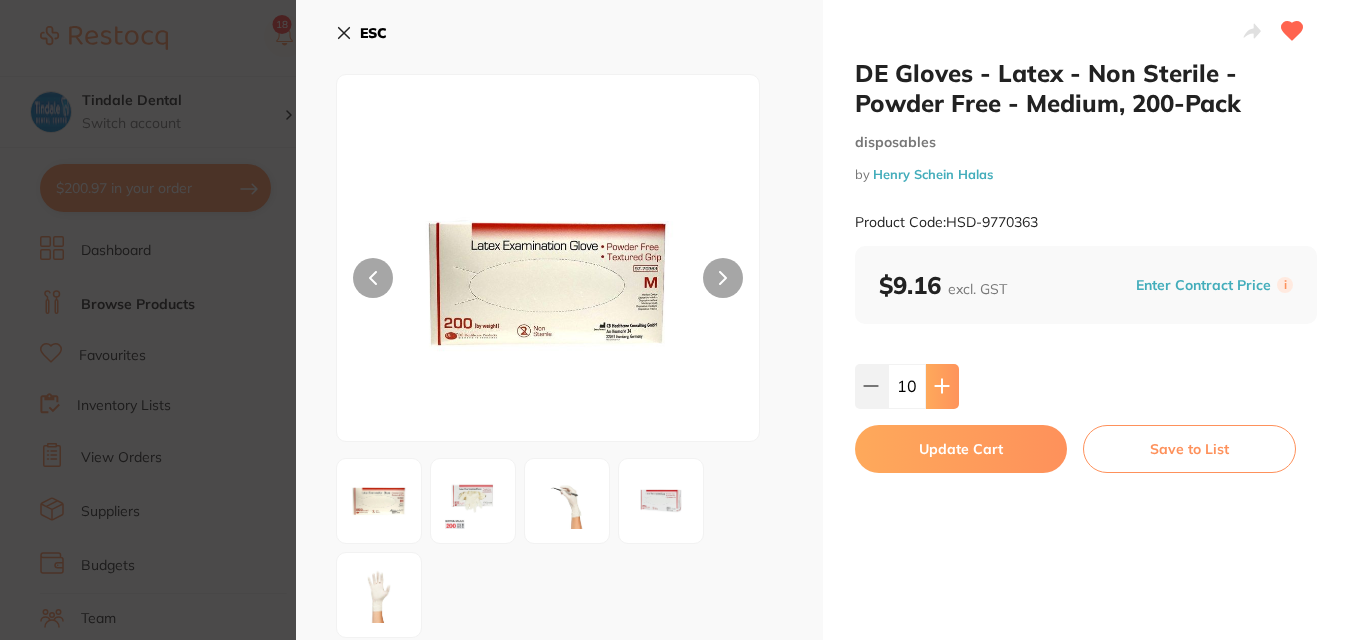 click 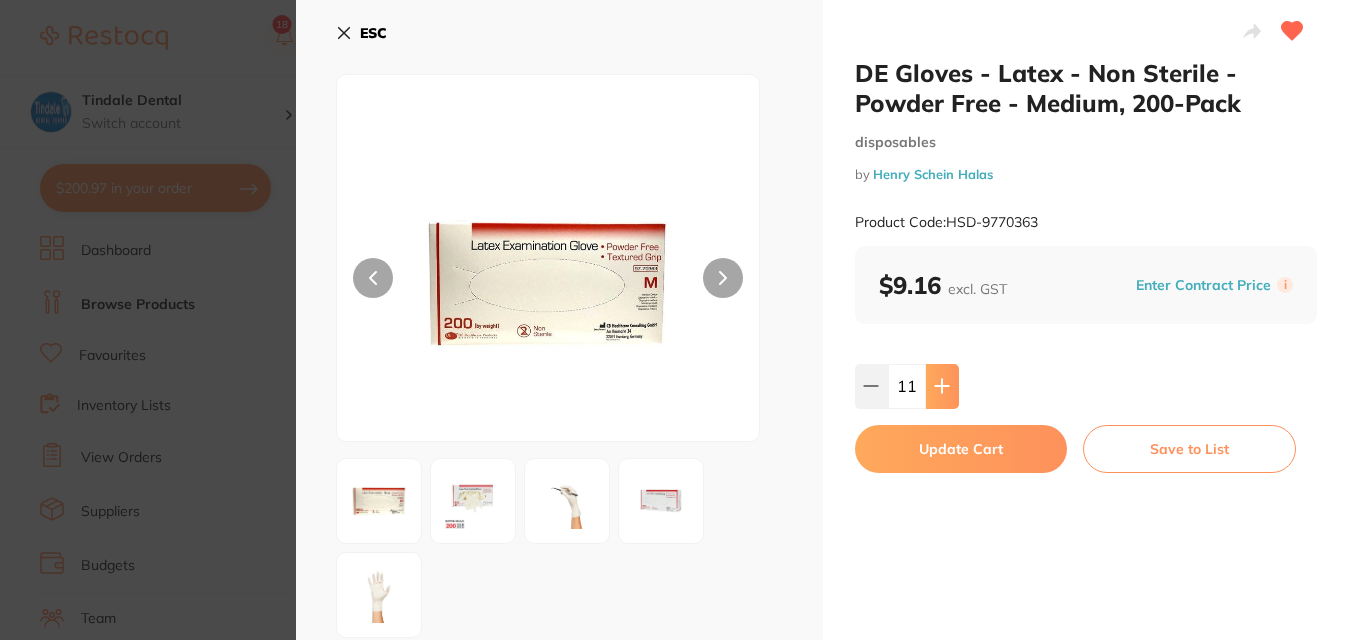 click 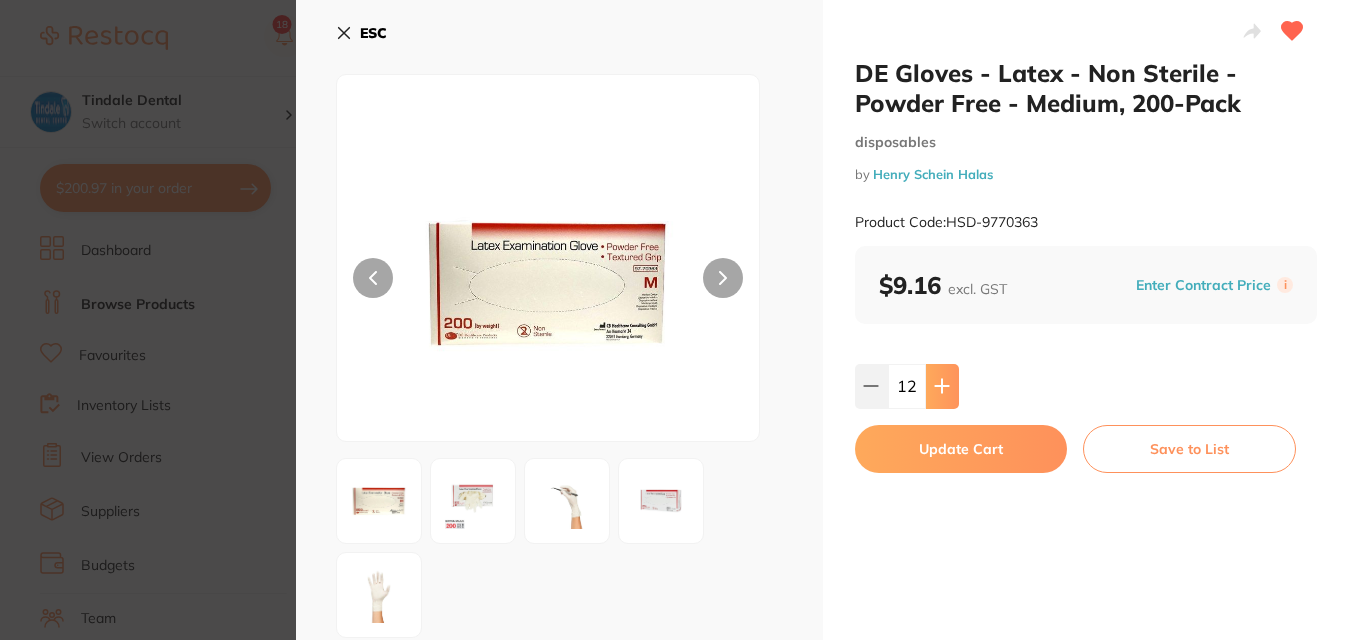 click 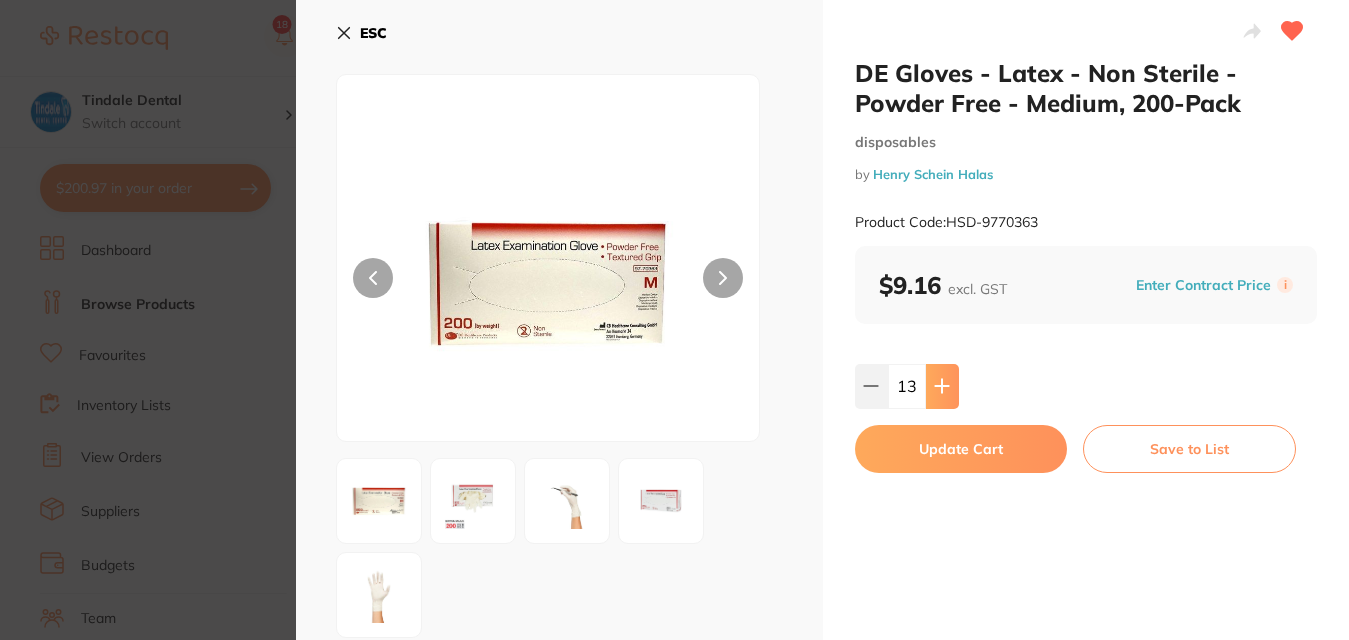 click 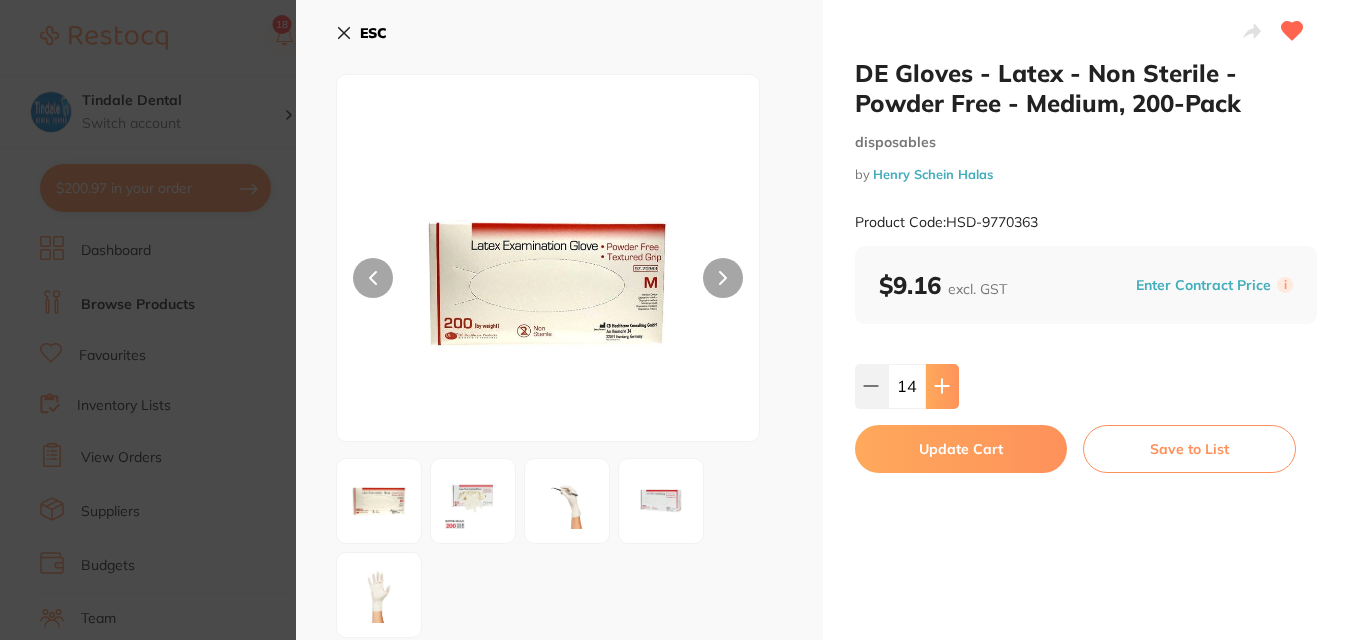 click 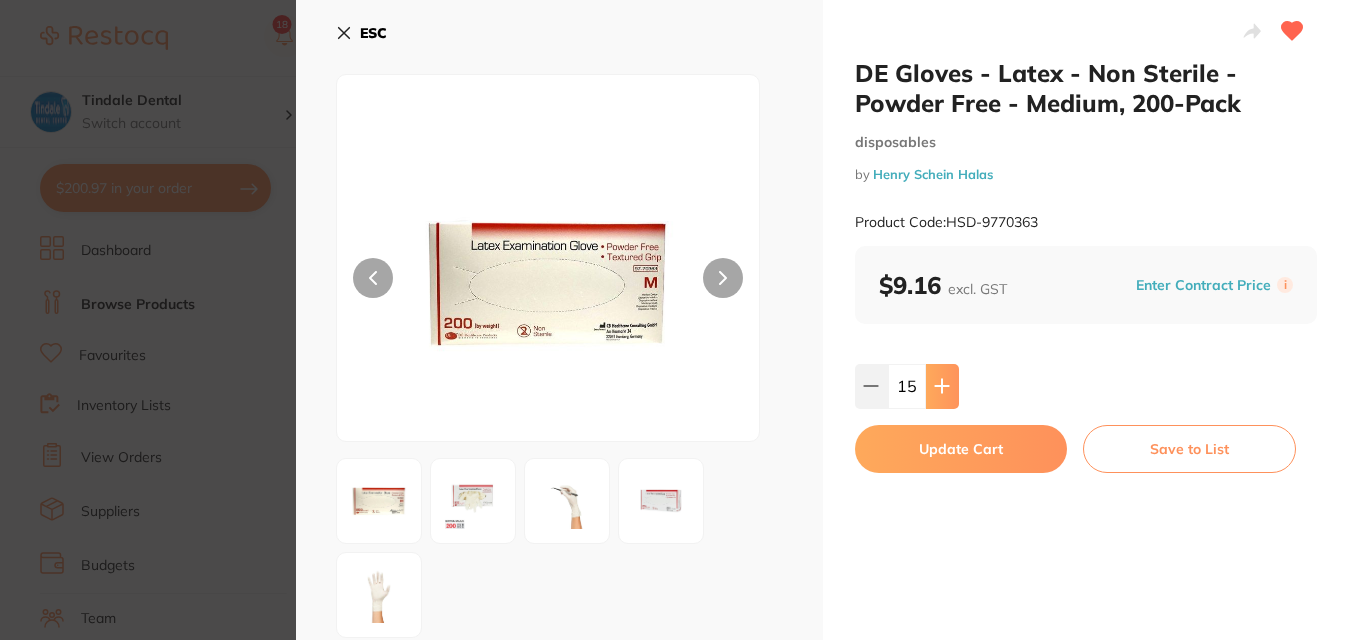 click 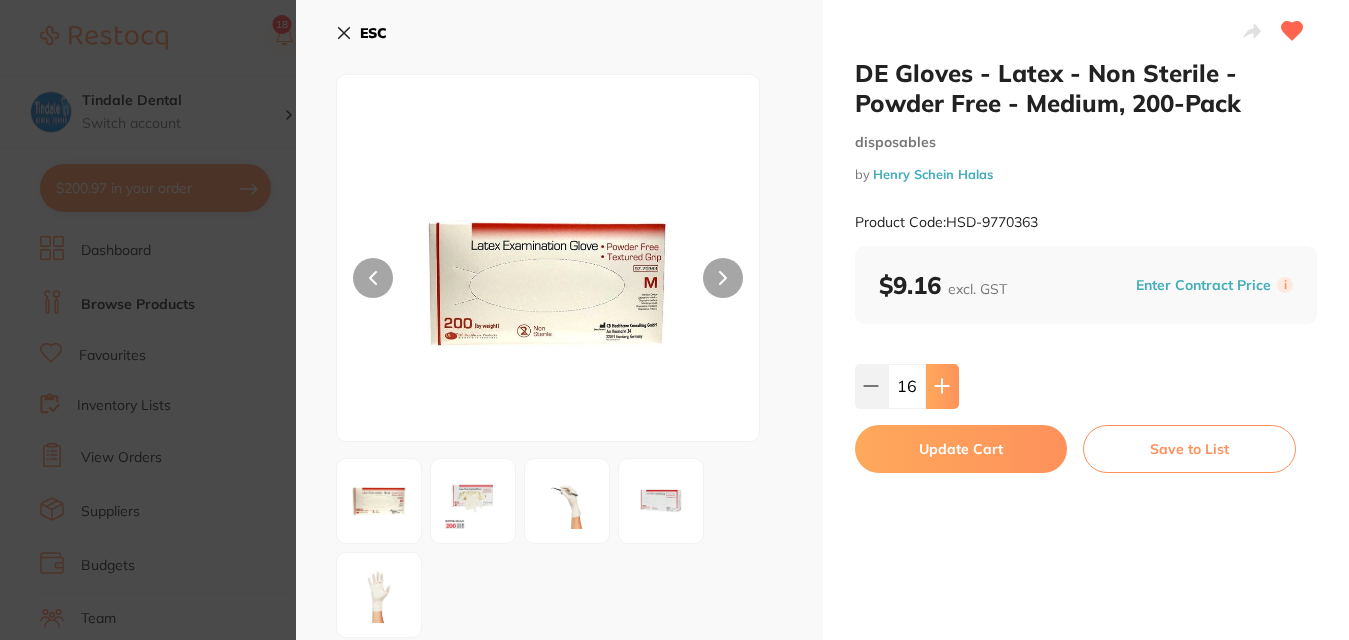 click 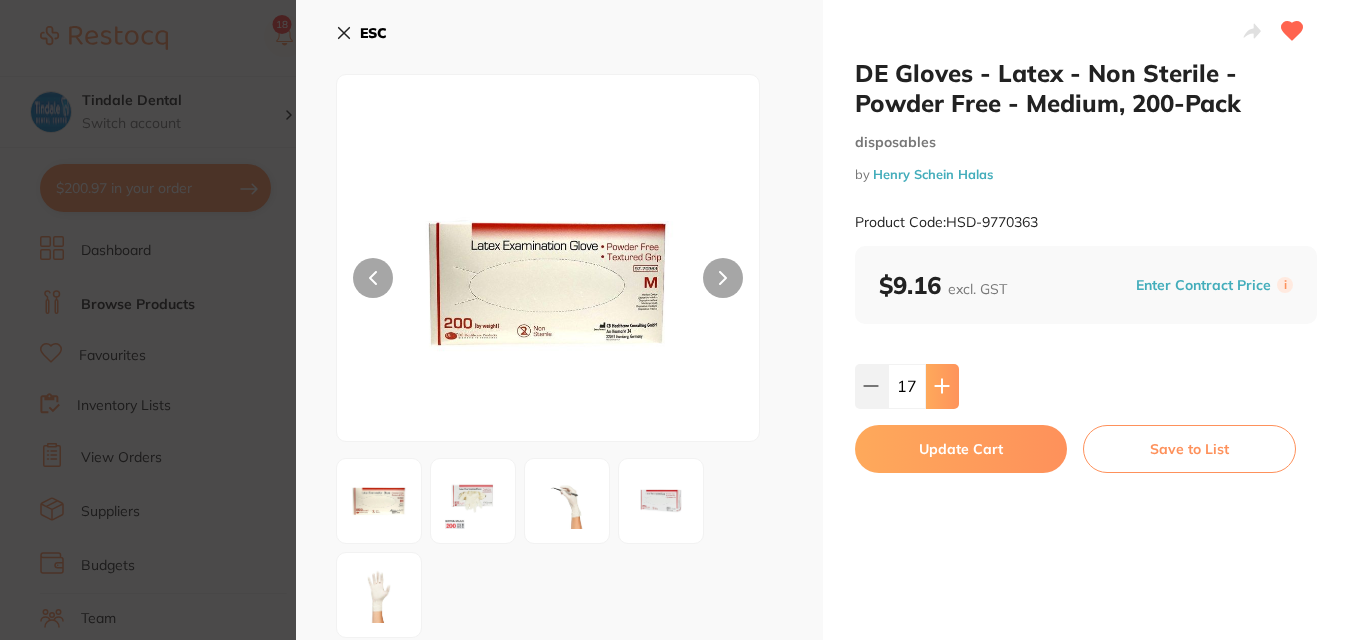 click 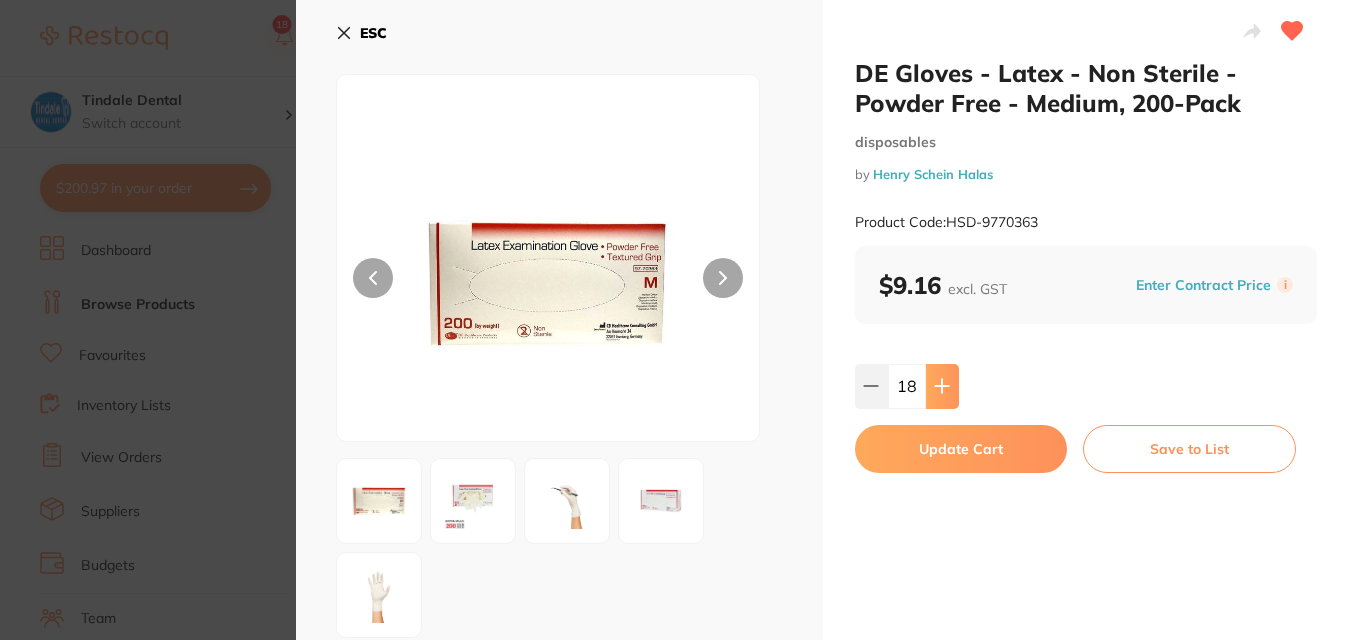click 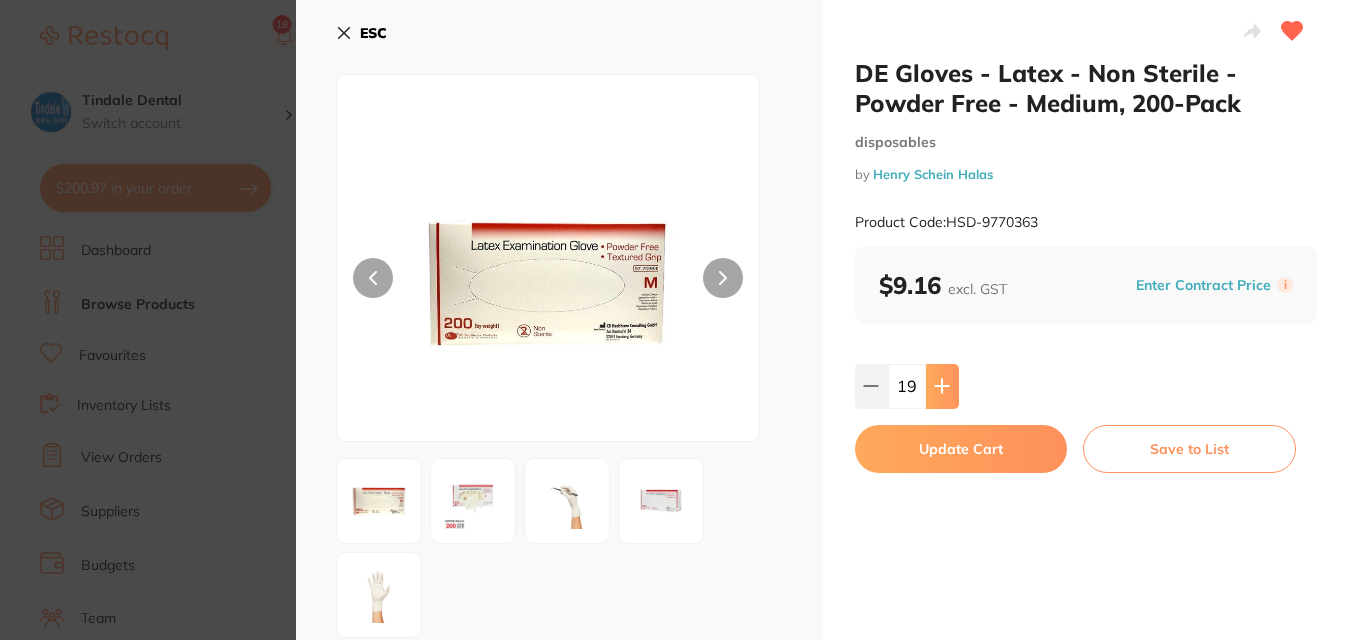 click 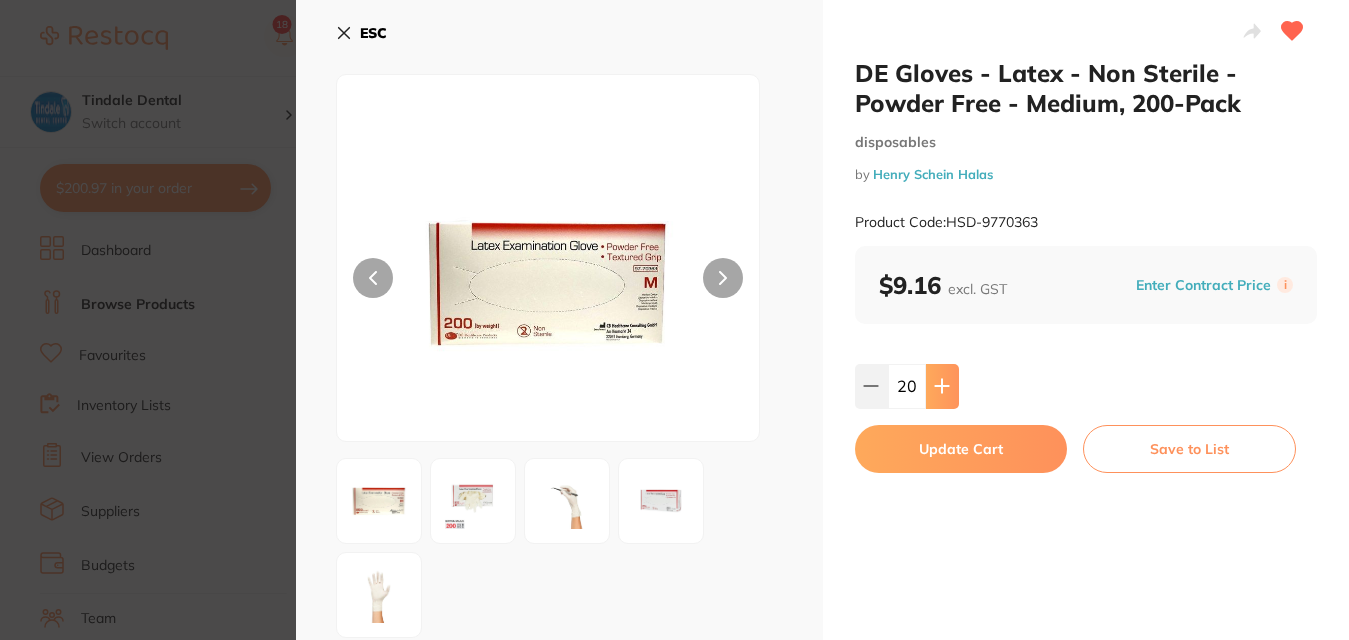 click 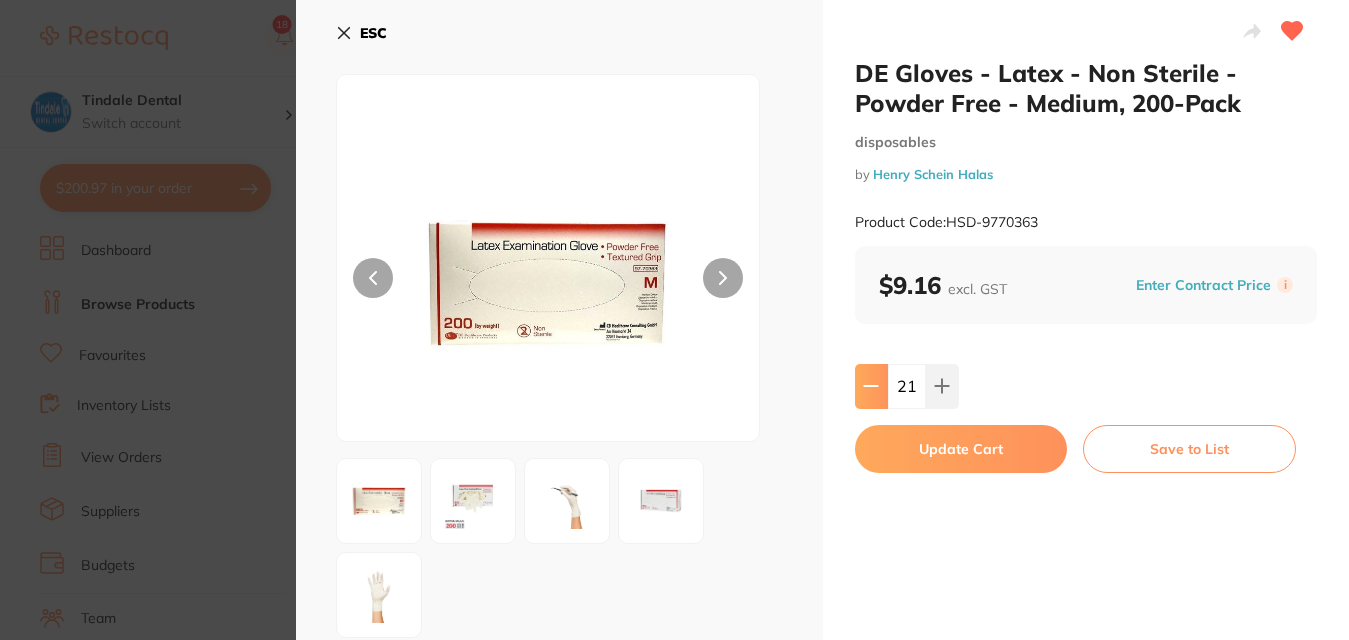 click at bounding box center (871, 386) 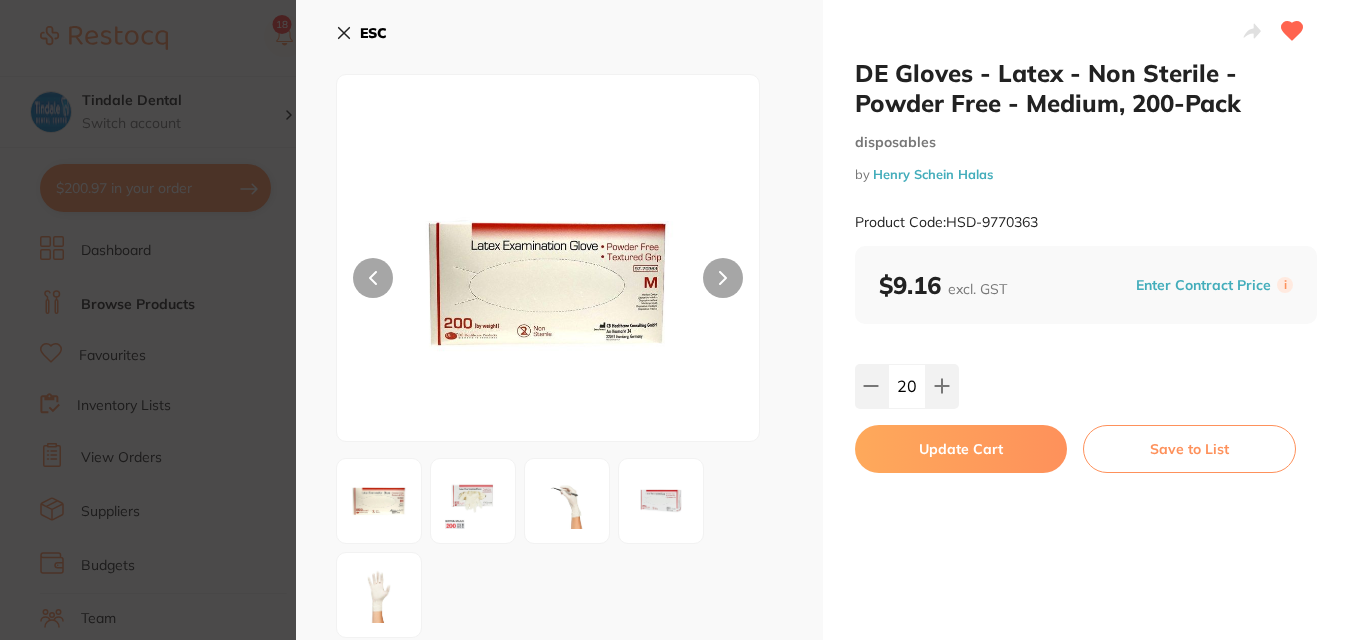 click on "Update Cart" at bounding box center [961, 449] 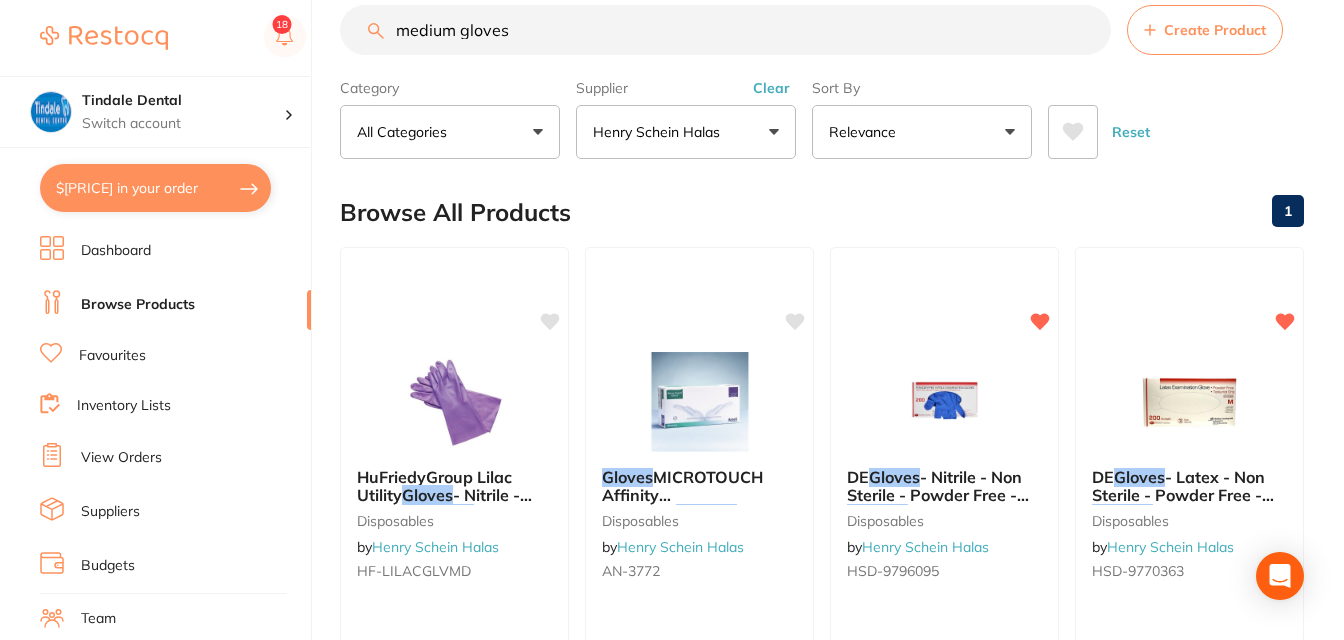 scroll, scrollTop: 0, scrollLeft: 0, axis: both 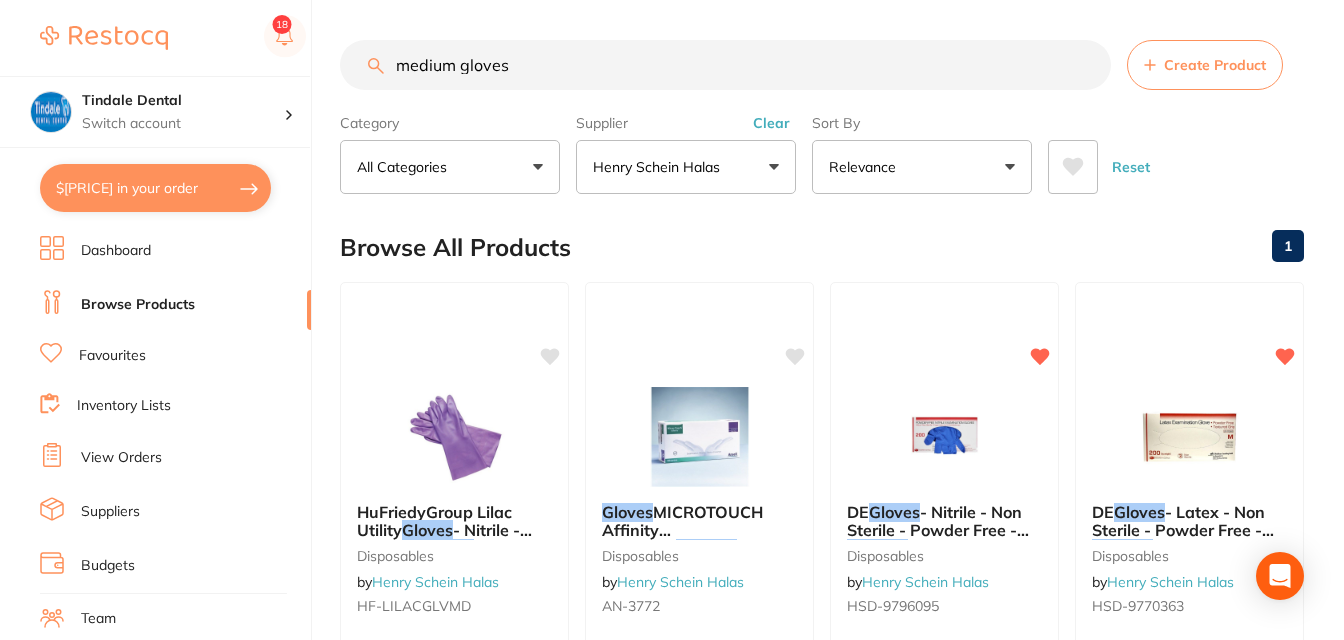 drag, startPoint x: 521, startPoint y: 63, endPoint x: 314, endPoint y: 51, distance: 207.34753 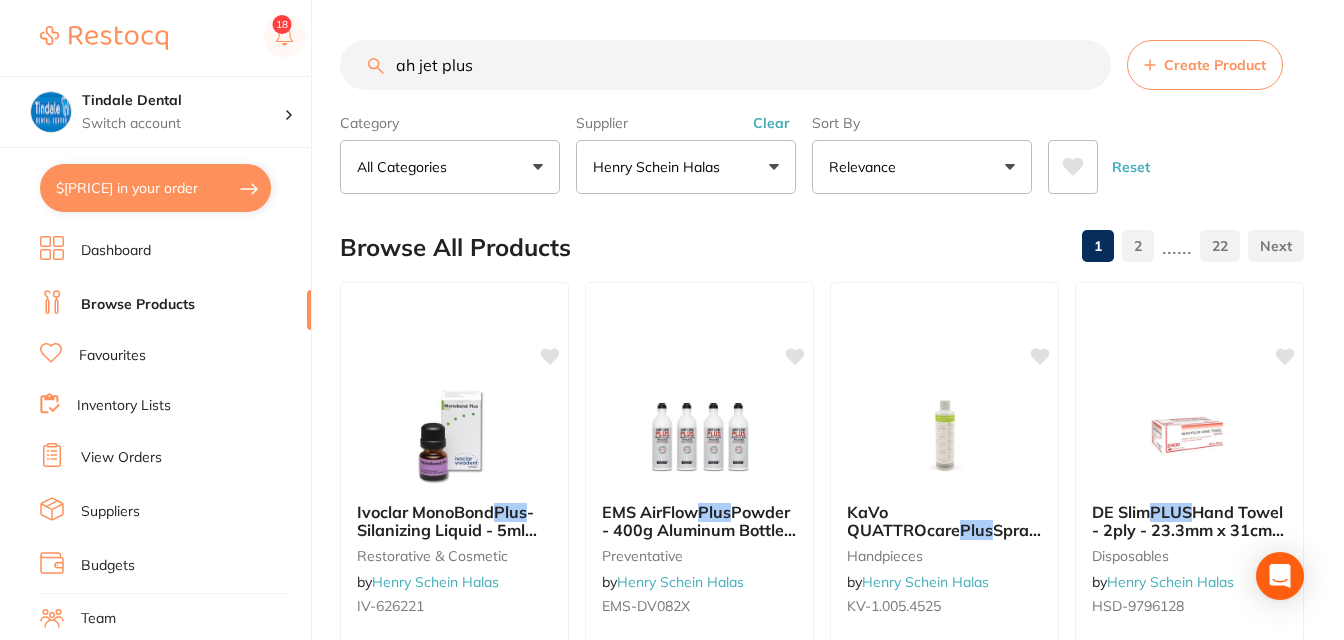 scroll, scrollTop: 0, scrollLeft: 0, axis: both 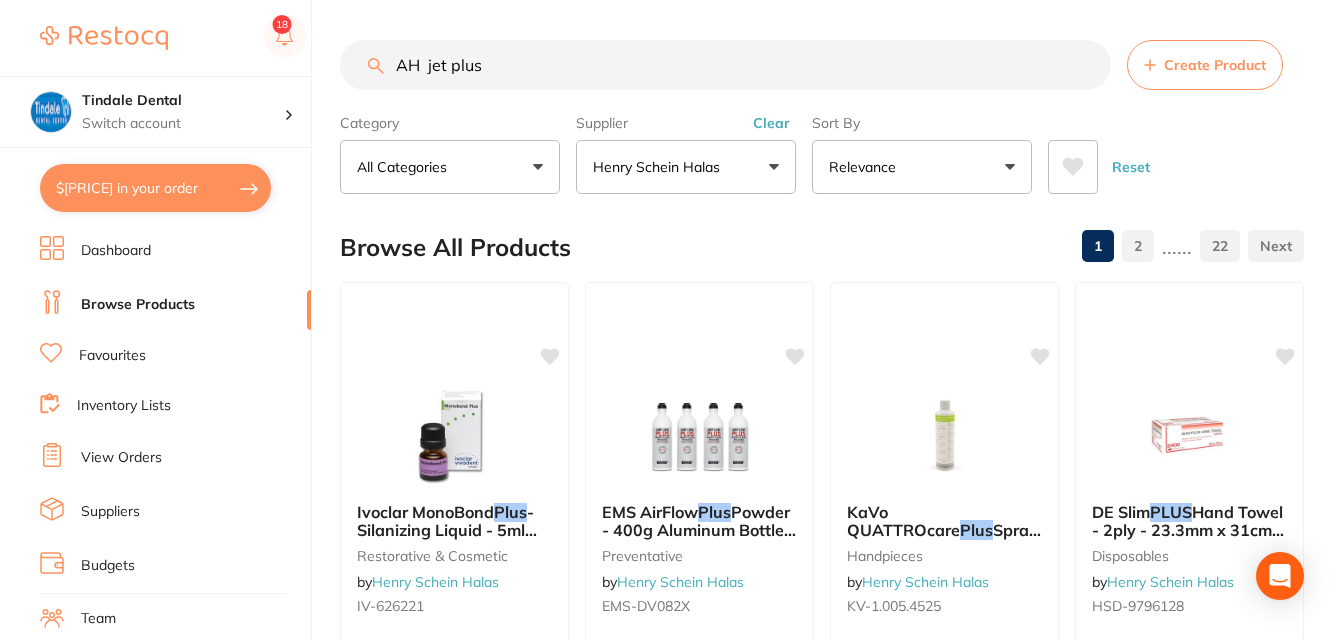 type on "AH  jet plus" 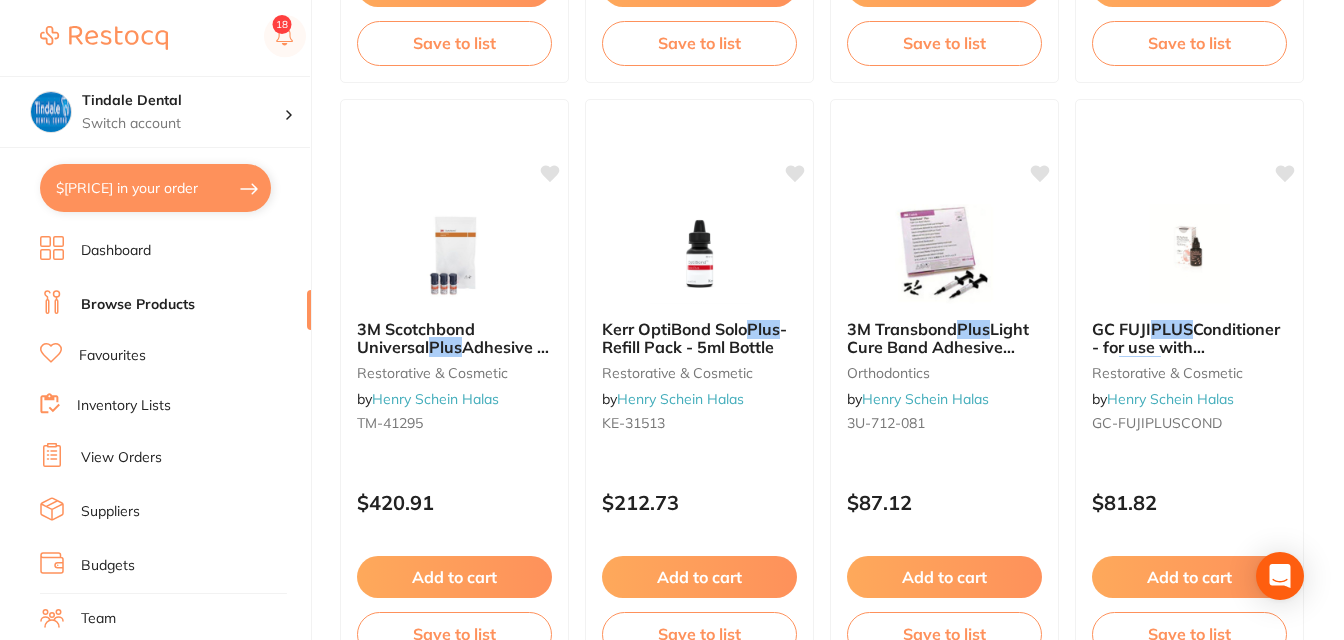 scroll, scrollTop: 4400, scrollLeft: 0, axis: vertical 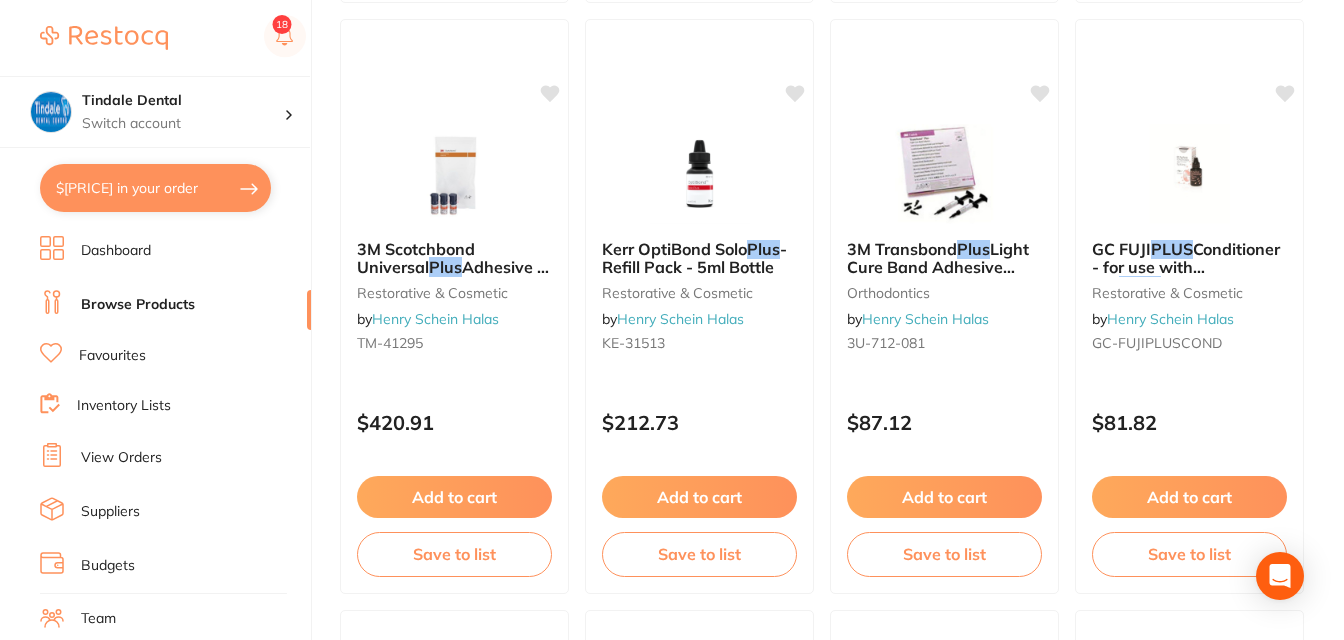click on "Inventory Lists" at bounding box center [124, 406] 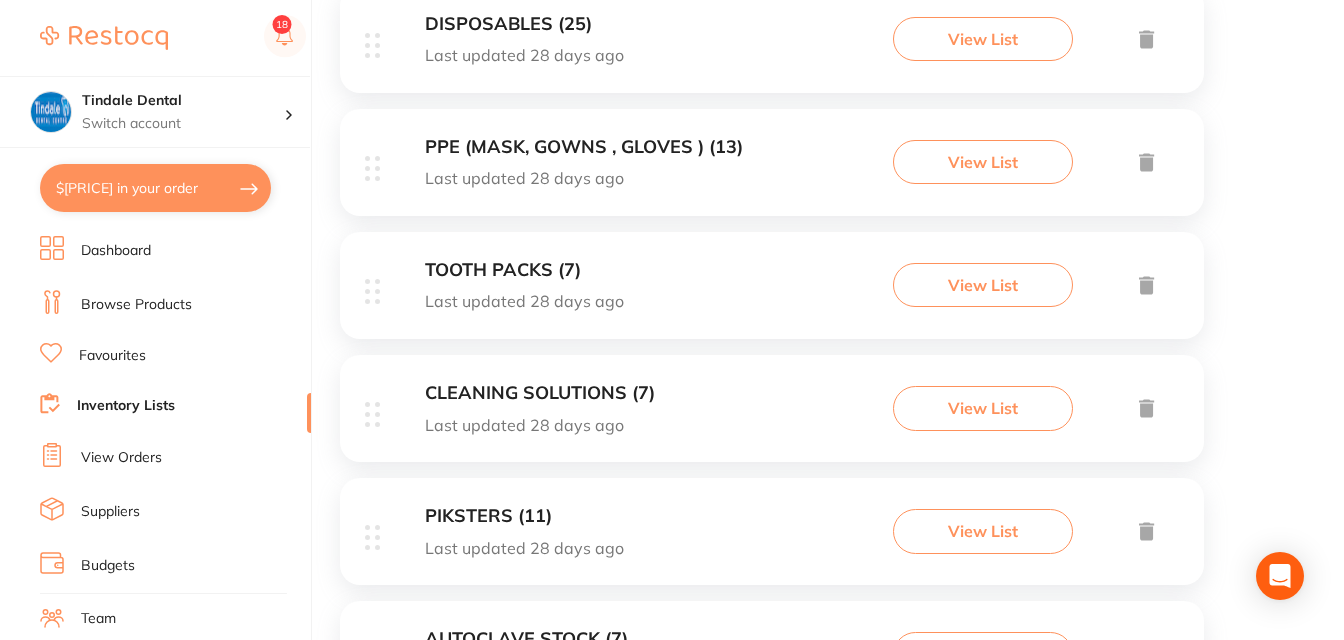 scroll, scrollTop: 1100, scrollLeft: 0, axis: vertical 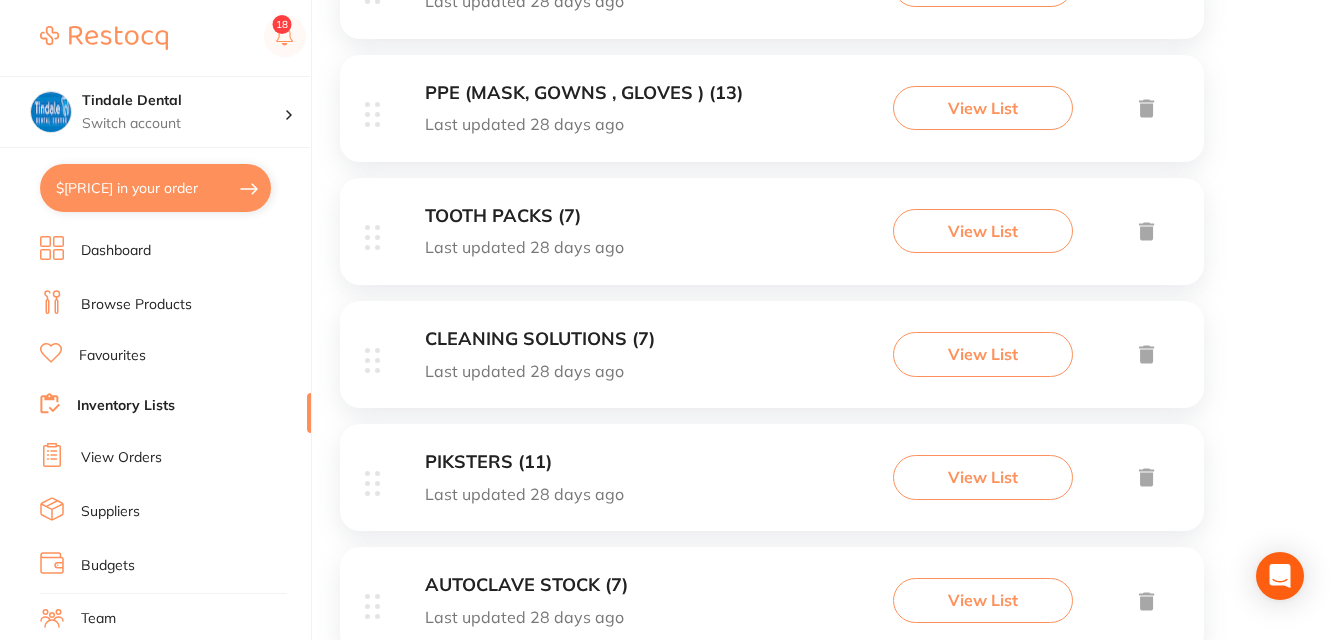 click on "TOOTH PACKS  (7)" at bounding box center (524, 216) 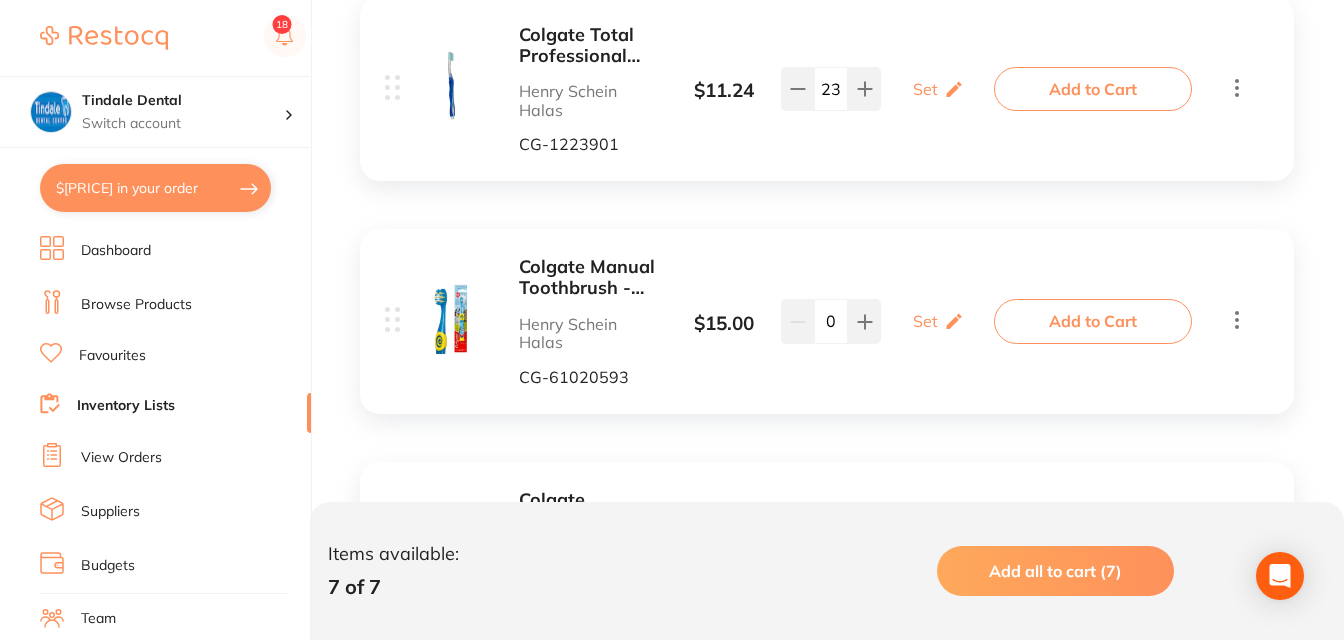 scroll, scrollTop: 1051, scrollLeft: 0, axis: vertical 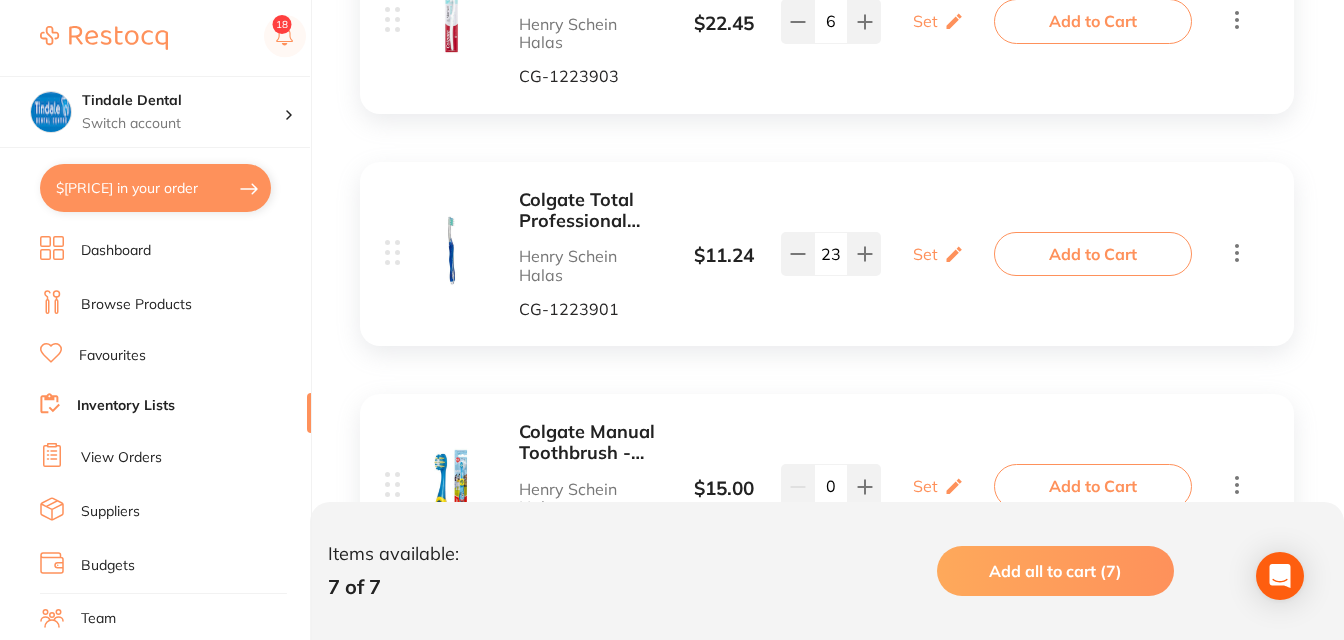 click on "Browse Products" at bounding box center (136, 305) 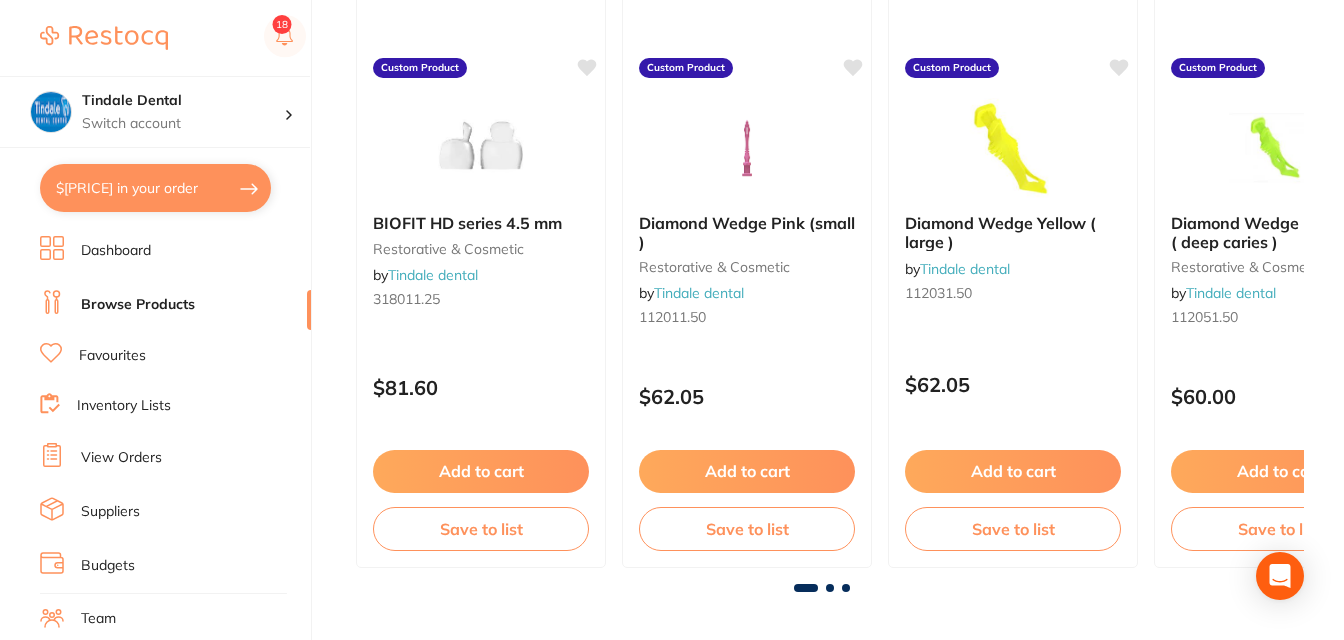 scroll, scrollTop: 0, scrollLeft: 0, axis: both 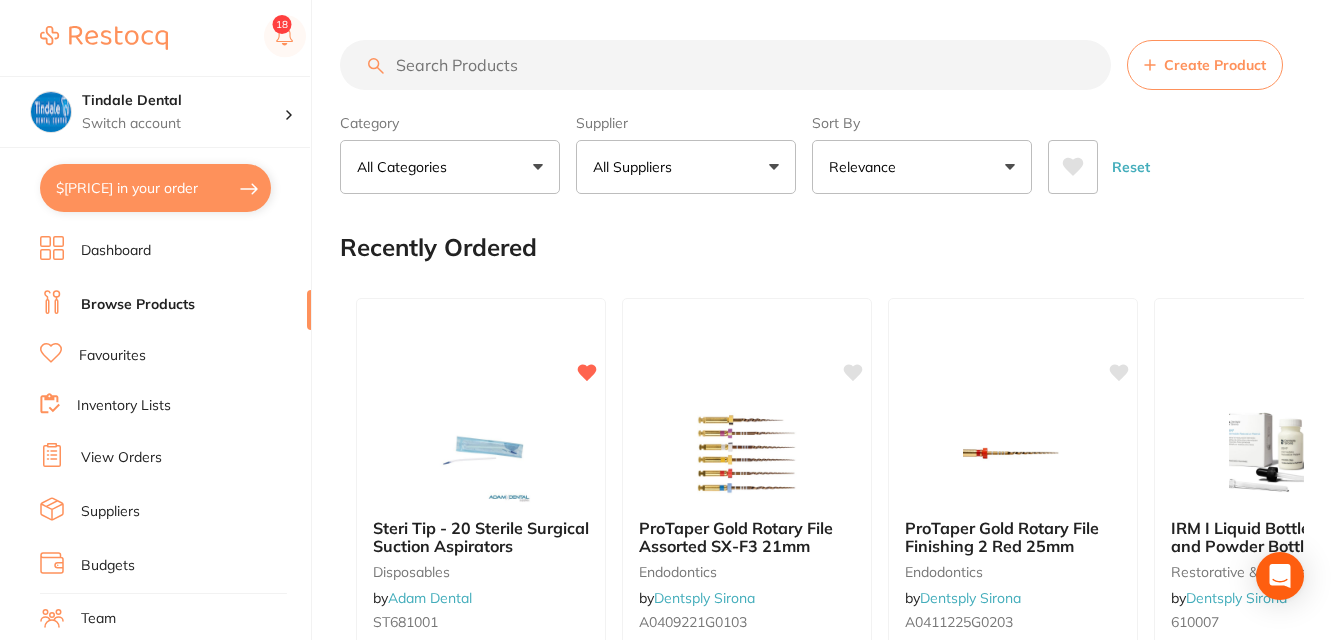 click on "Inventory Lists" at bounding box center (124, 406) 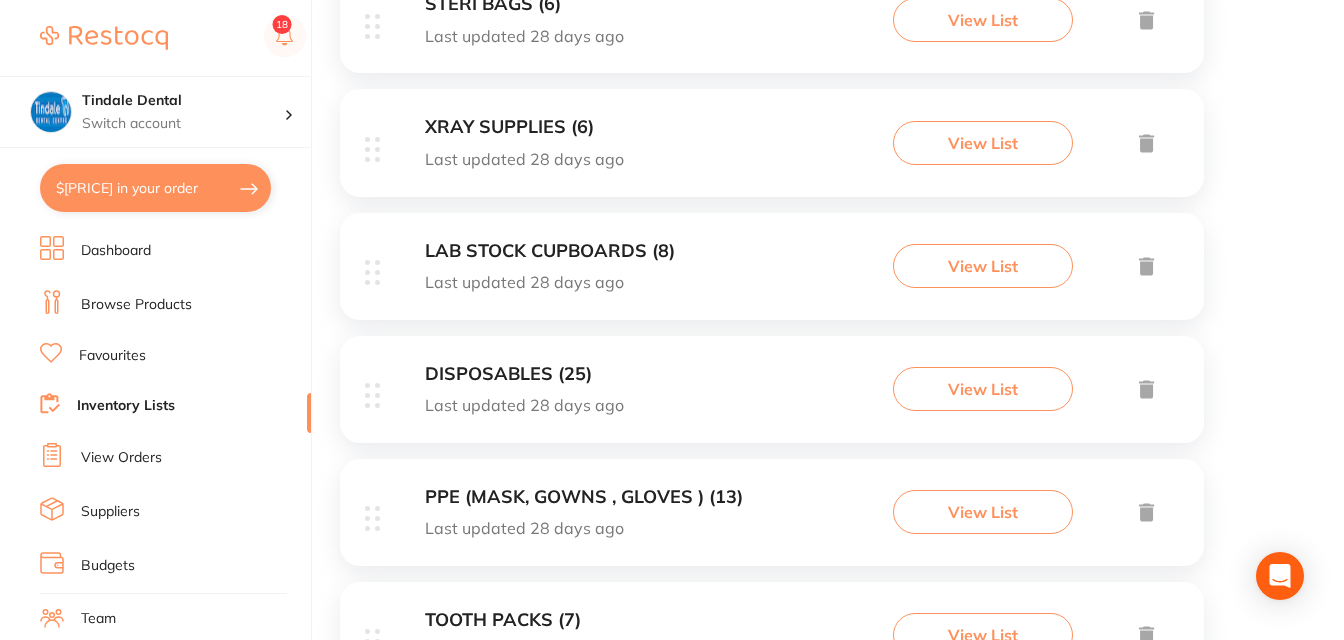 scroll, scrollTop: 700, scrollLeft: 0, axis: vertical 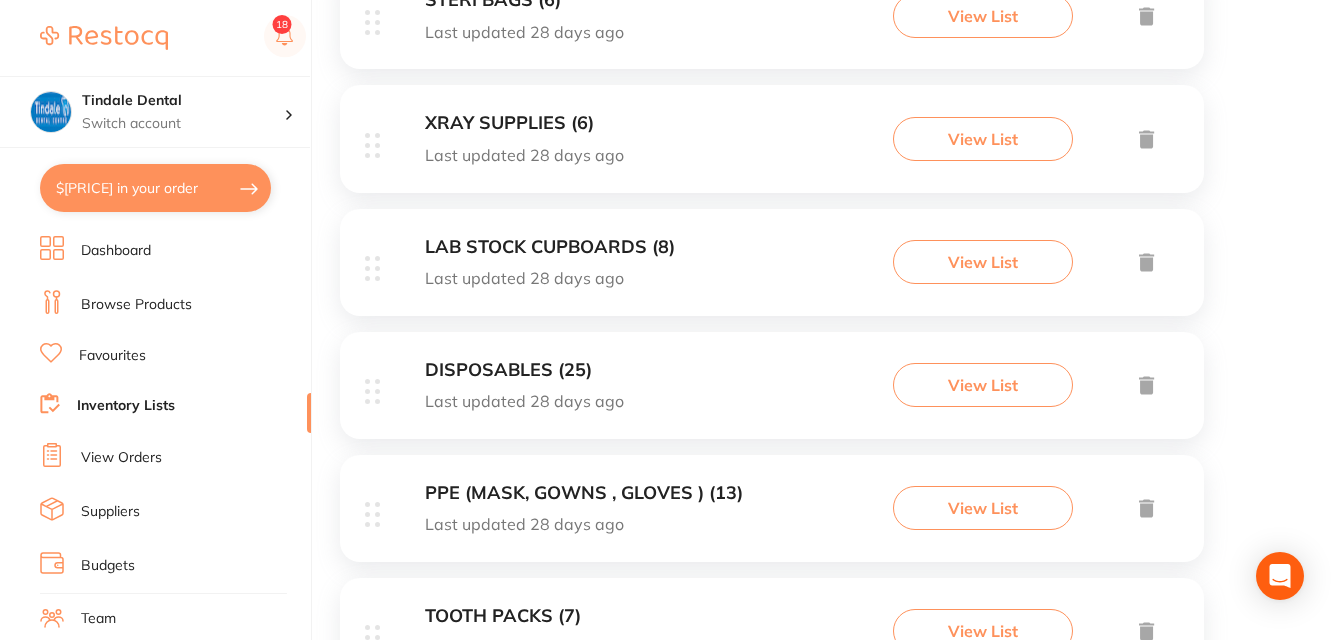 click on "DISPOSABLES (25)" at bounding box center [524, 370] 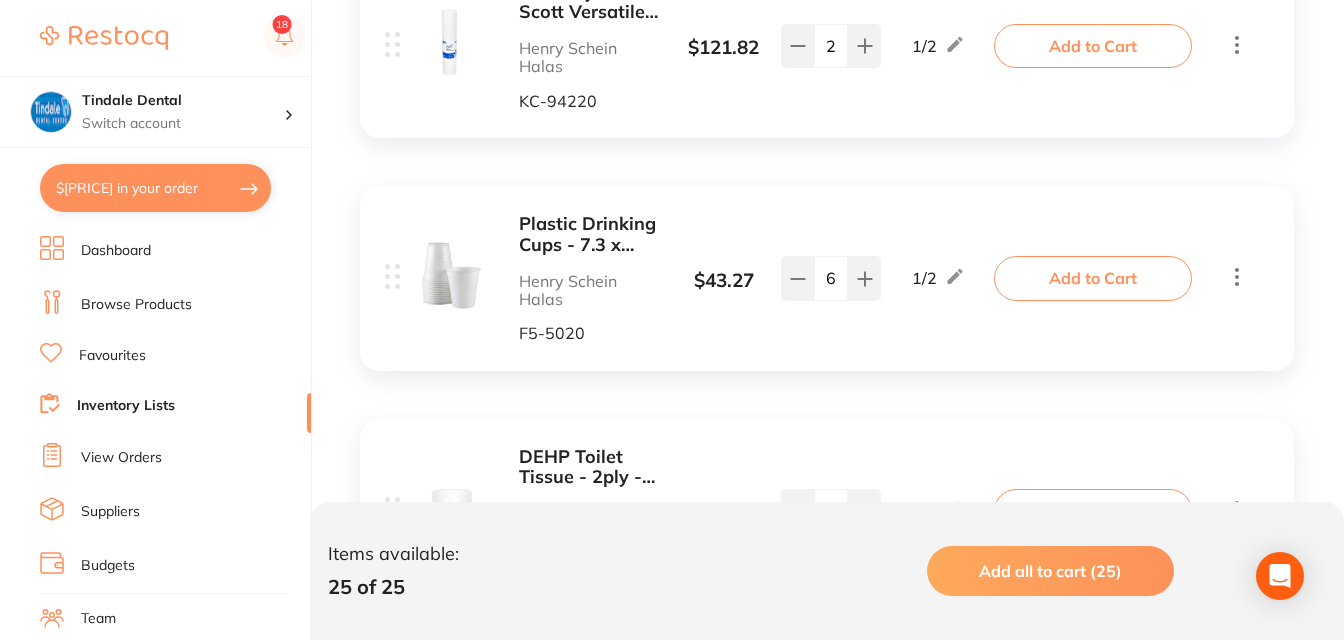 scroll, scrollTop: 4400, scrollLeft: 0, axis: vertical 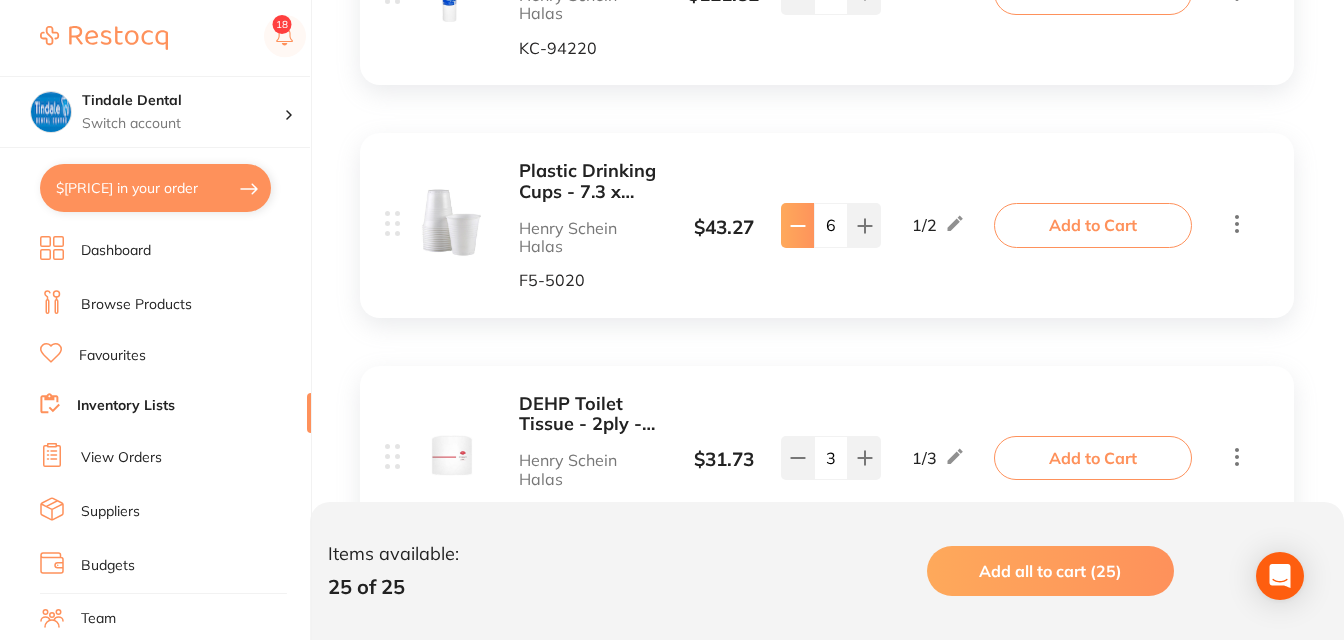click at bounding box center (797, -3802) 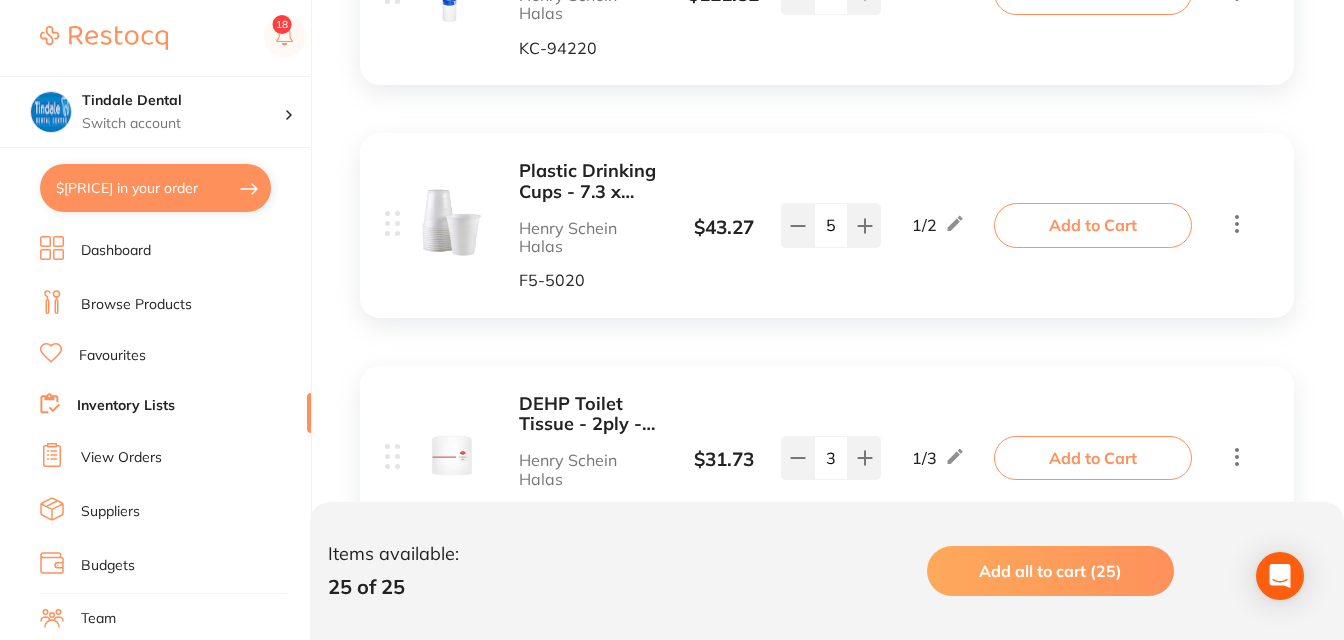 click on "Inventory Lists" at bounding box center (126, 406) 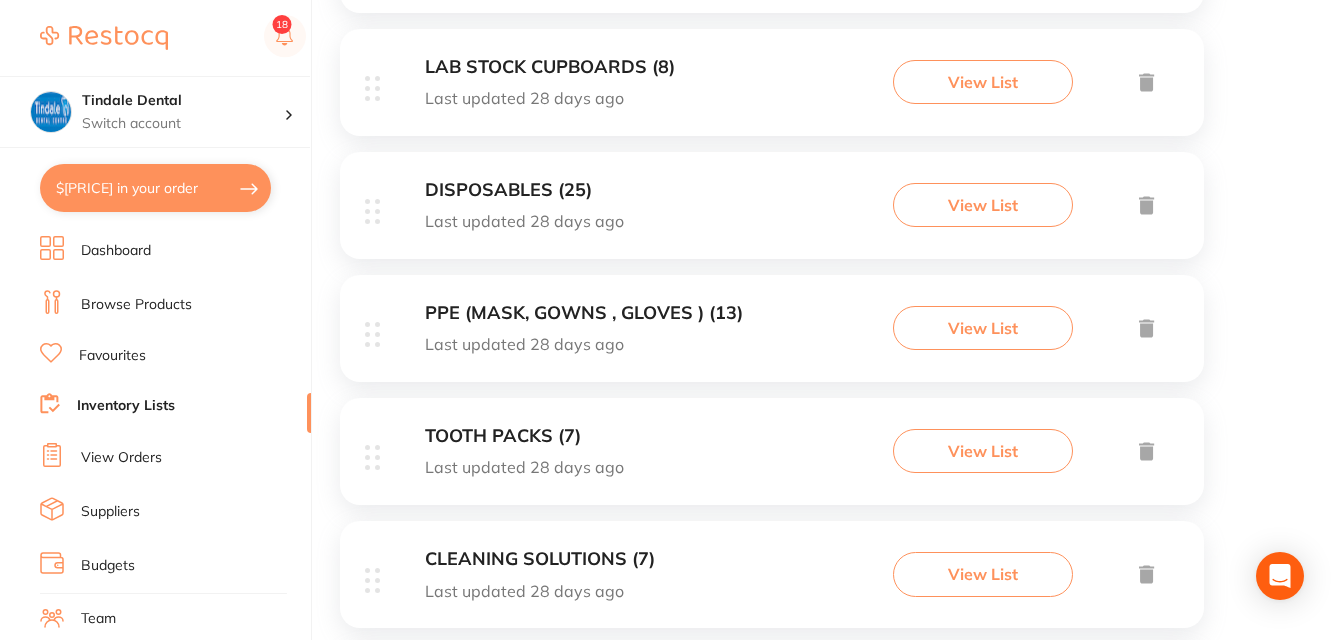 scroll, scrollTop: 900, scrollLeft: 0, axis: vertical 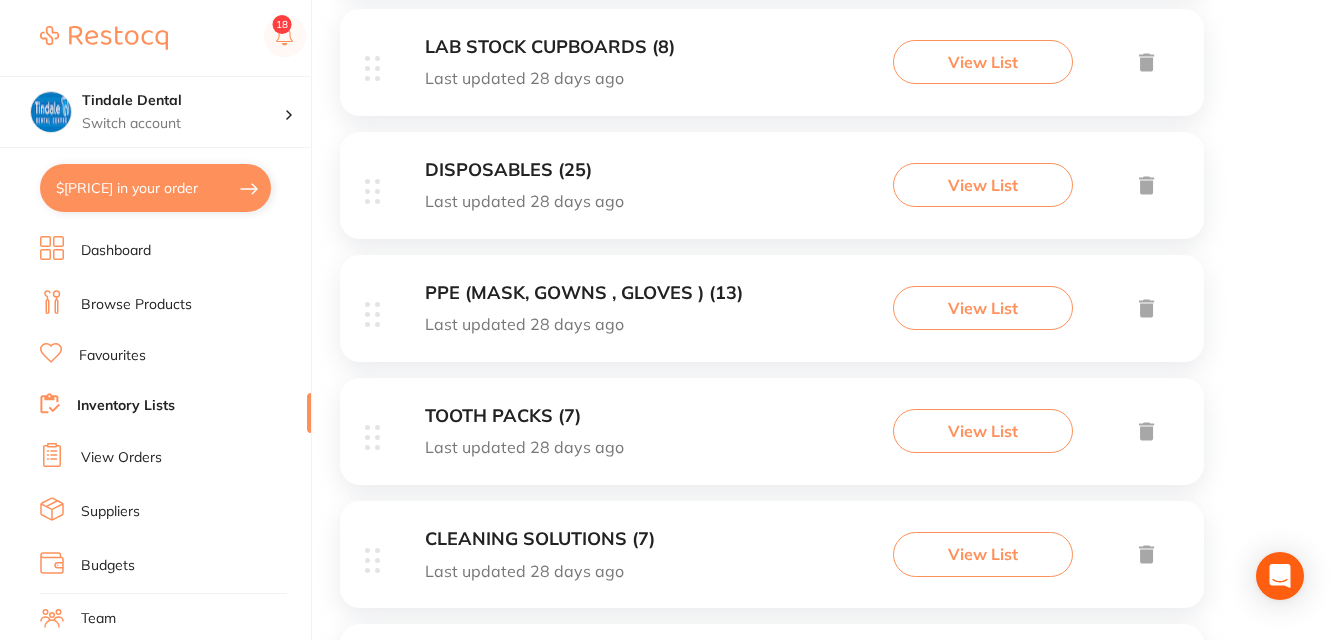 click on "PPE (MASK, GOWNS , GLOVES ) (13)" at bounding box center (584, 293) 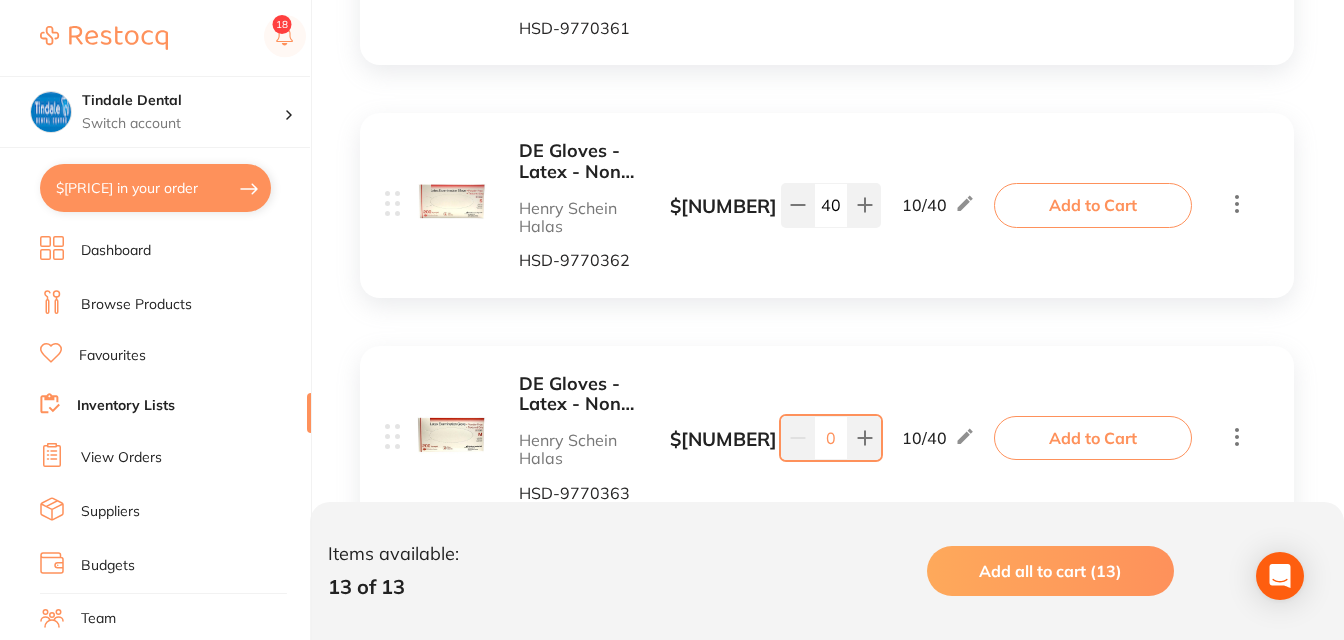 scroll, scrollTop: 2446, scrollLeft: 0, axis: vertical 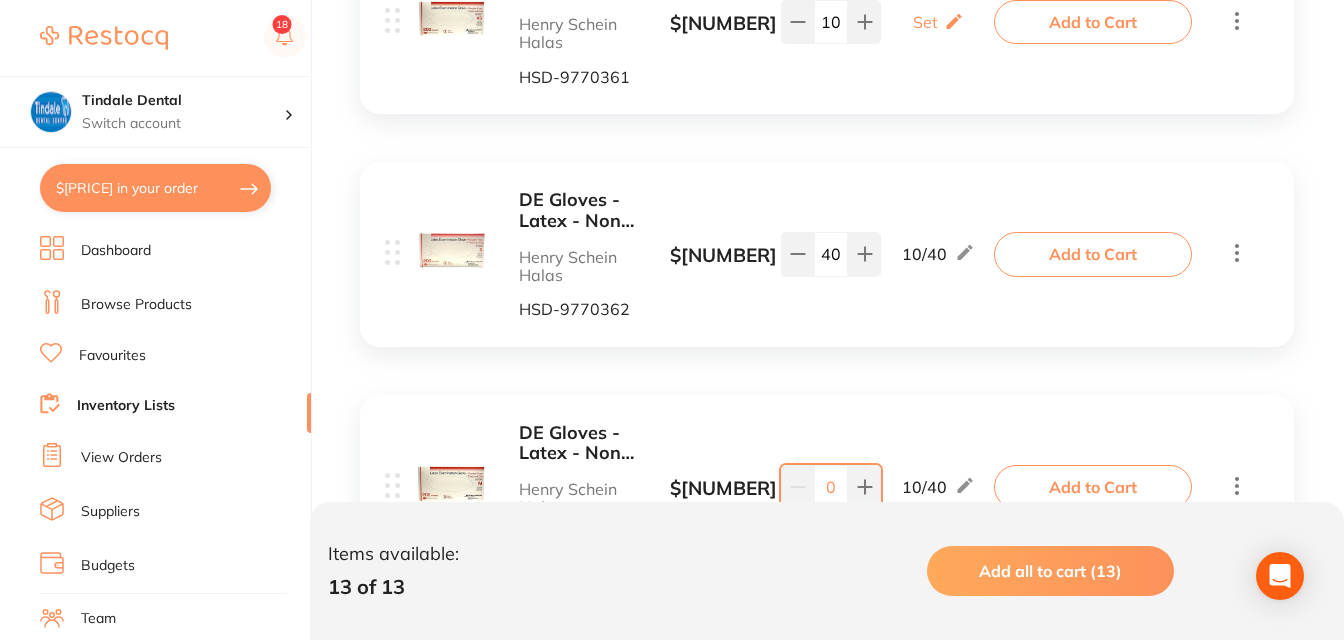 click on "DE Gloves - Latex - Non Sterile - Powder Free - Small, 200-Pack" at bounding box center [590, 210] 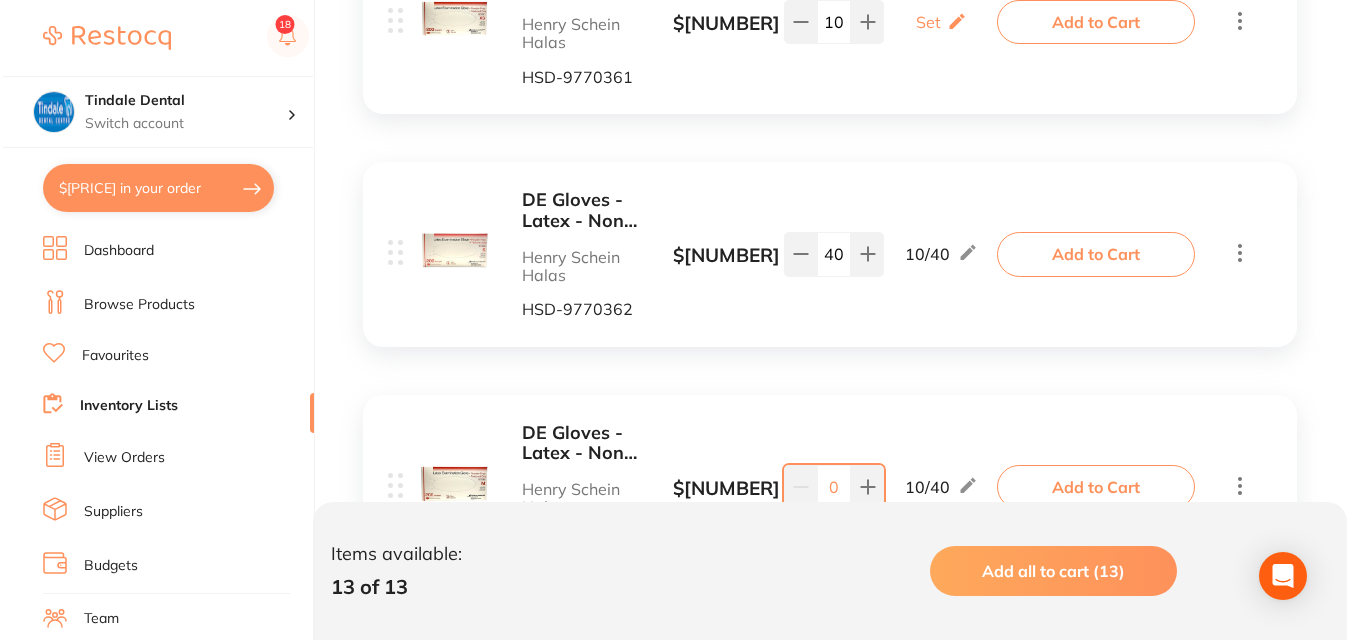 scroll, scrollTop: 0, scrollLeft: 0, axis: both 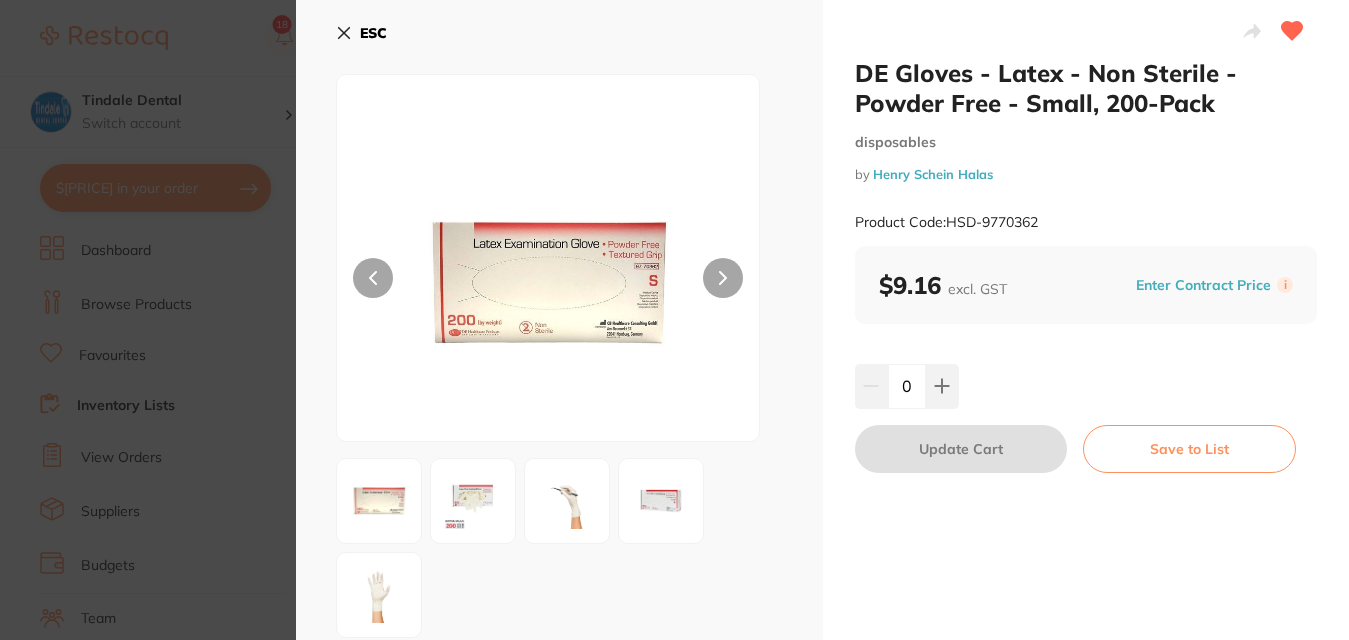 click 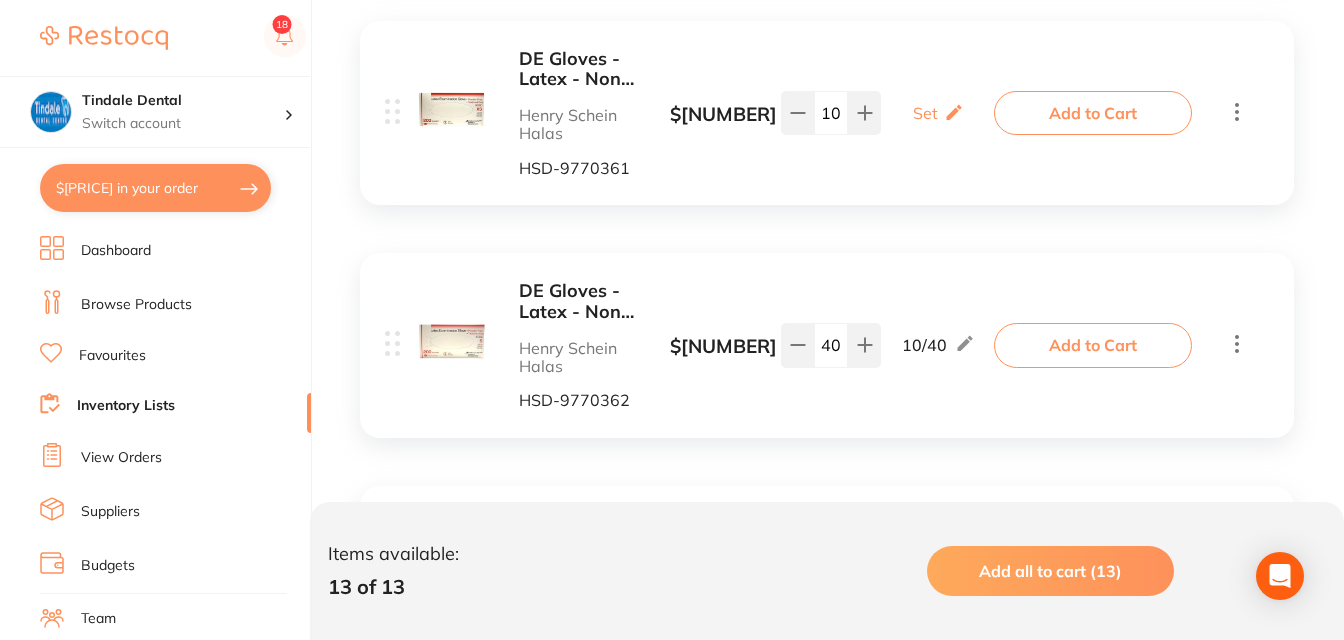 scroll, scrollTop: 2346, scrollLeft: 0, axis: vertical 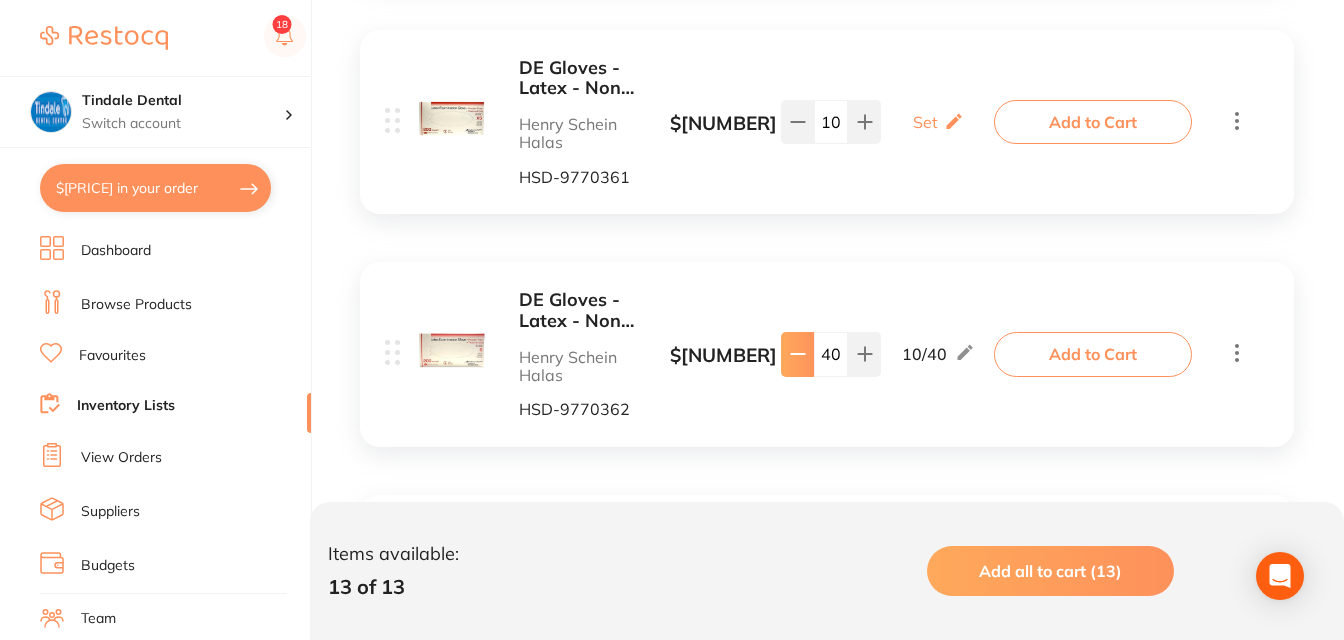 click at bounding box center [797, -1739] 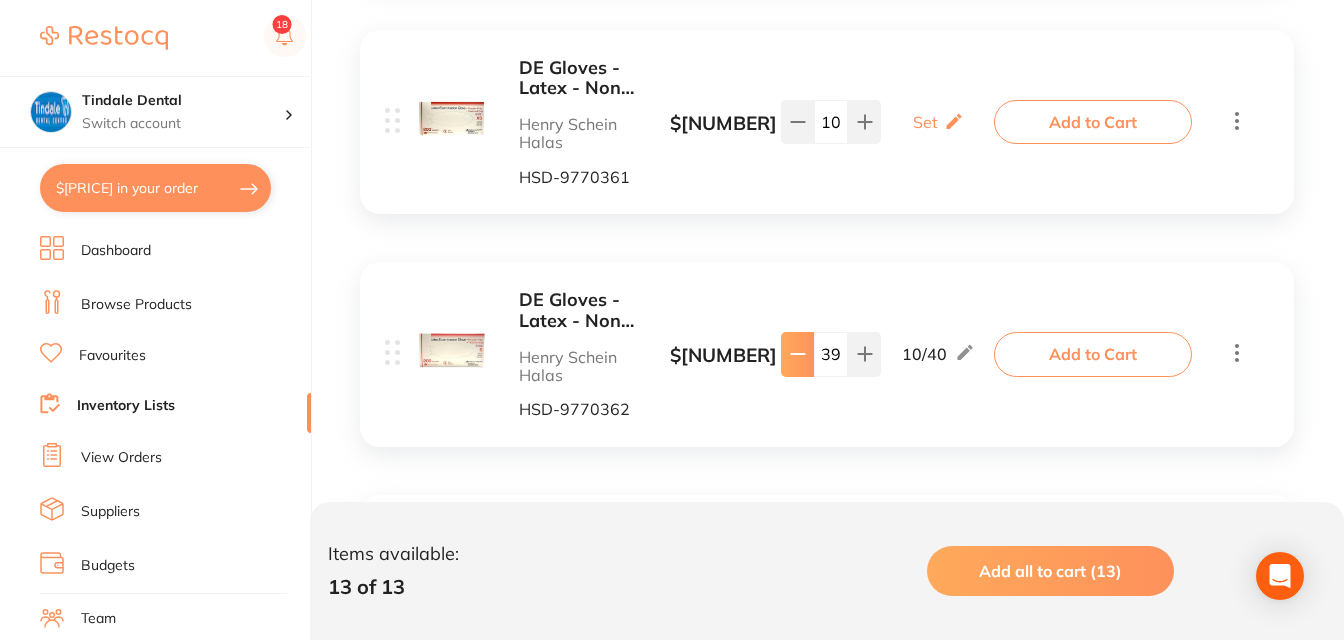 click at bounding box center (797, -1739) 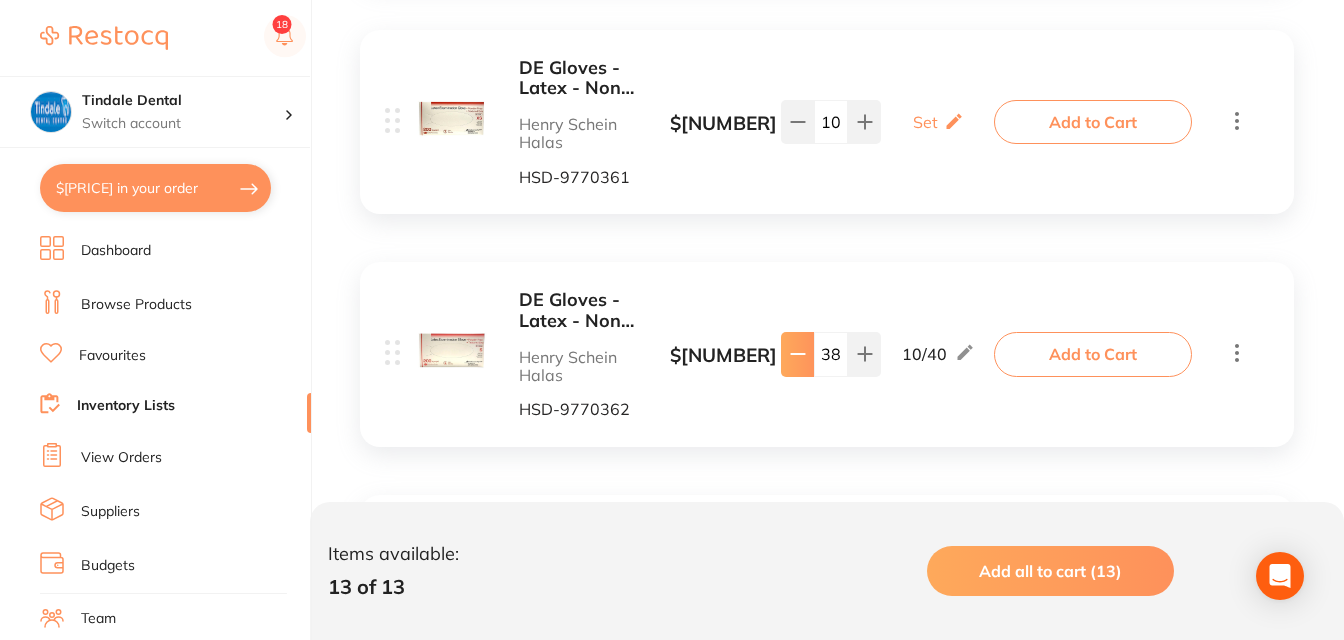 click at bounding box center (797, -1739) 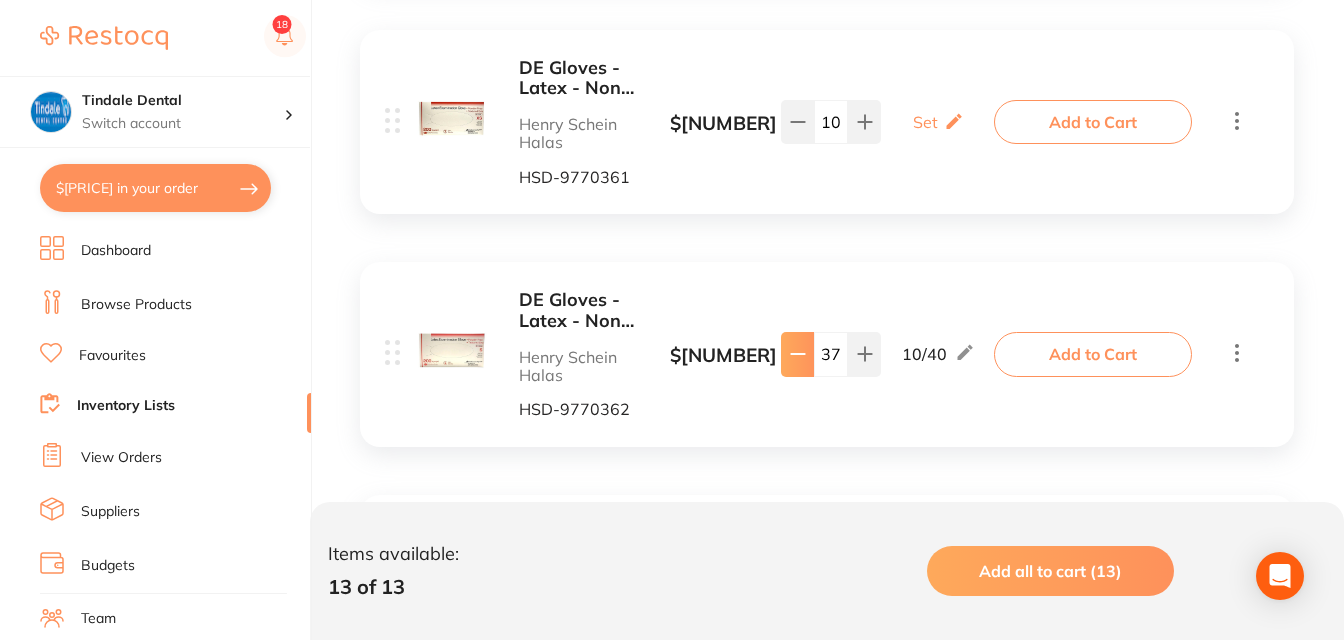 click at bounding box center (797, -1739) 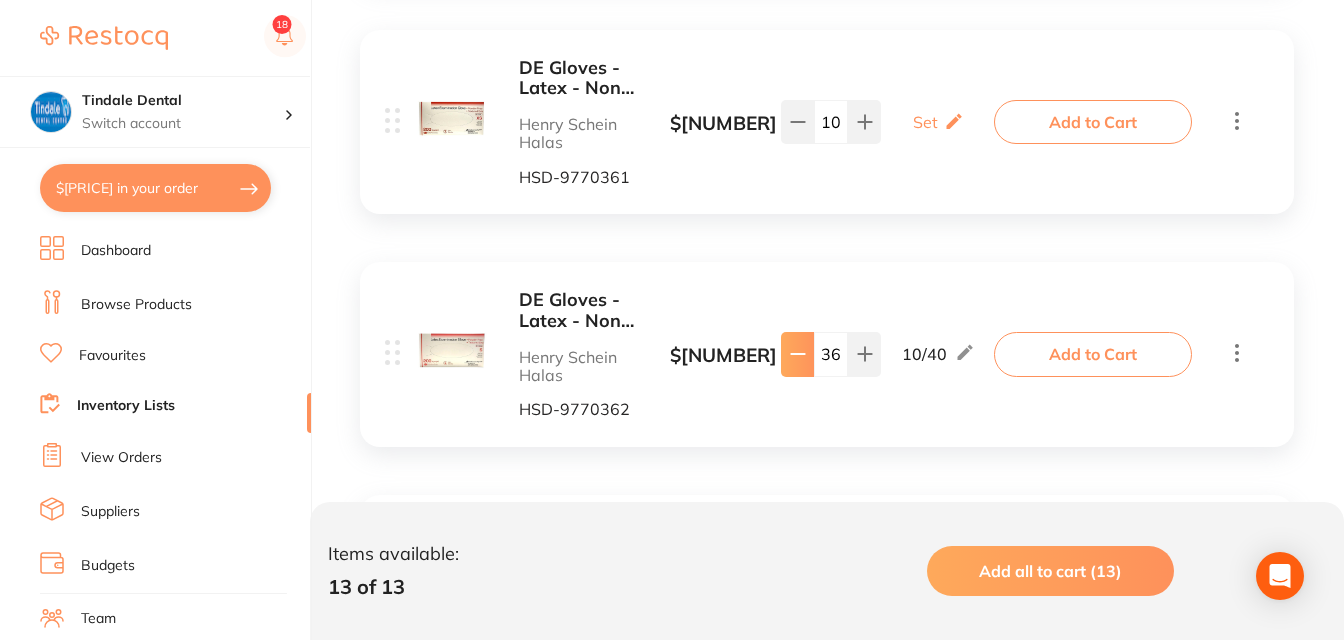click at bounding box center [797, -1739] 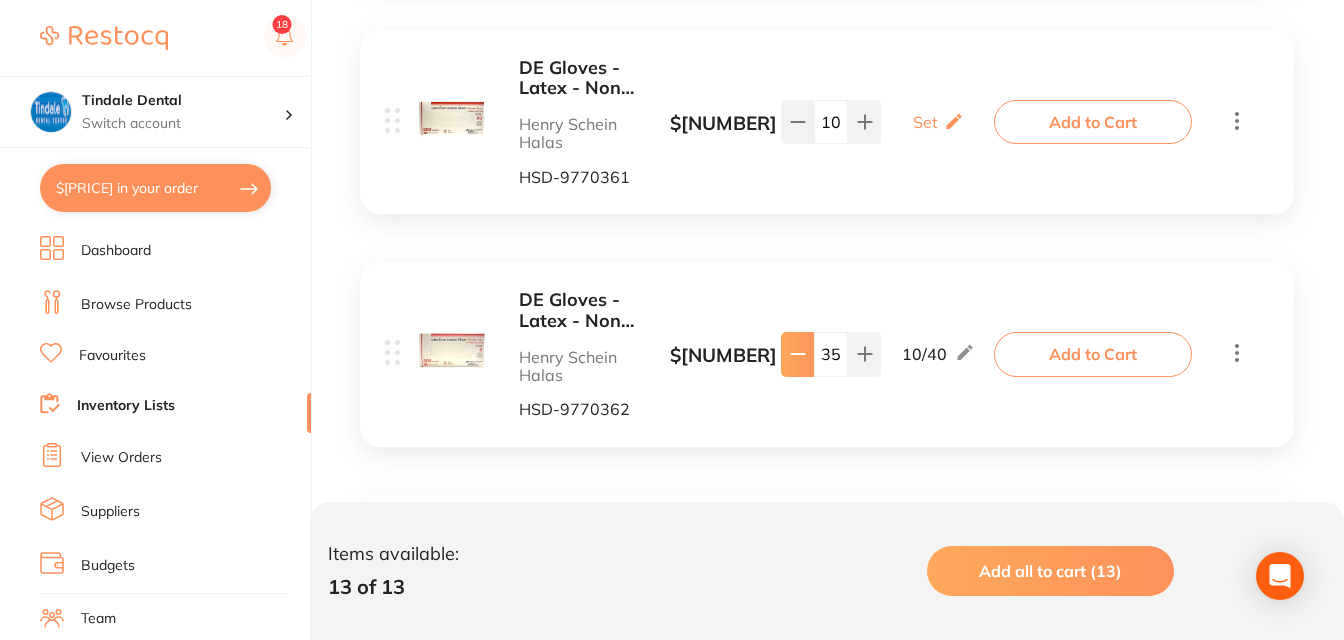 click at bounding box center (797, -1739) 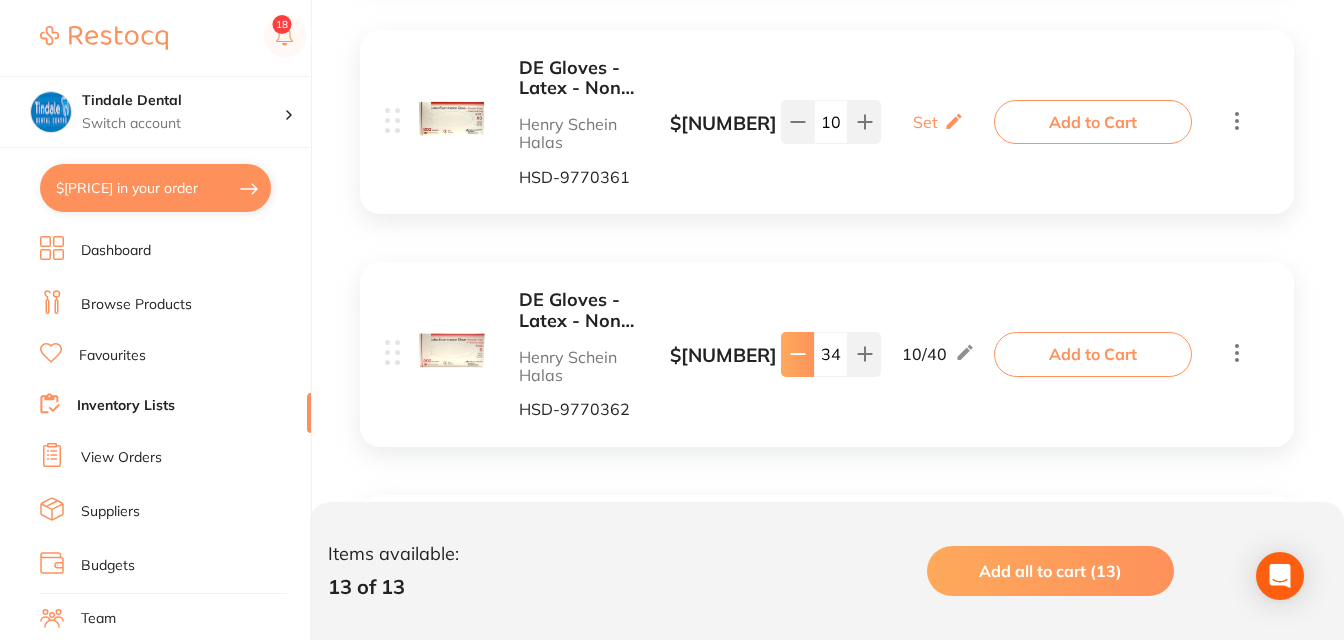 click at bounding box center [797, -1739] 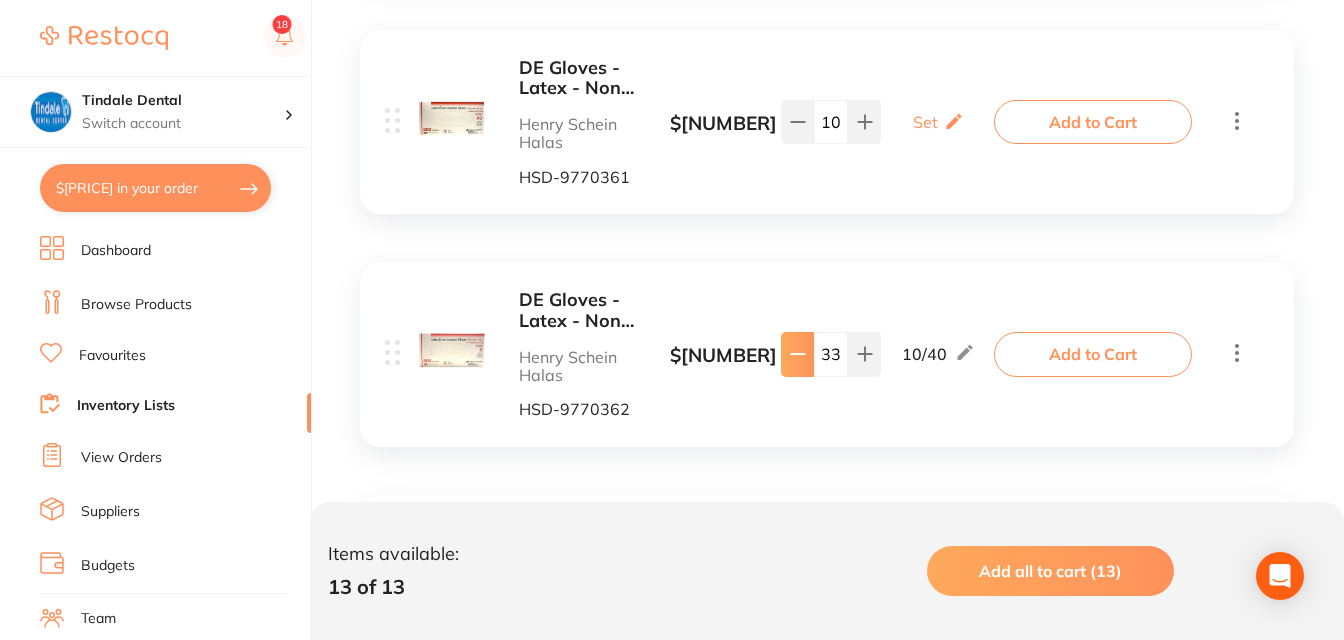 click at bounding box center (797, -1739) 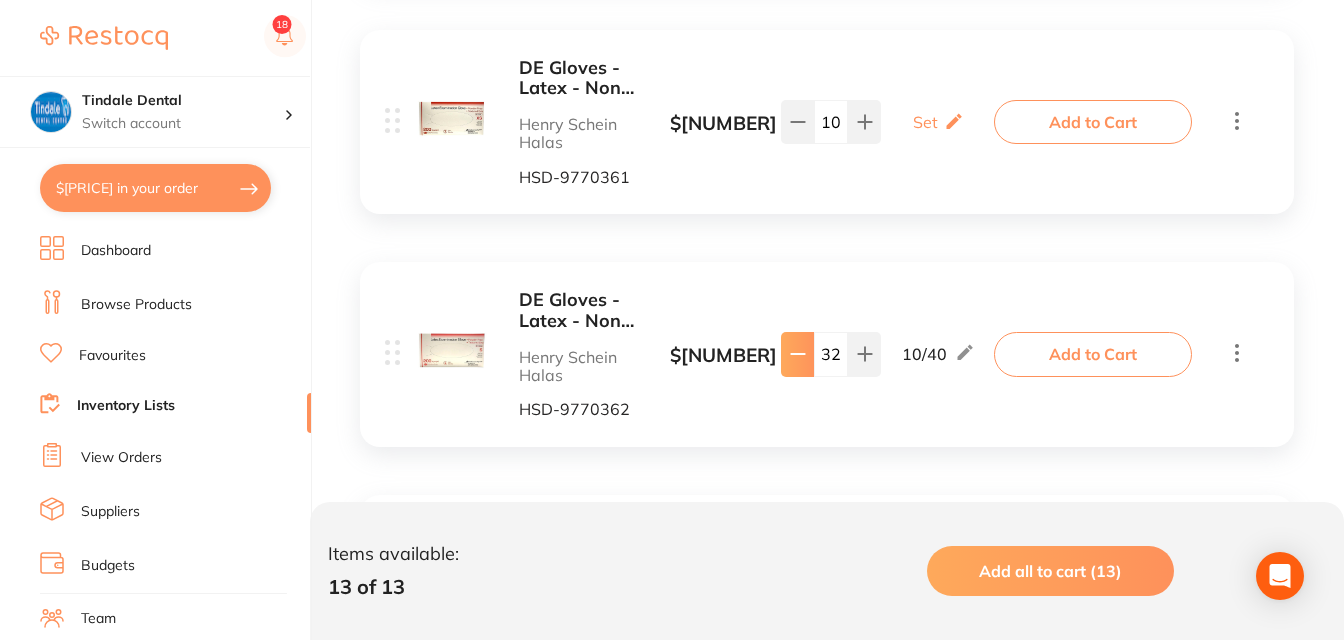 click at bounding box center (797, -1739) 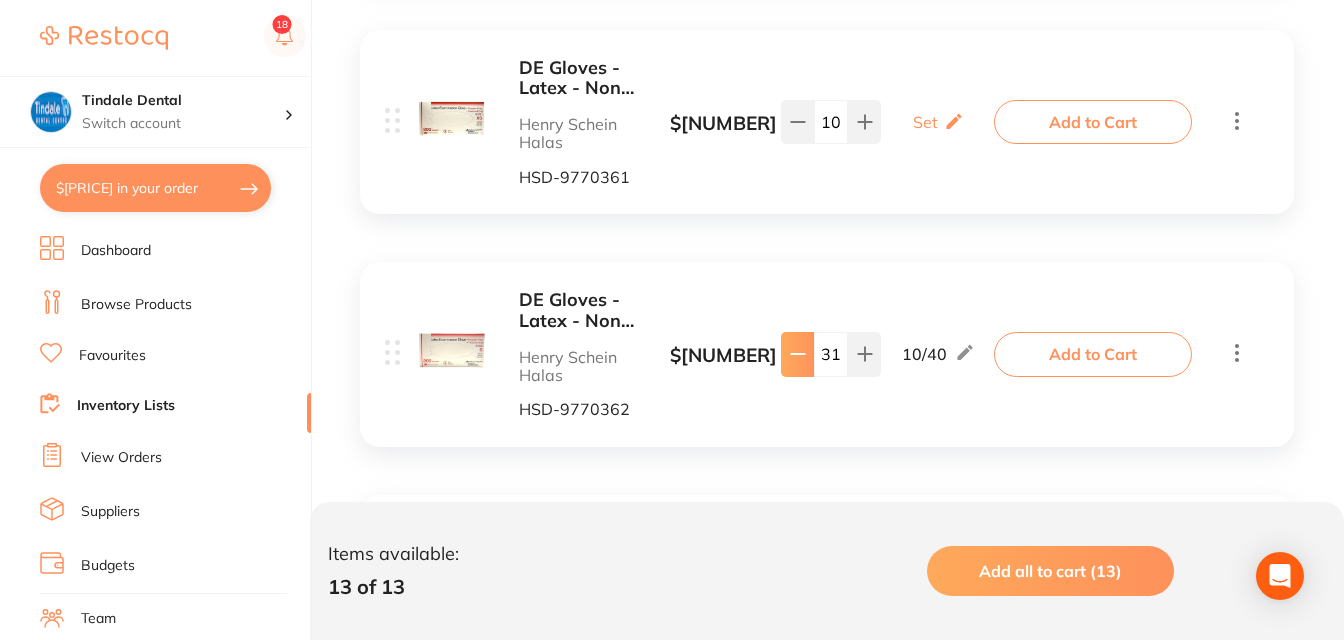 click at bounding box center (797, -1739) 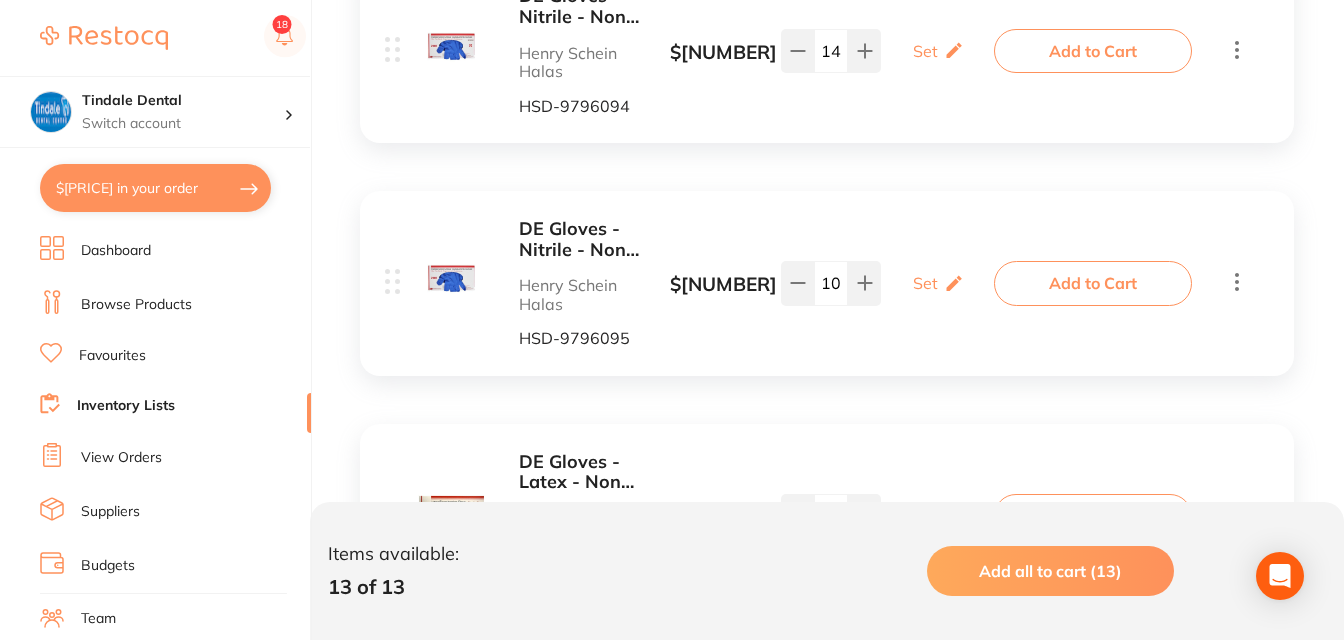 scroll, scrollTop: 1946, scrollLeft: 0, axis: vertical 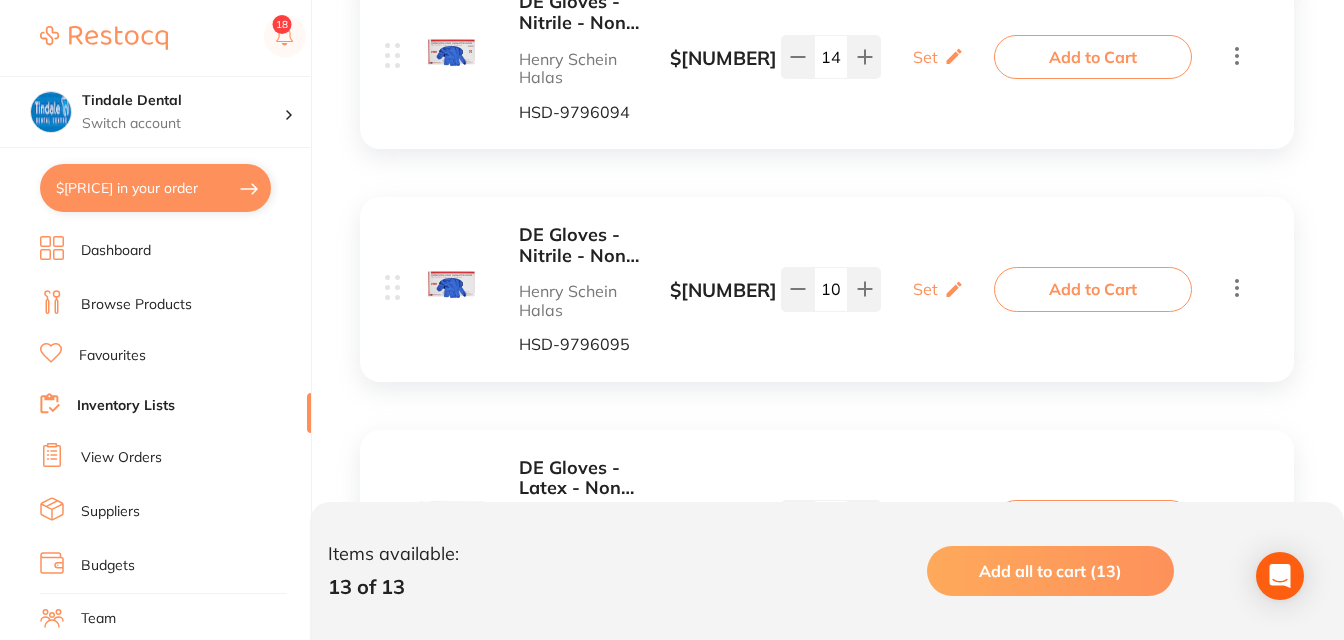 click on "Inventory Lists" at bounding box center [126, 406] 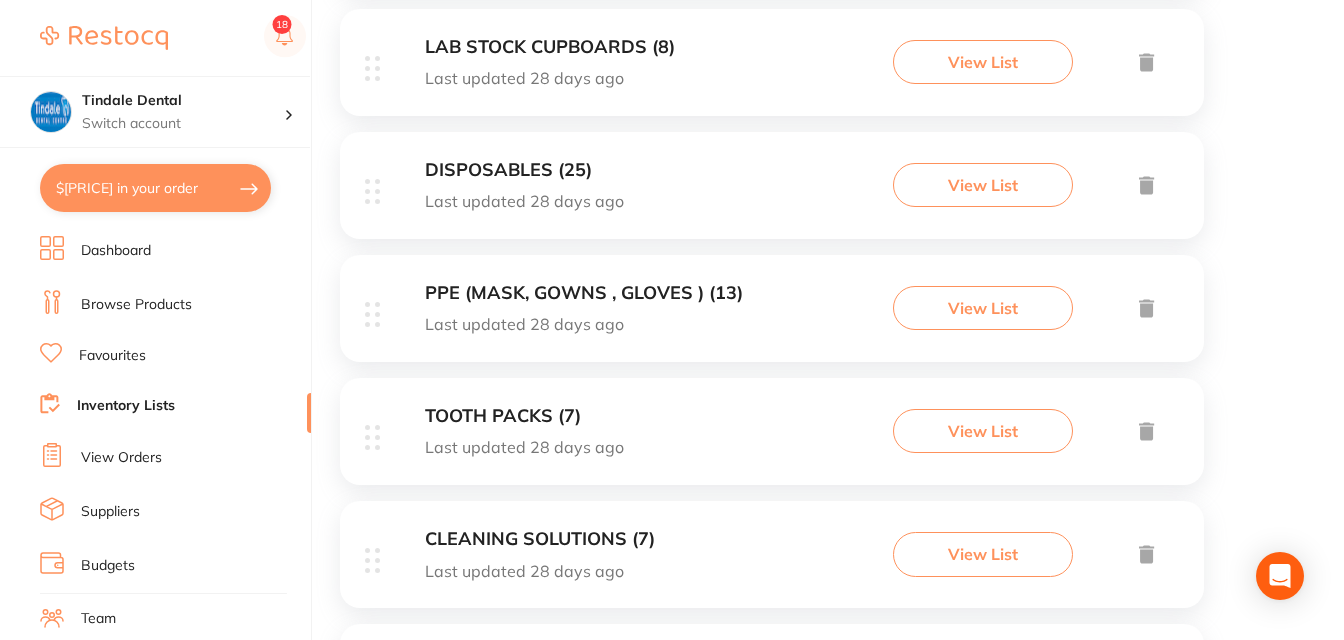 scroll, scrollTop: 1100, scrollLeft: 0, axis: vertical 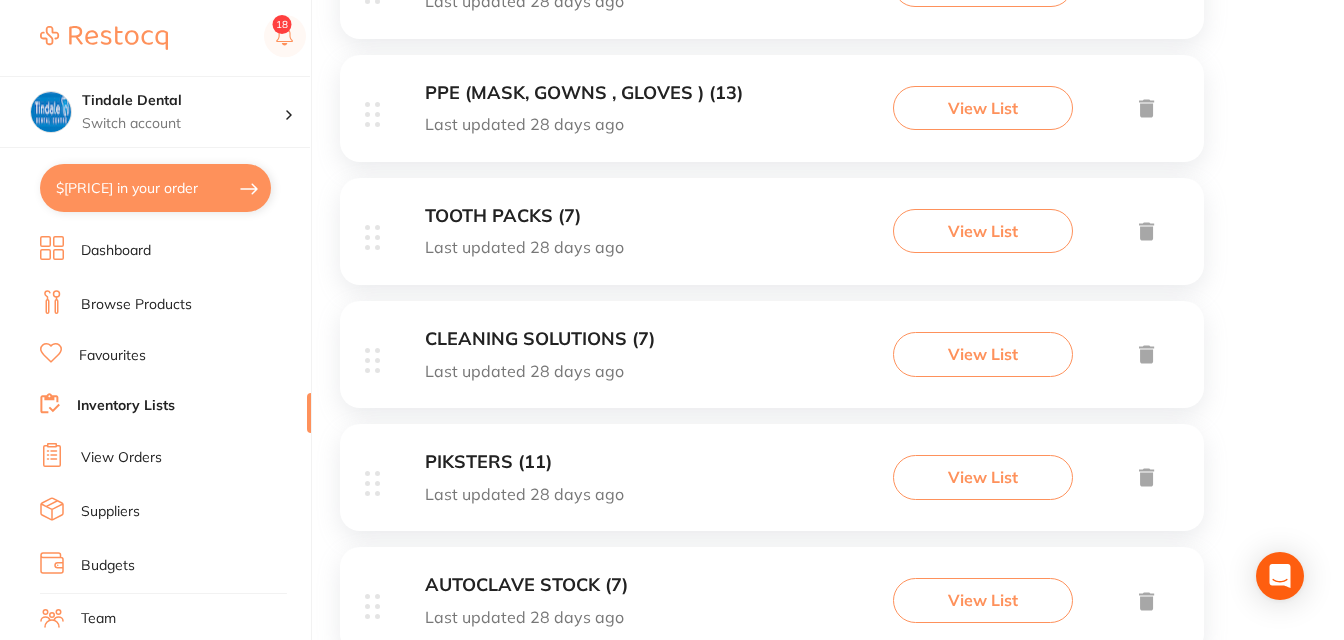 click on "CLEANING SOLUTIONS (7)" at bounding box center [540, 339] 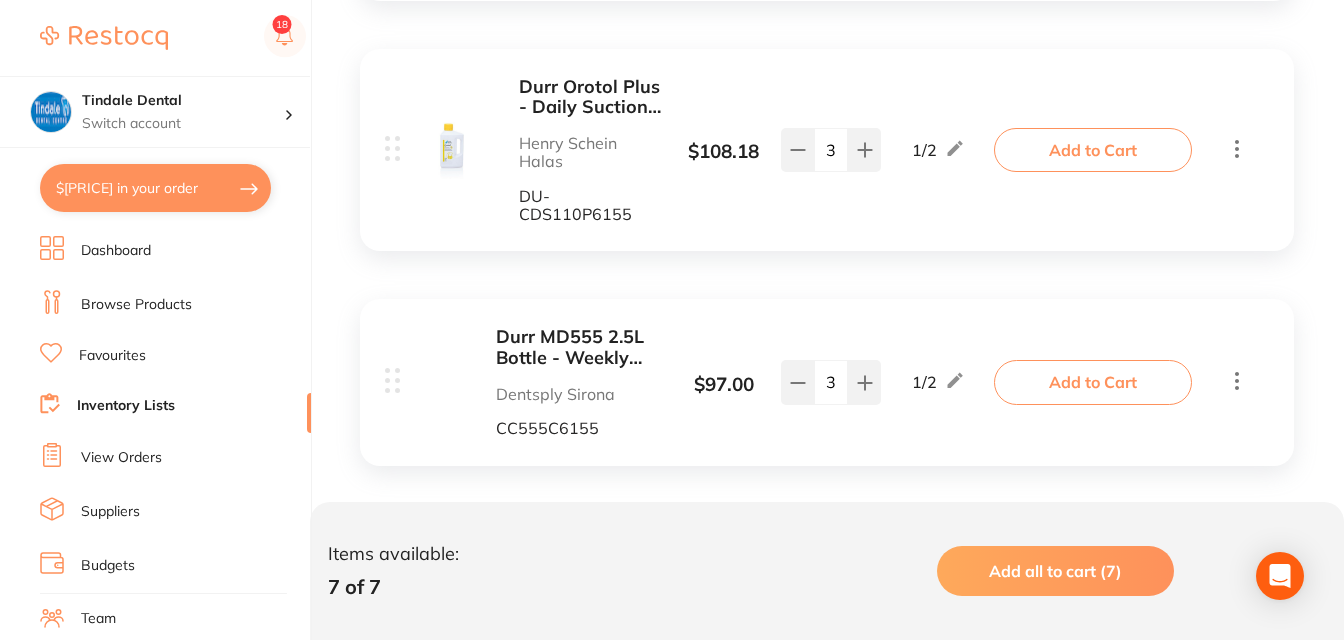 scroll, scrollTop: 1614, scrollLeft: 0, axis: vertical 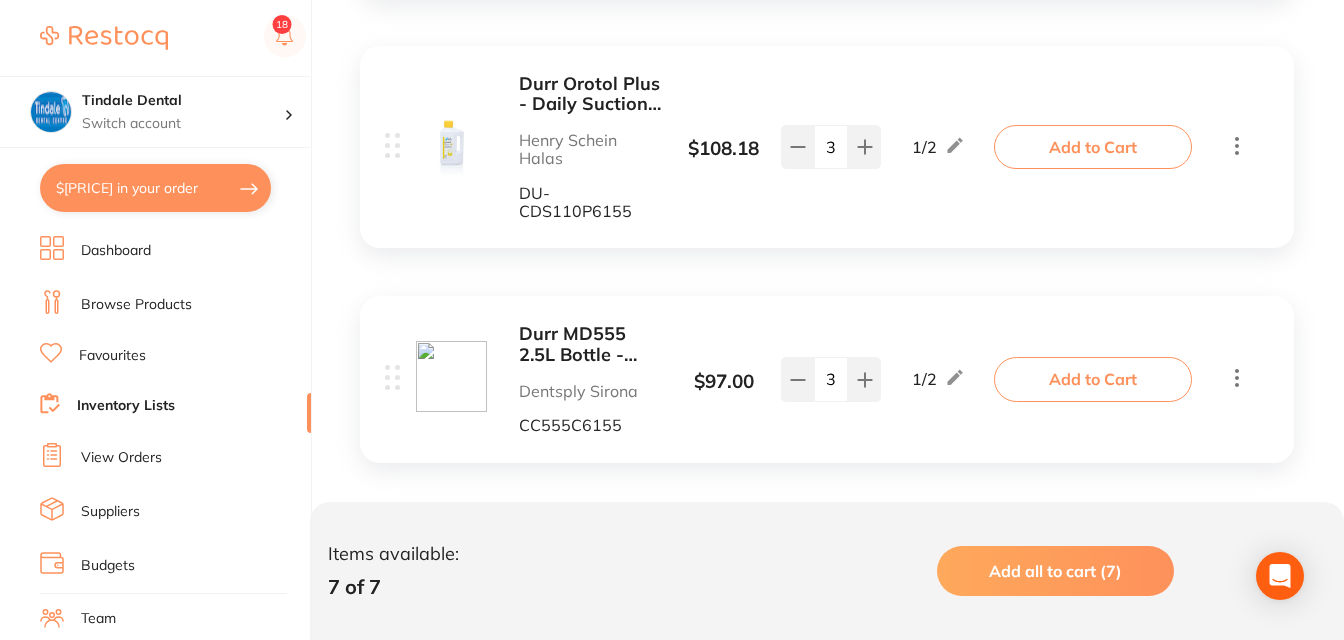click on "Inventory Lists" at bounding box center (126, 406) 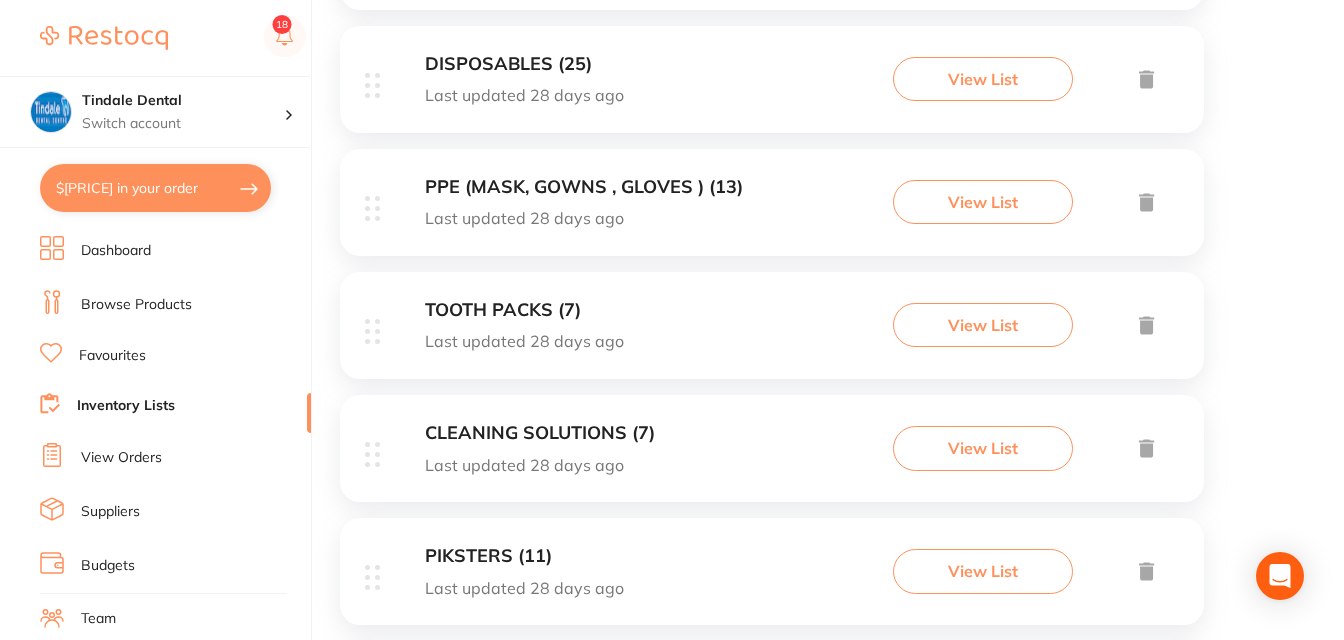 scroll, scrollTop: 885, scrollLeft: 0, axis: vertical 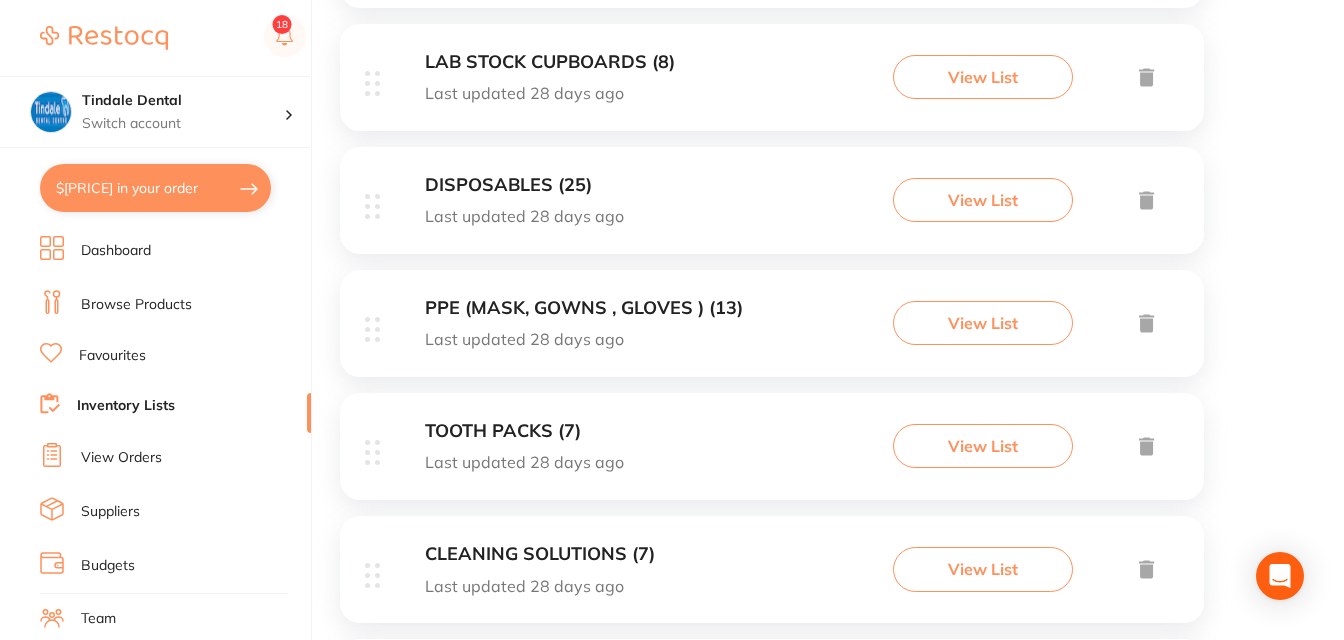 click on "DISPOSABLES (25)" at bounding box center [524, 185] 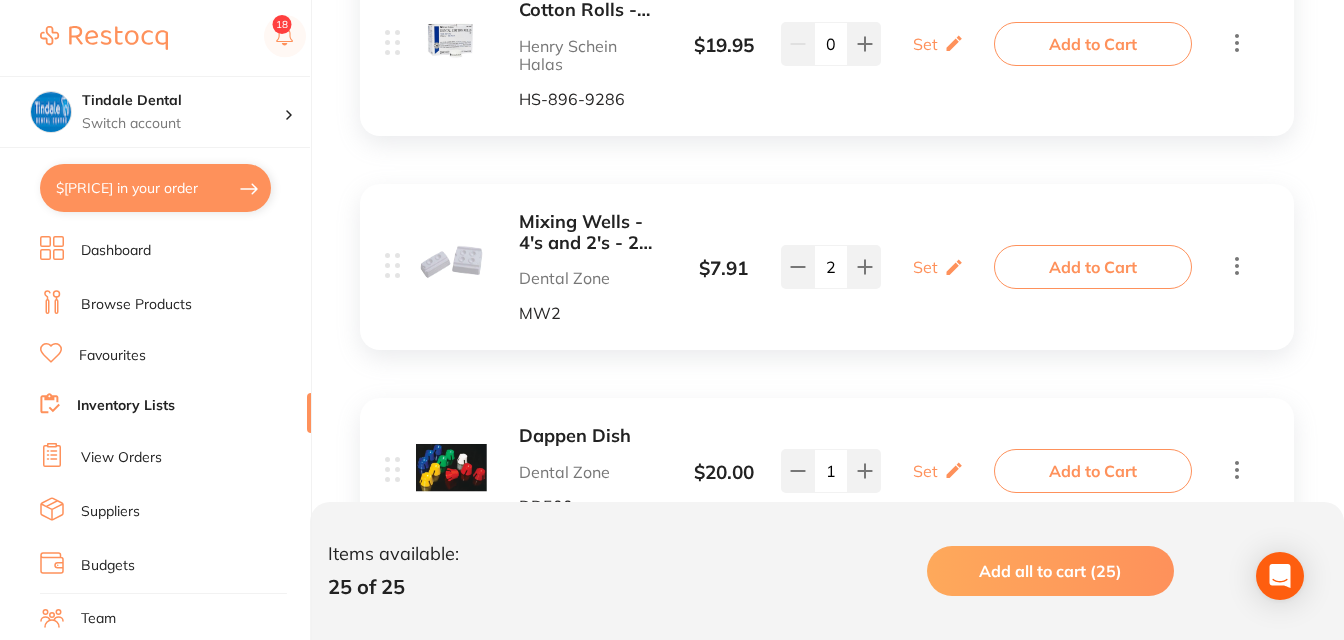 scroll, scrollTop: 2700, scrollLeft: 0, axis: vertical 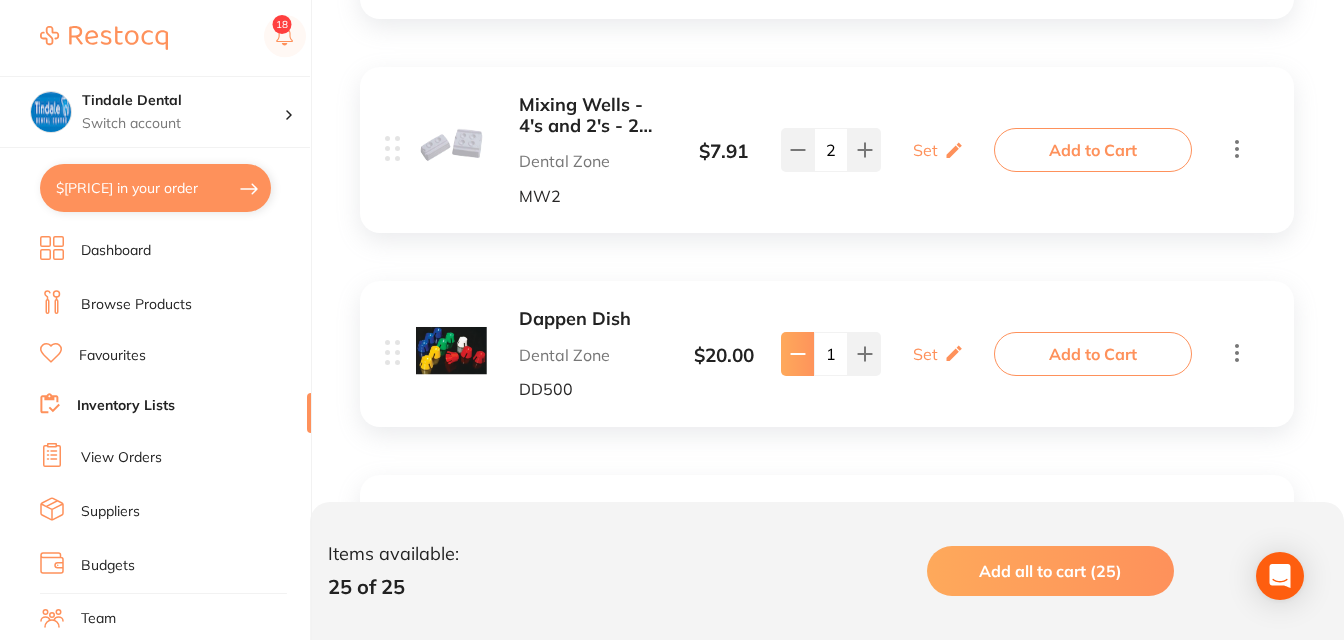 click at bounding box center [797, -2102] 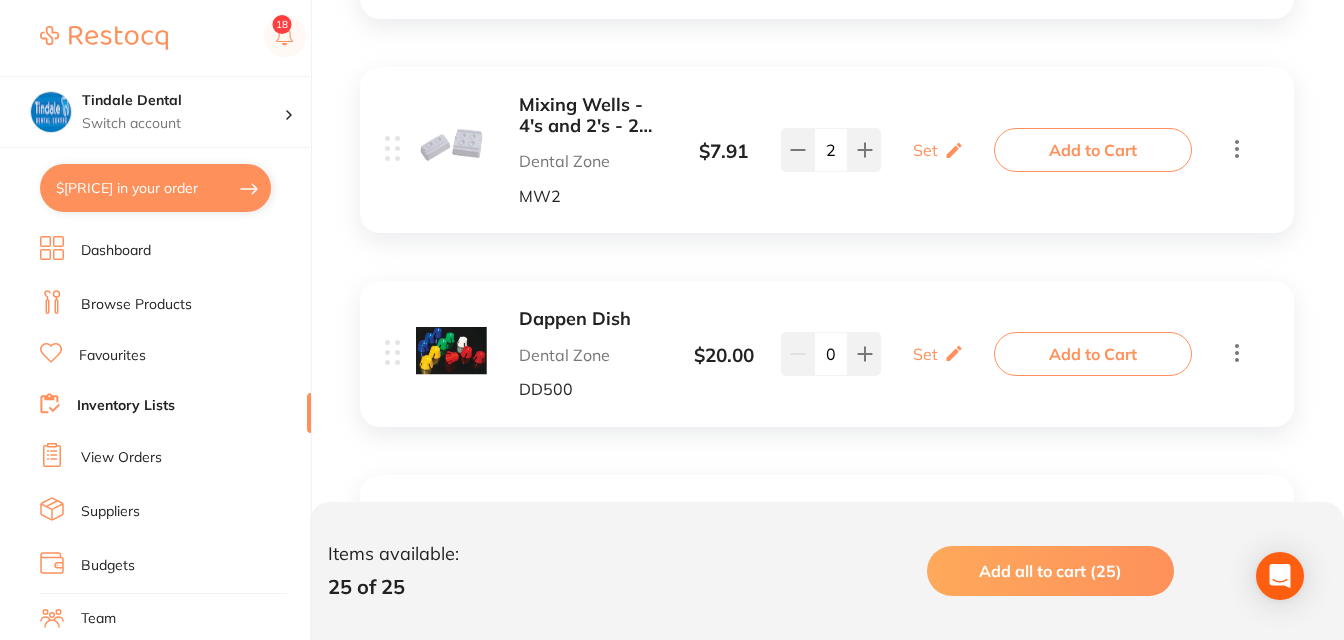 click on "Inventory Lists" at bounding box center [126, 406] 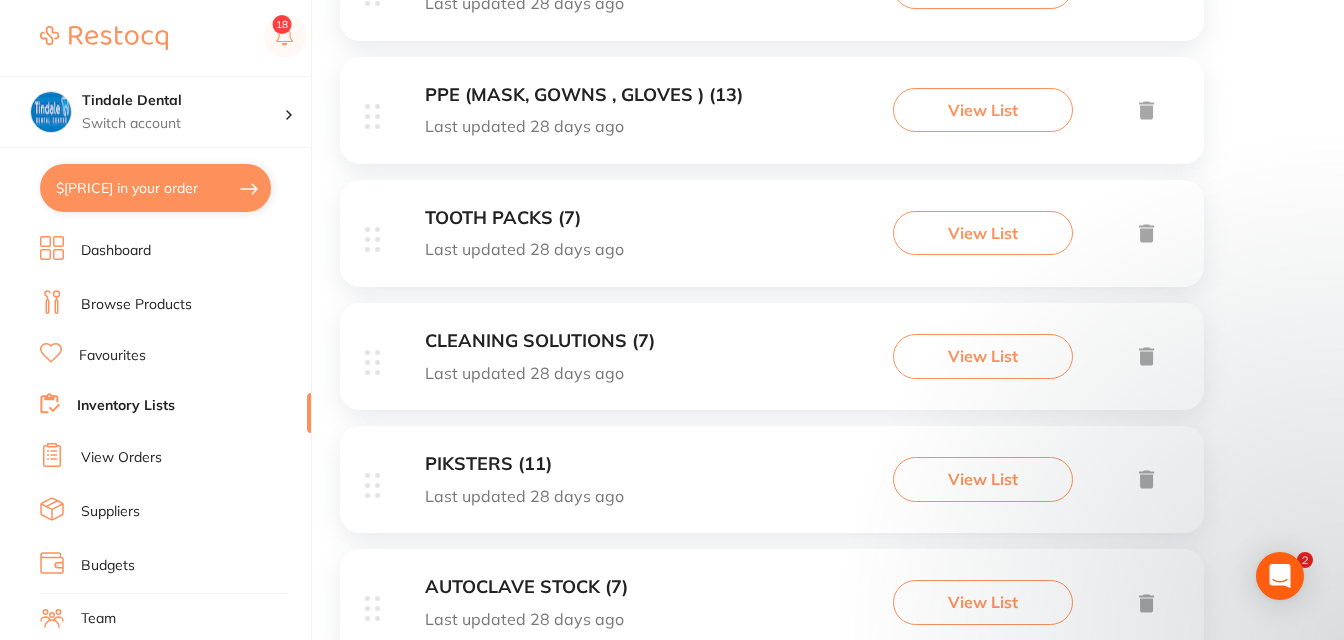 scroll, scrollTop: 1100, scrollLeft: 0, axis: vertical 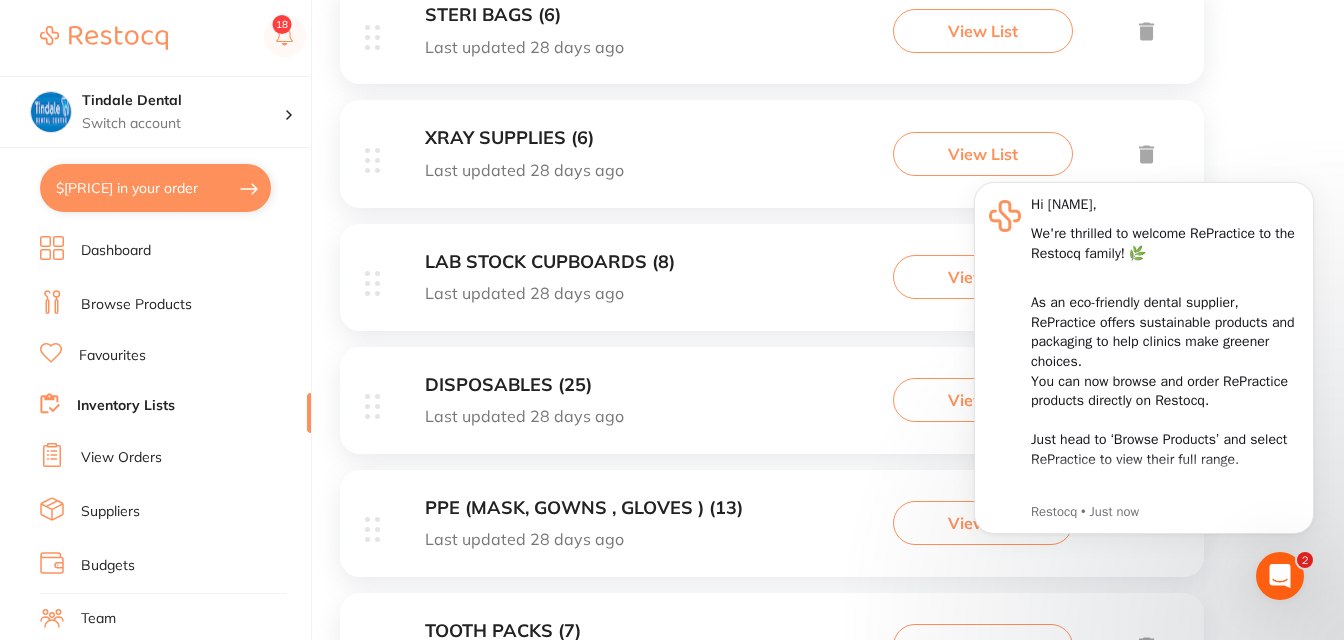 click on "LAB  STOCK CUPBOARDS   (8)" at bounding box center (550, 262) 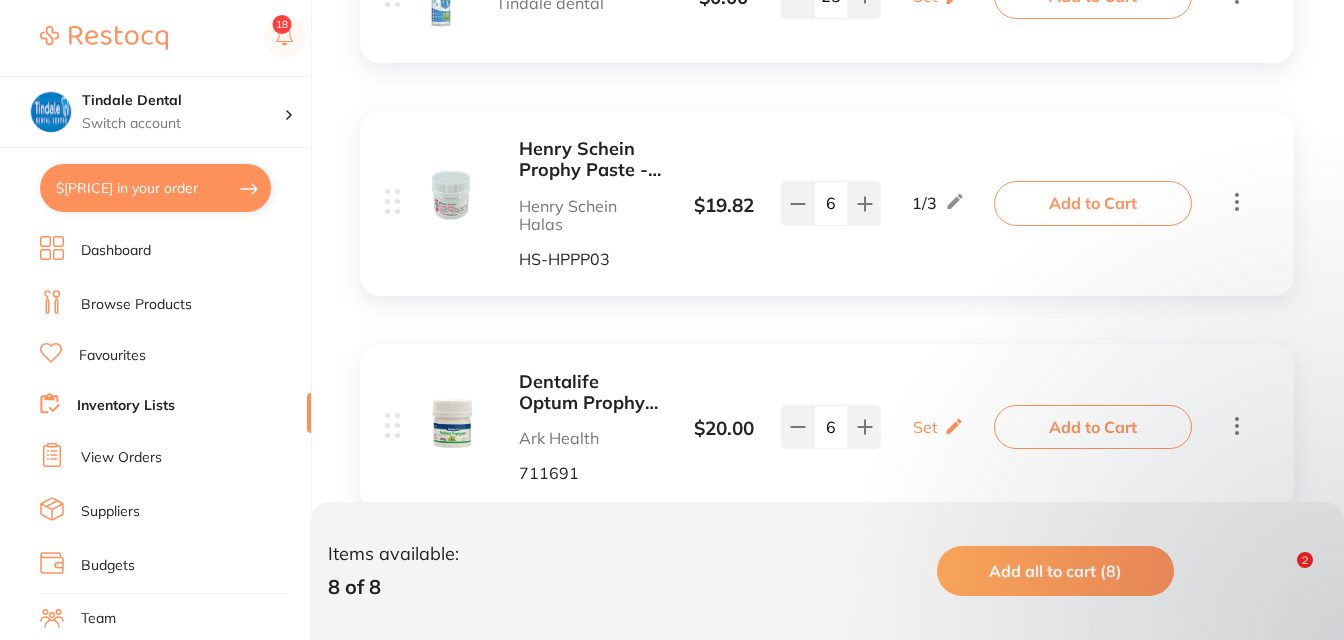 scroll, scrollTop: 1100, scrollLeft: 0, axis: vertical 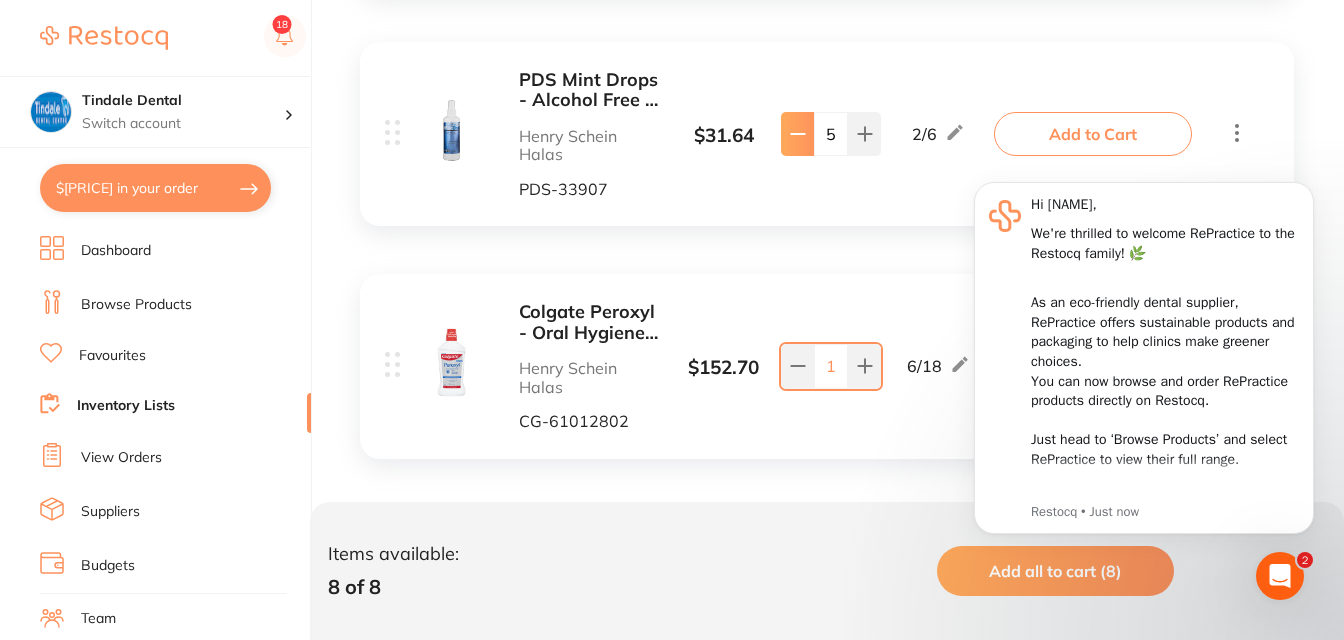 click 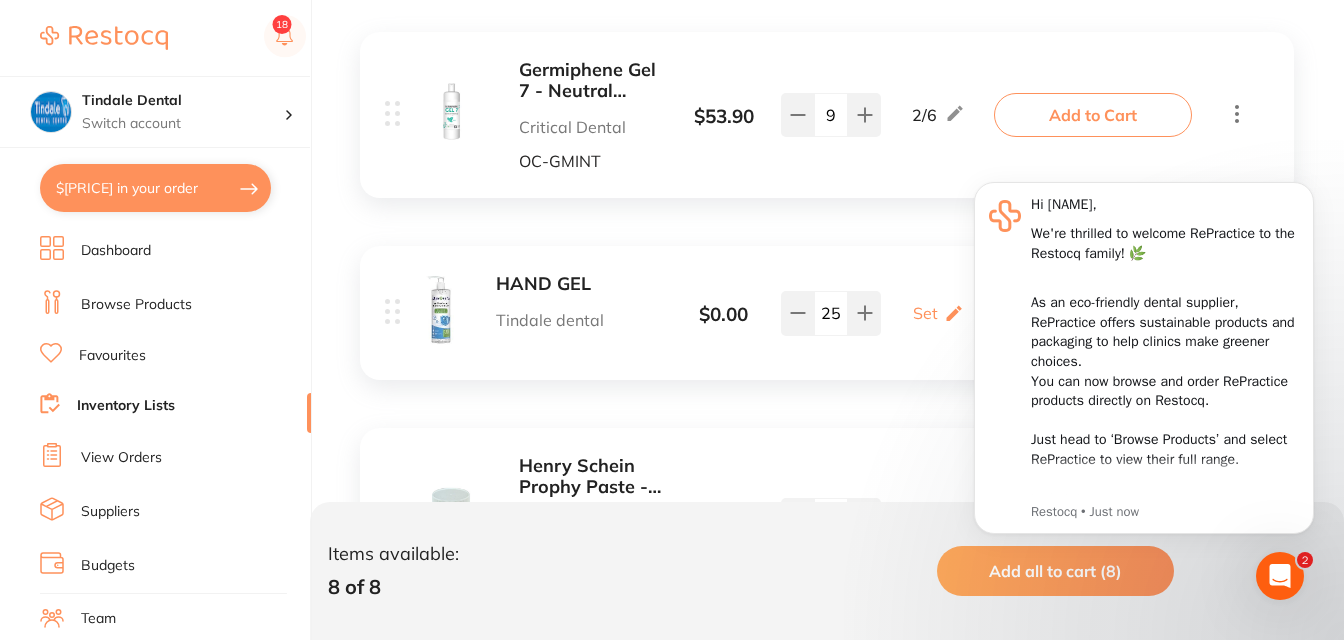 scroll, scrollTop: 415, scrollLeft: 0, axis: vertical 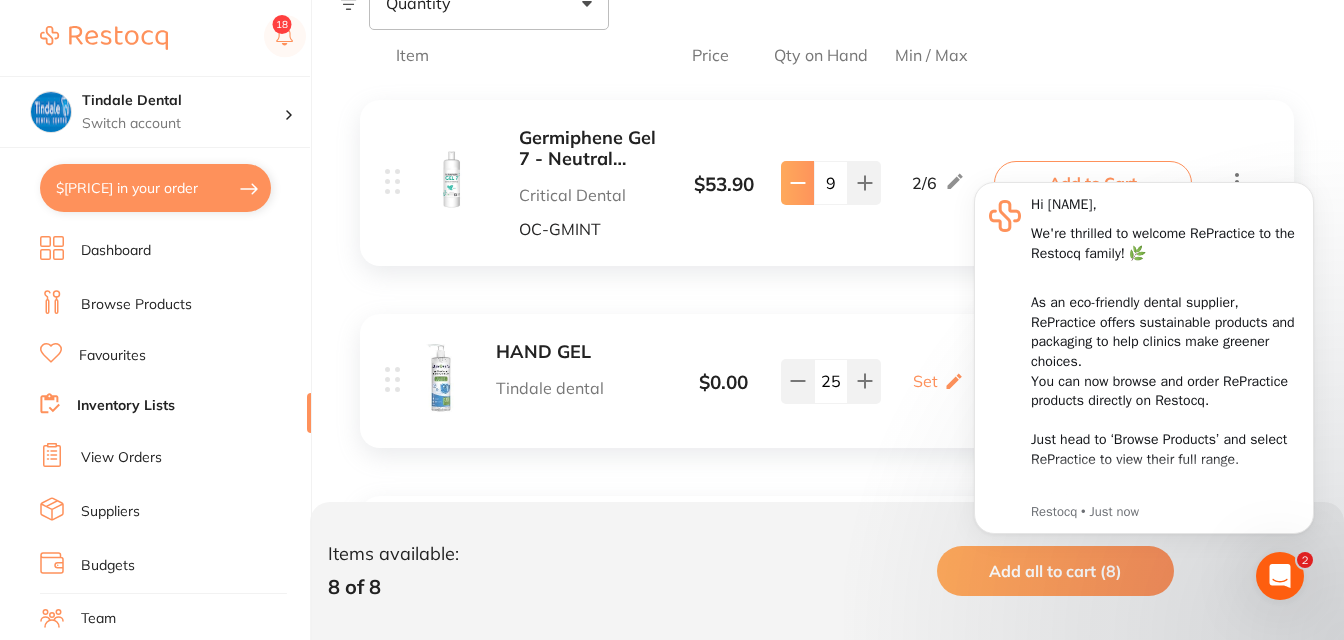 click 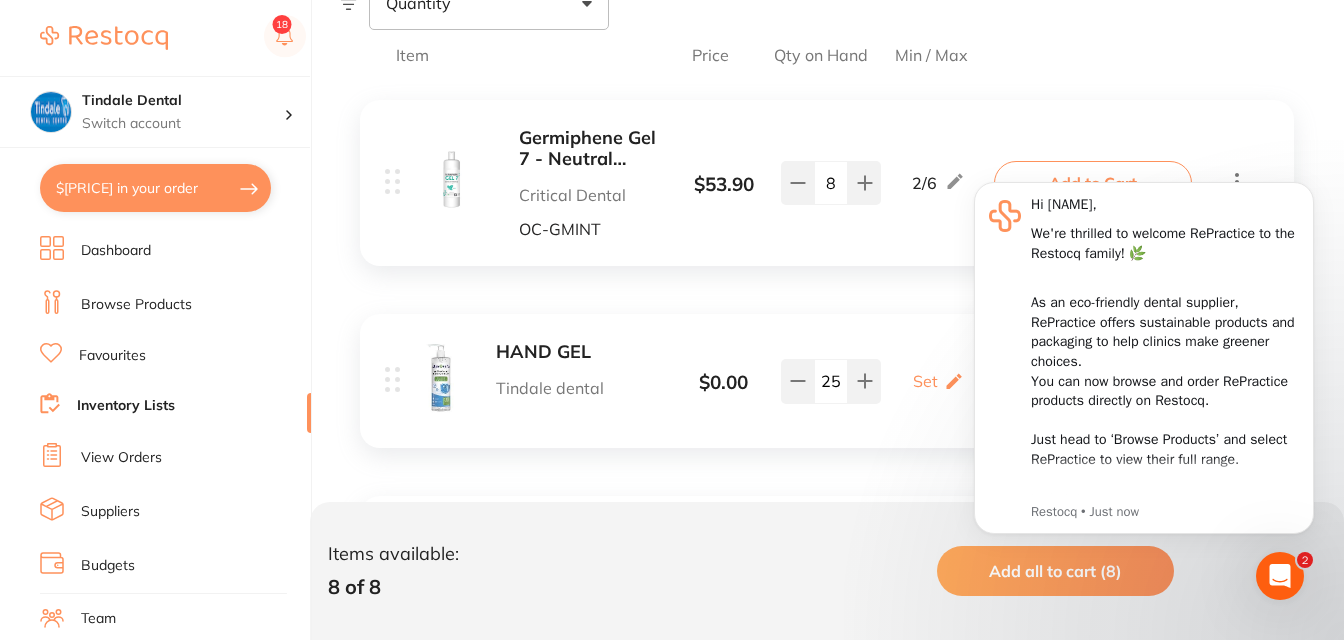click on "Inventory Lists" at bounding box center (126, 406) 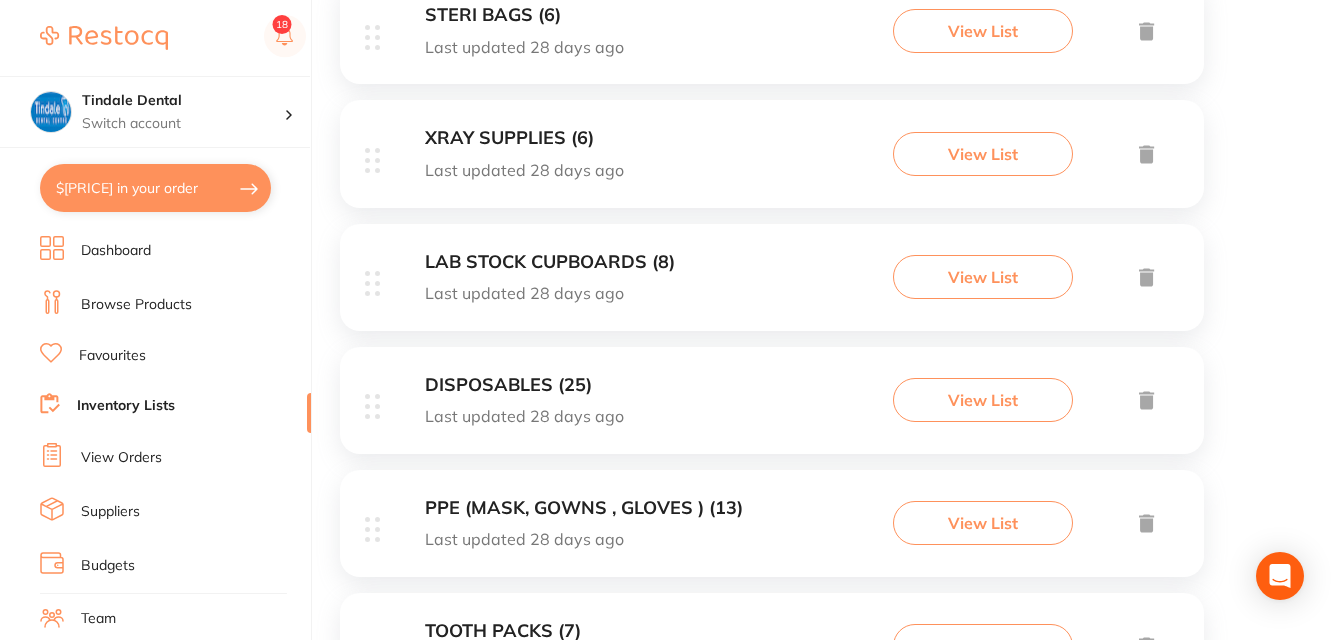 scroll, scrollTop: 800, scrollLeft: 0, axis: vertical 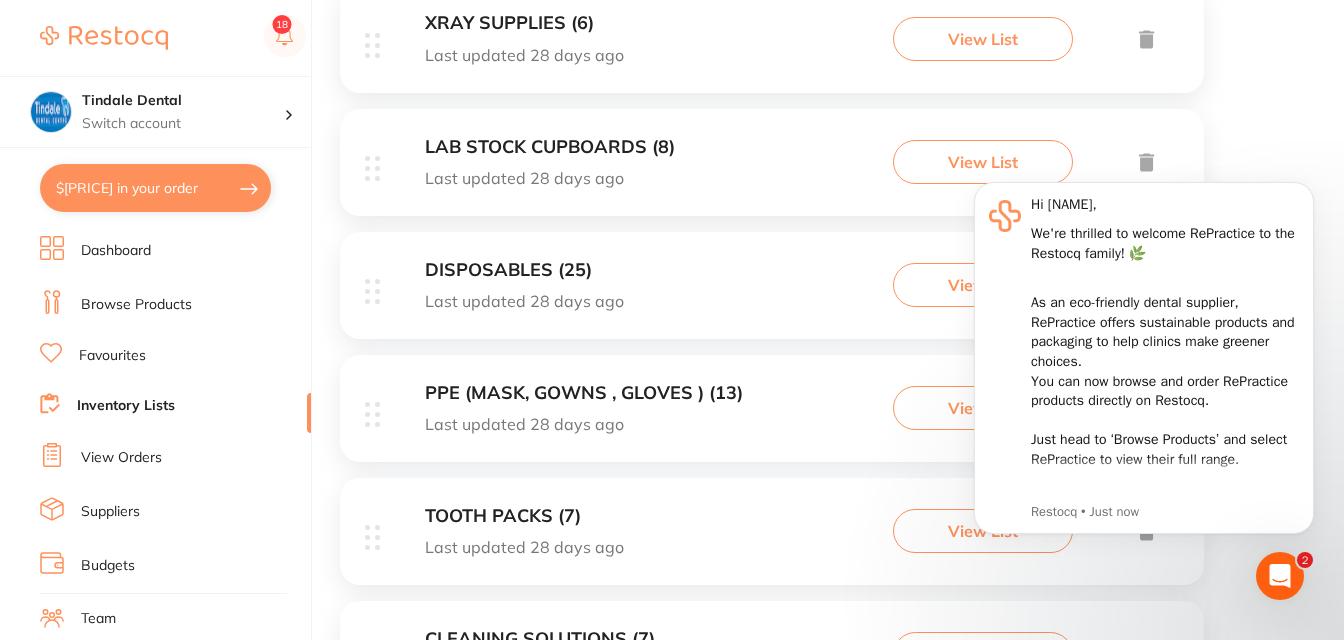 click on "DISPOSABLES (25)" at bounding box center (524, 270) 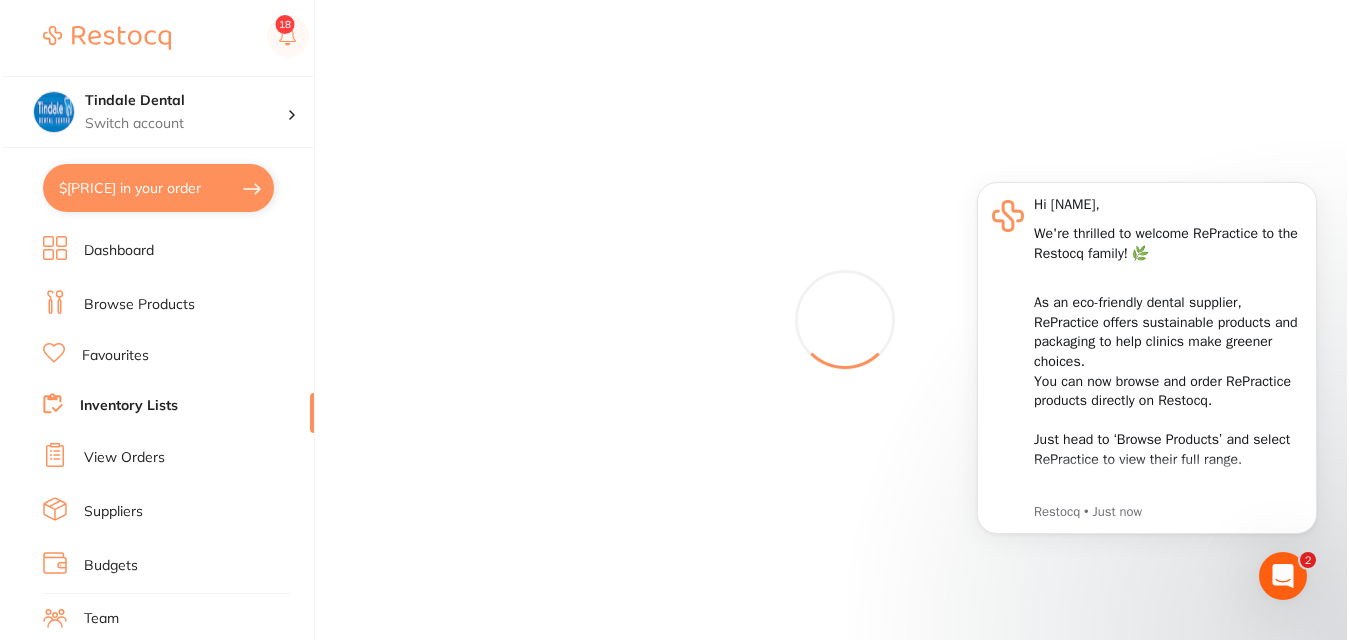 scroll, scrollTop: 0, scrollLeft: 0, axis: both 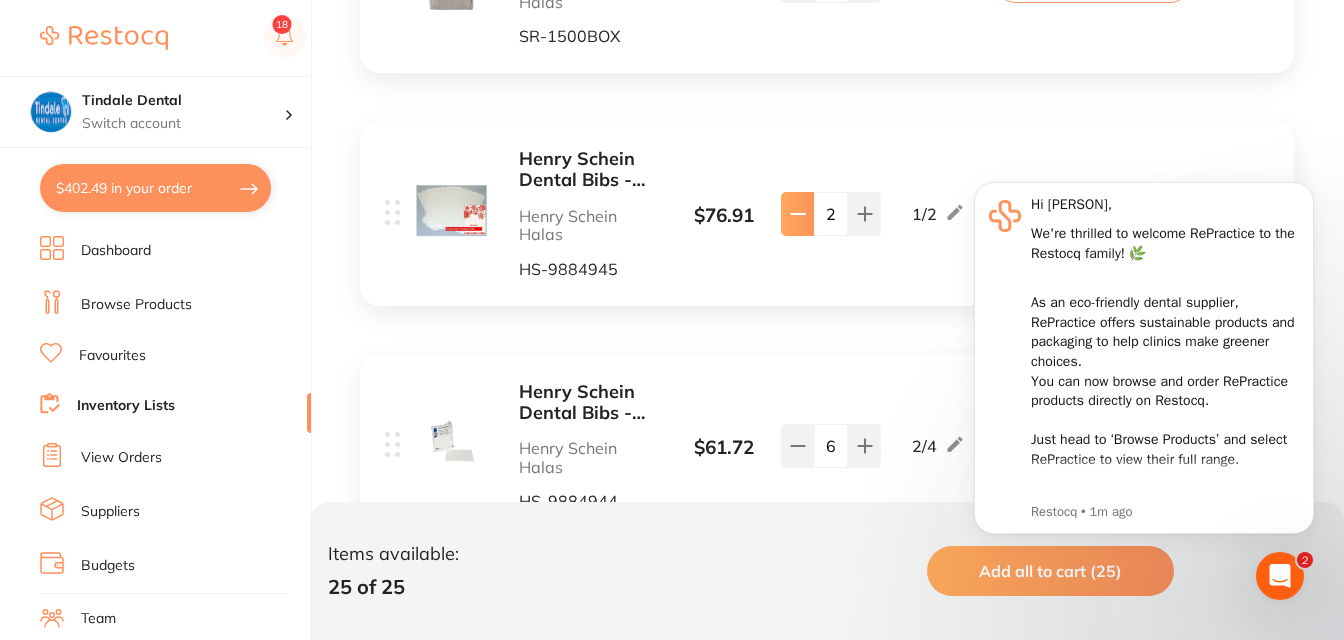 click 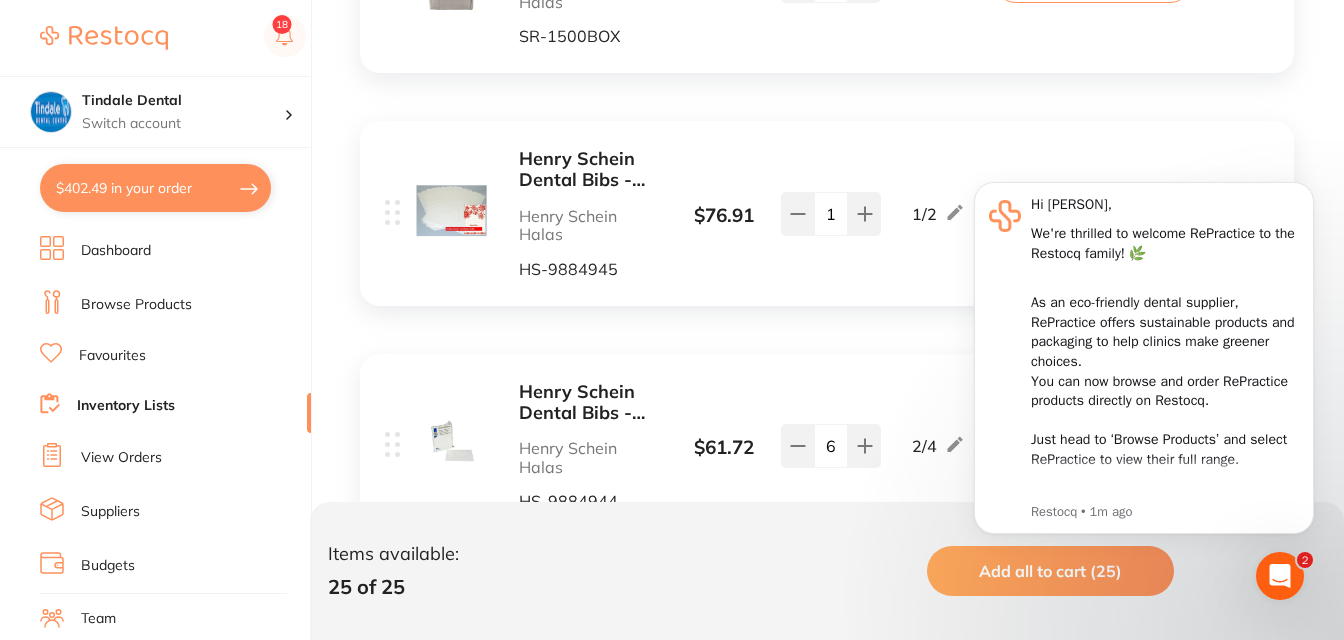 click on "Inventory Lists" at bounding box center (126, 406) 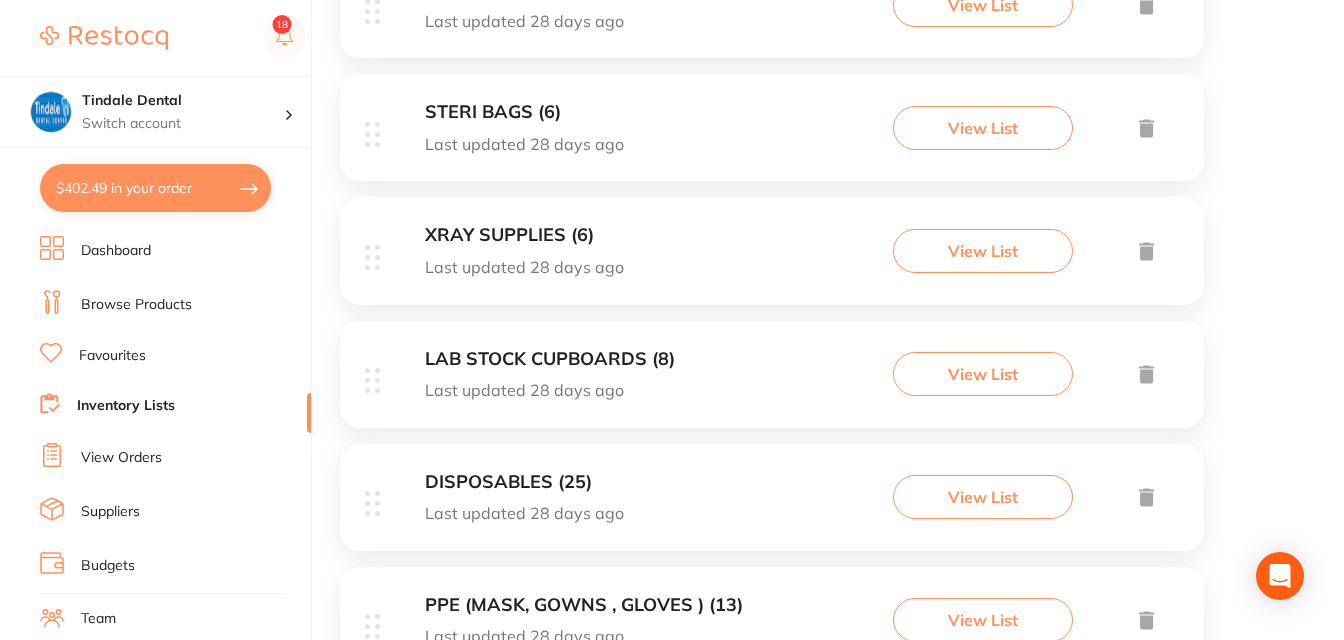 scroll, scrollTop: 600, scrollLeft: 0, axis: vertical 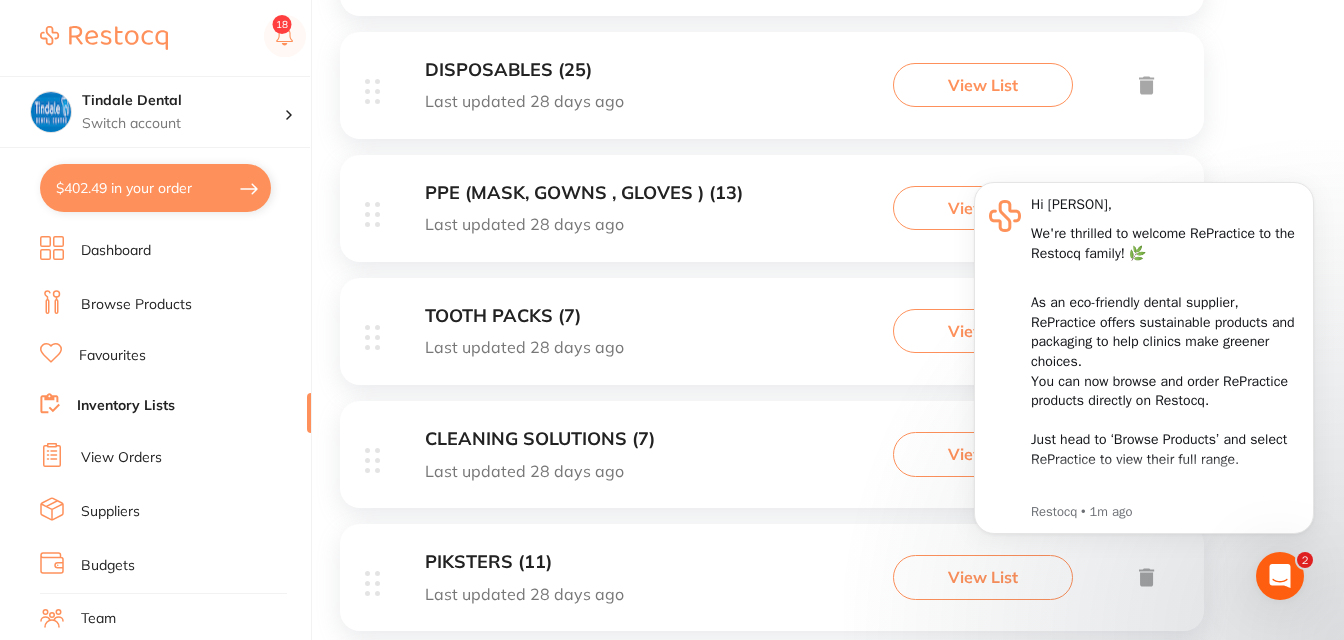 click on "TOOTH PACKS  (7)" at bounding box center [524, 316] 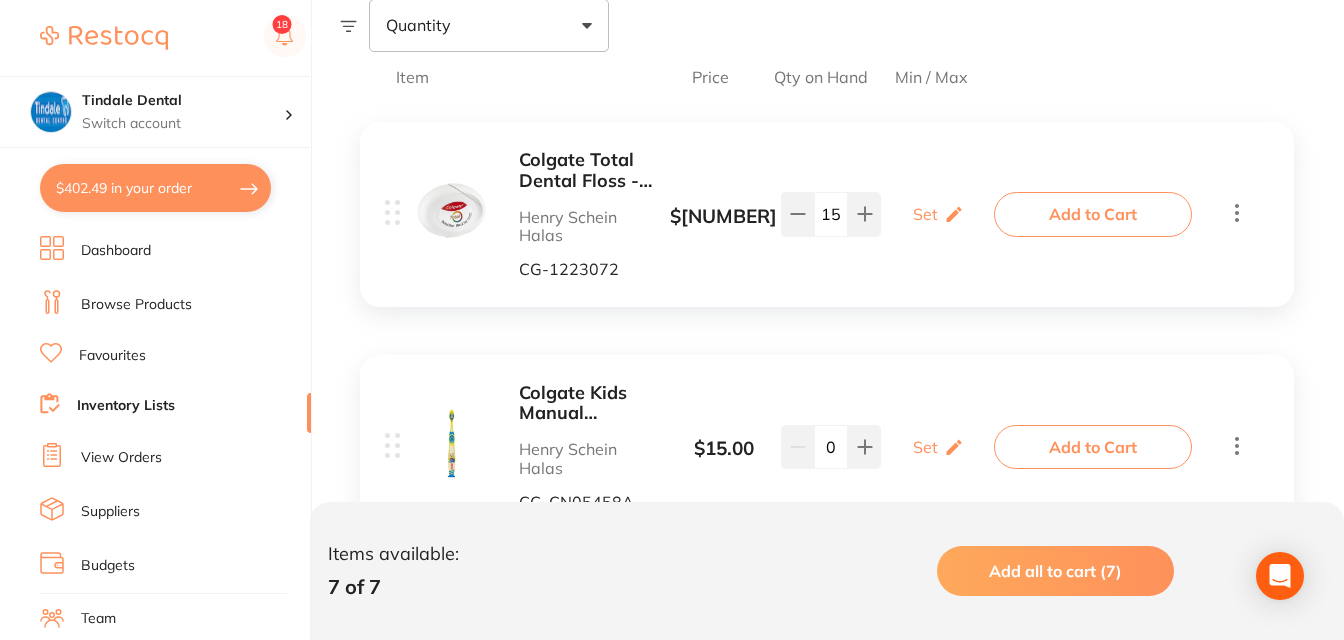 scroll, scrollTop: 400, scrollLeft: 0, axis: vertical 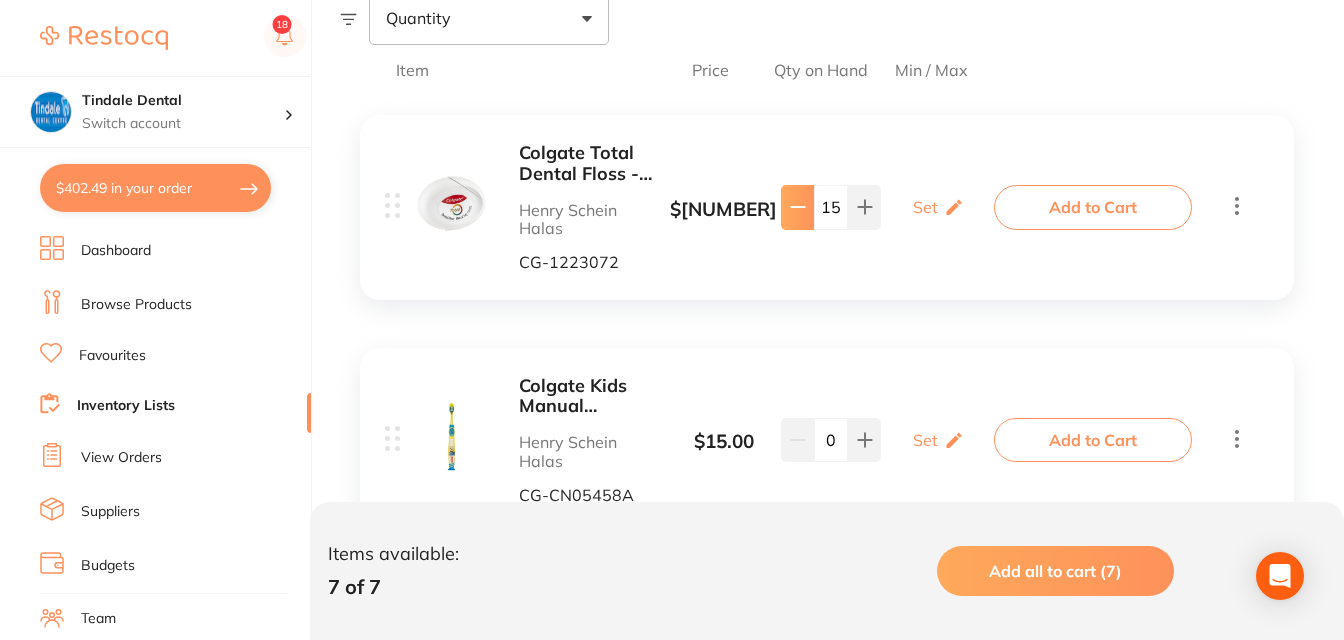 click 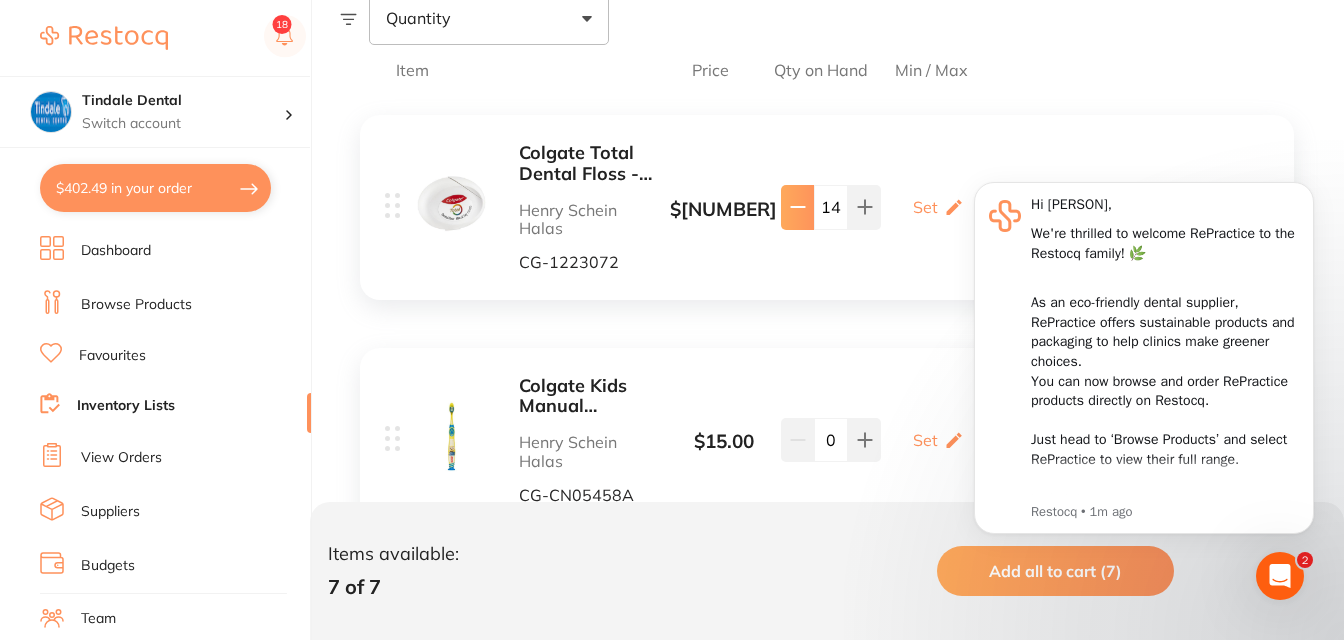 scroll, scrollTop: 0, scrollLeft: 0, axis: both 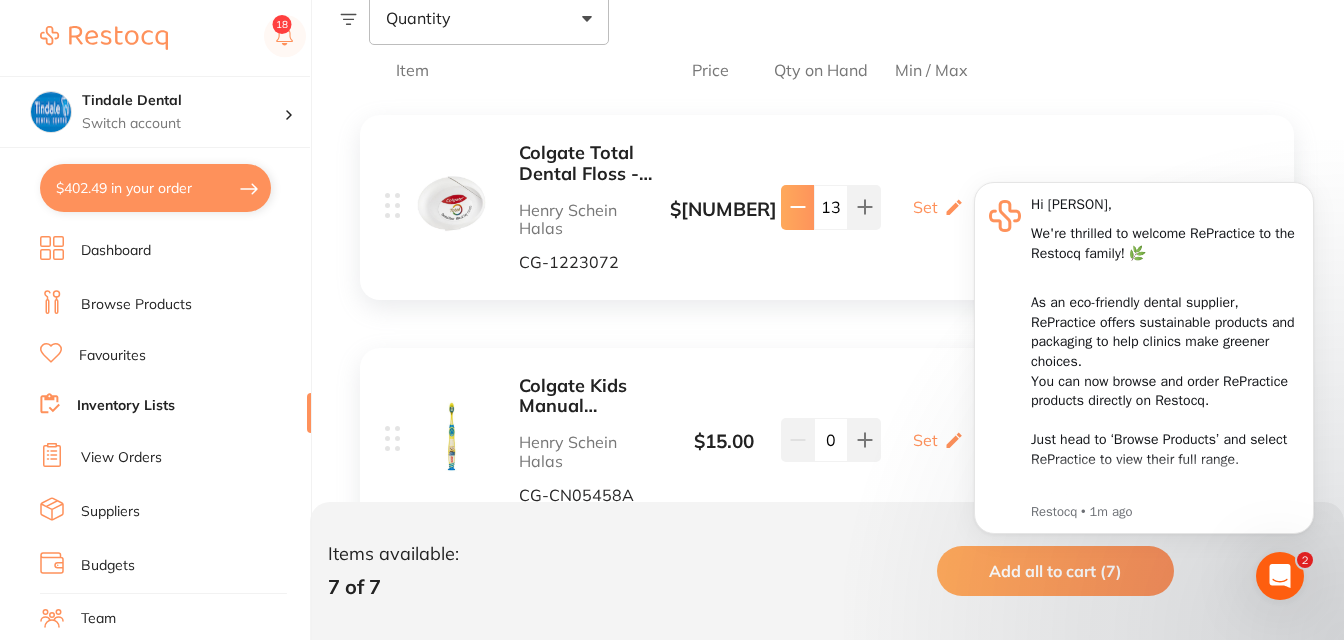 click 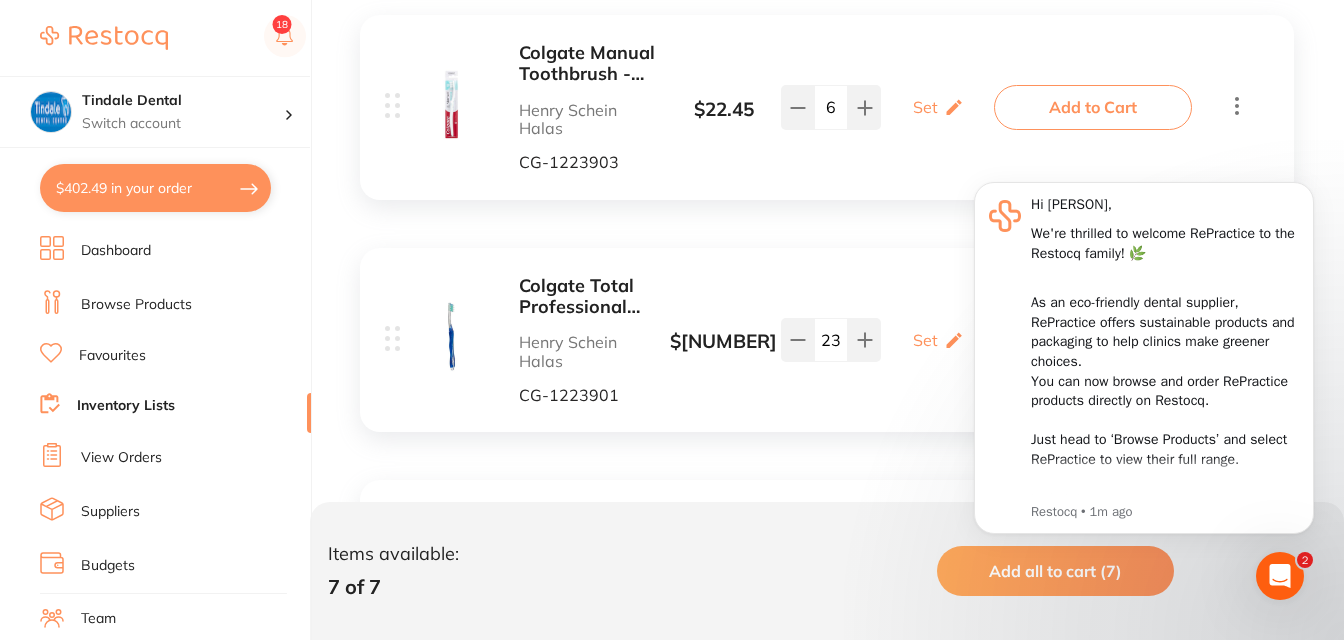 scroll, scrollTop: 1000, scrollLeft: 0, axis: vertical 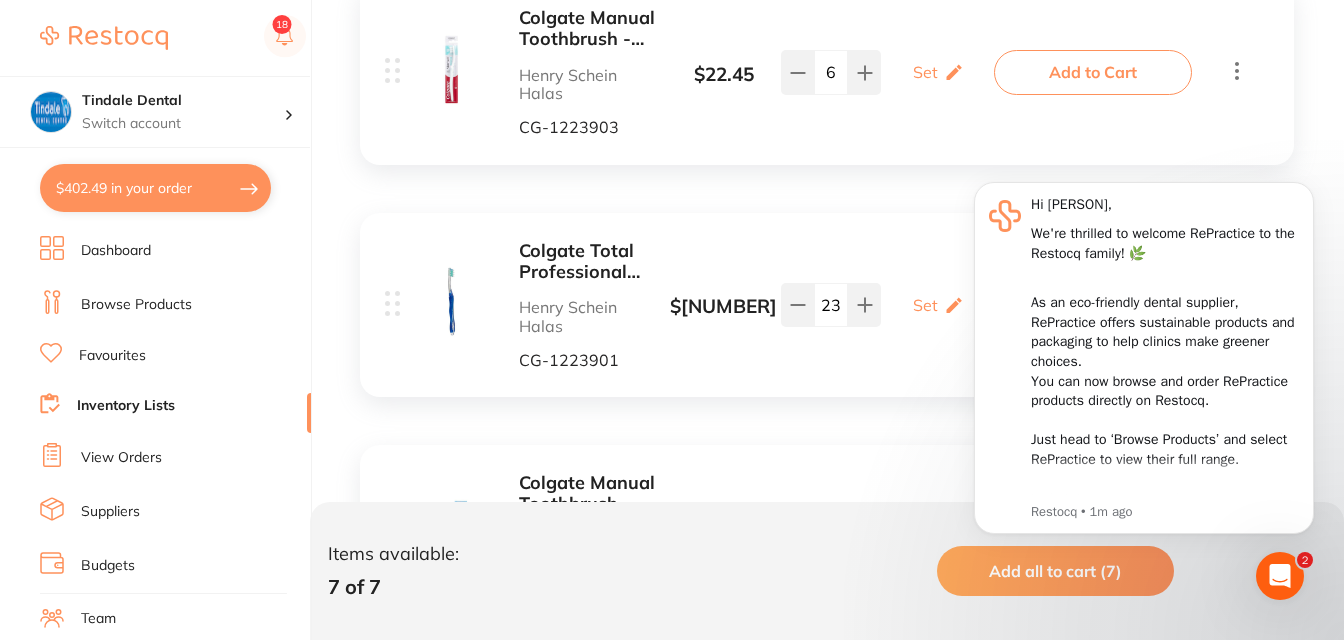 click on "Inventory Lists" at bounding box center (126, 406) 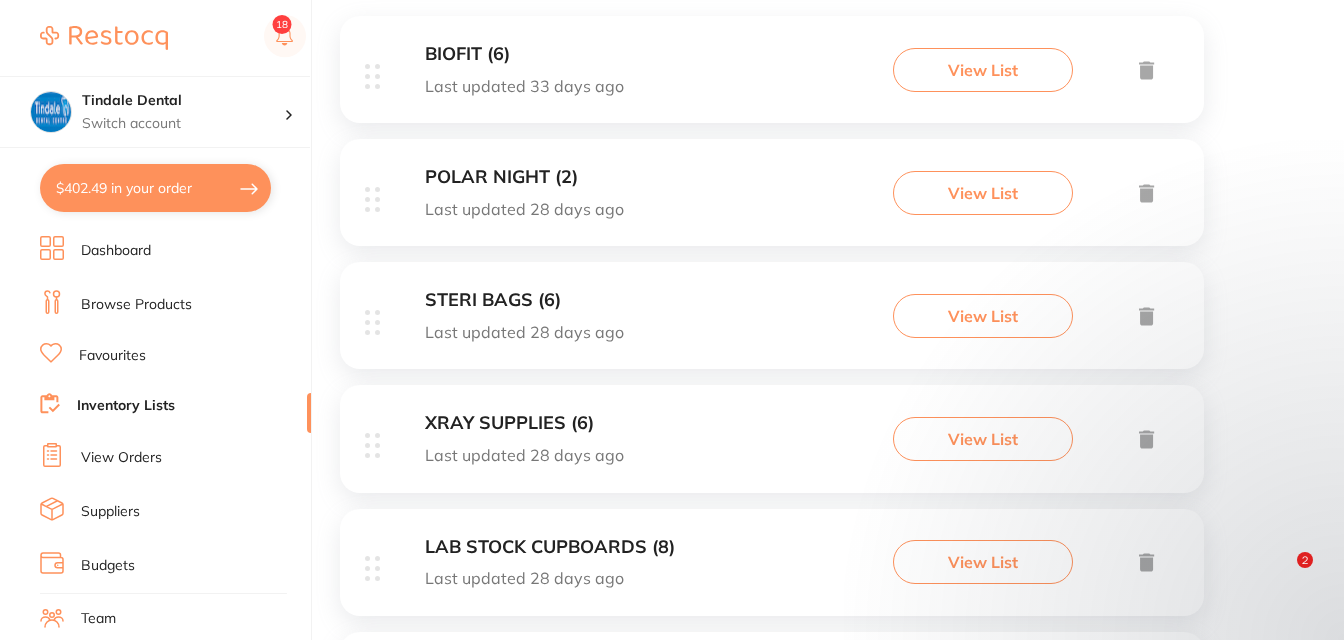 scroll, scrollTop: 583, scrollLeft: 0, axis: vertical 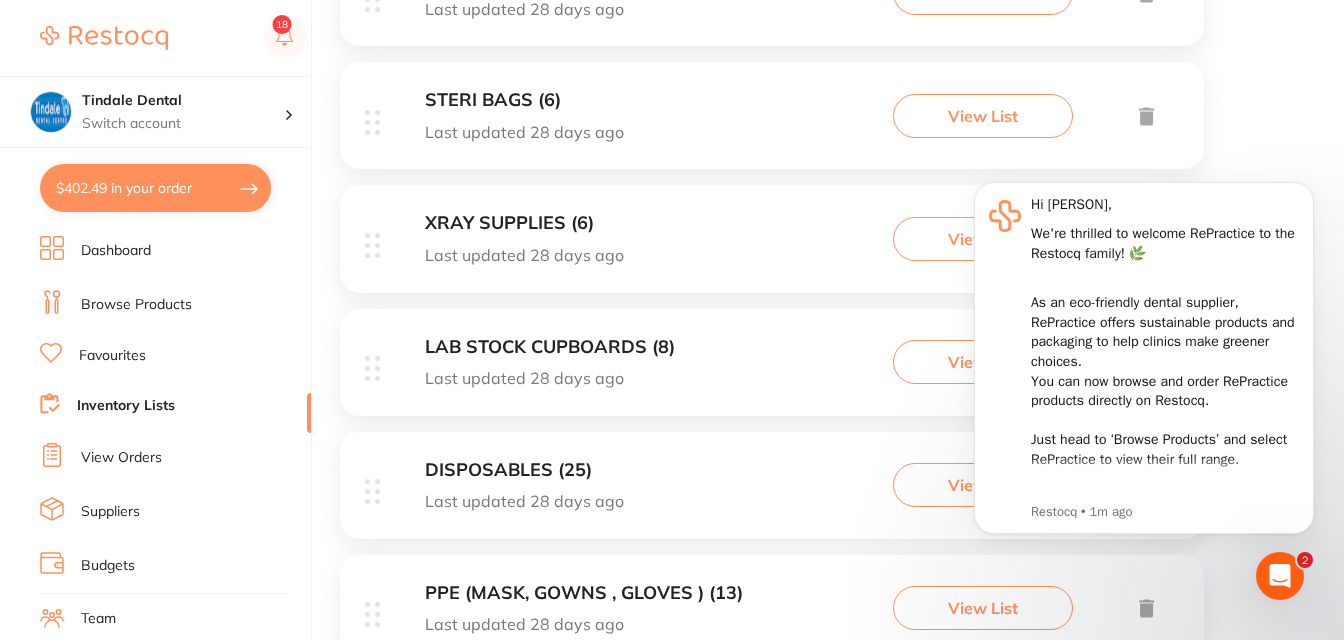 click on "DISPOSABLES (25) Last updated 28 days ago View List" at bounding box center (772, 485) 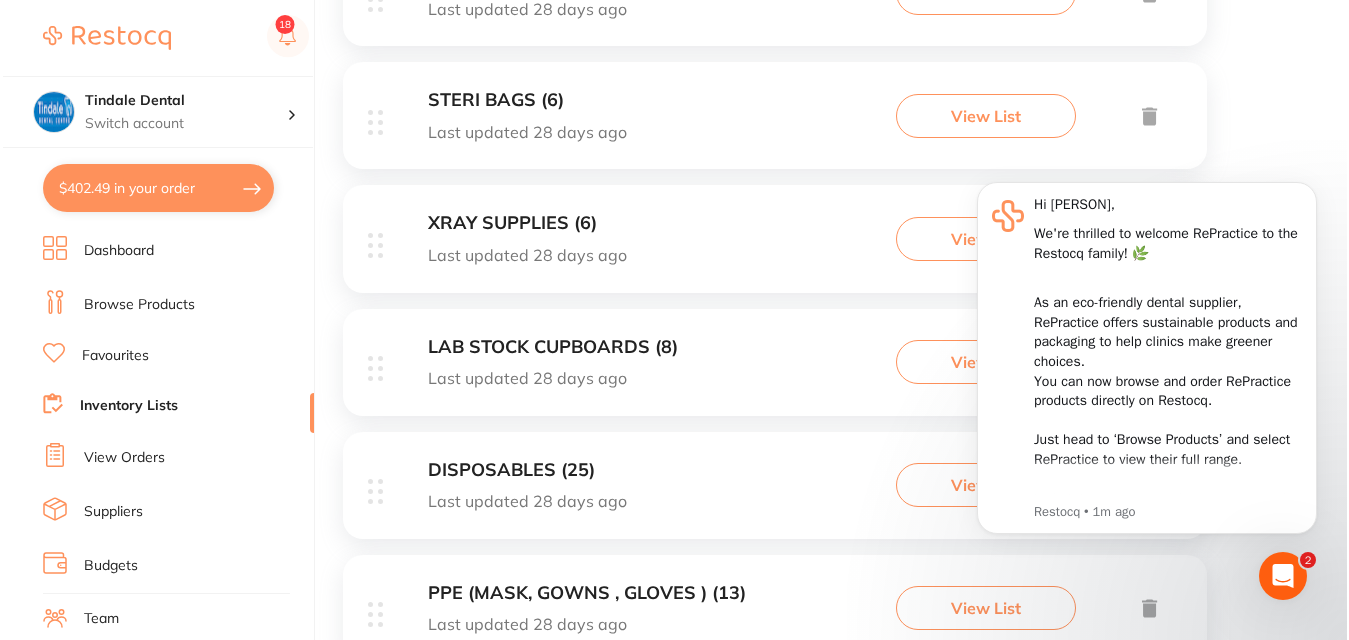 scroll, scrollTop: 0, scrollLeft: 0, axis: both 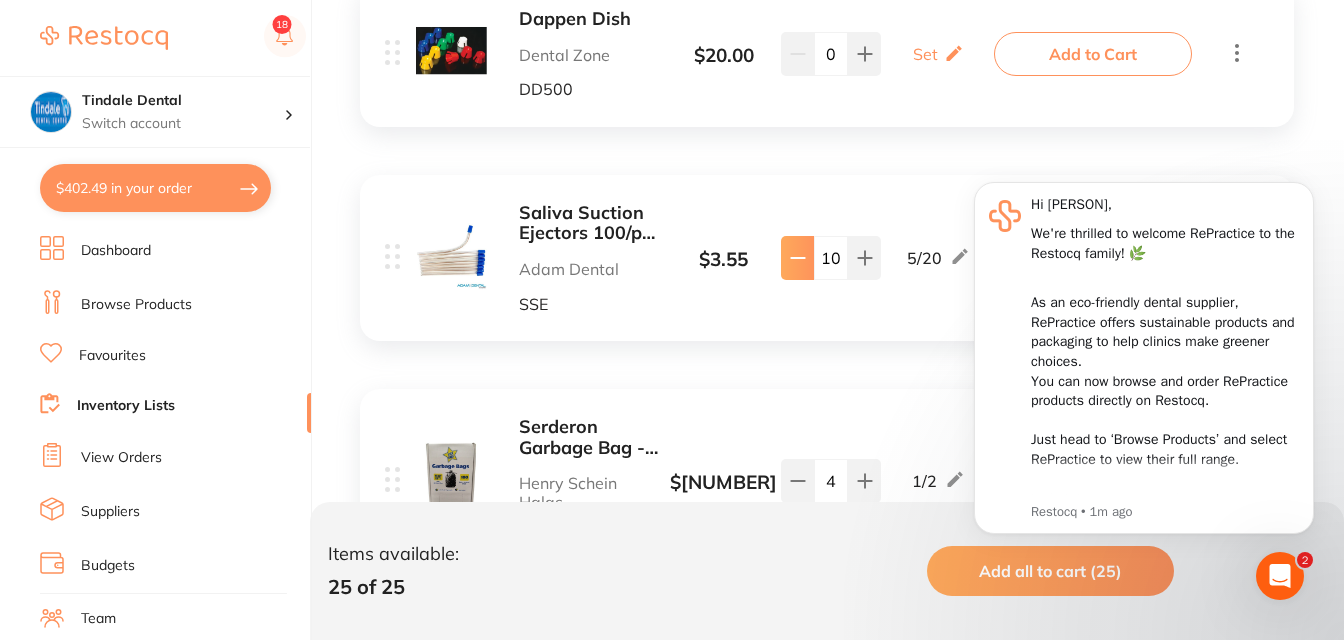 click at bounding box center [797, -2402] 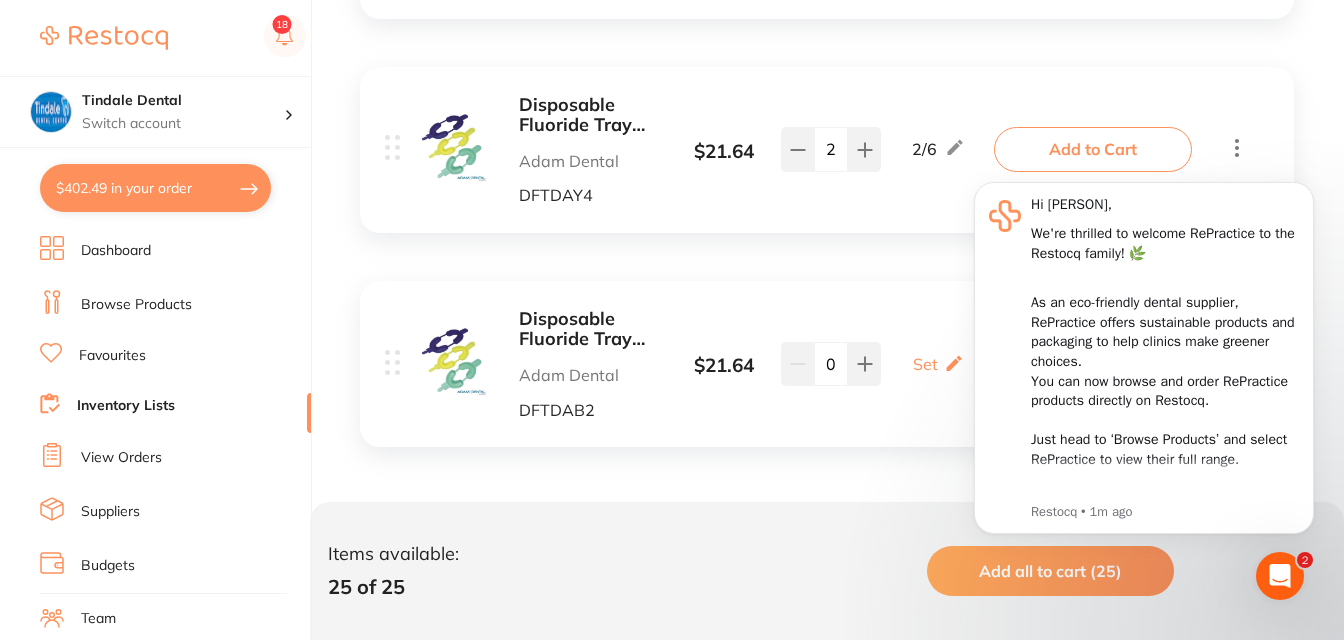 scroll, scrollTop: 5614, scrollLeft: 0, axis: vertical 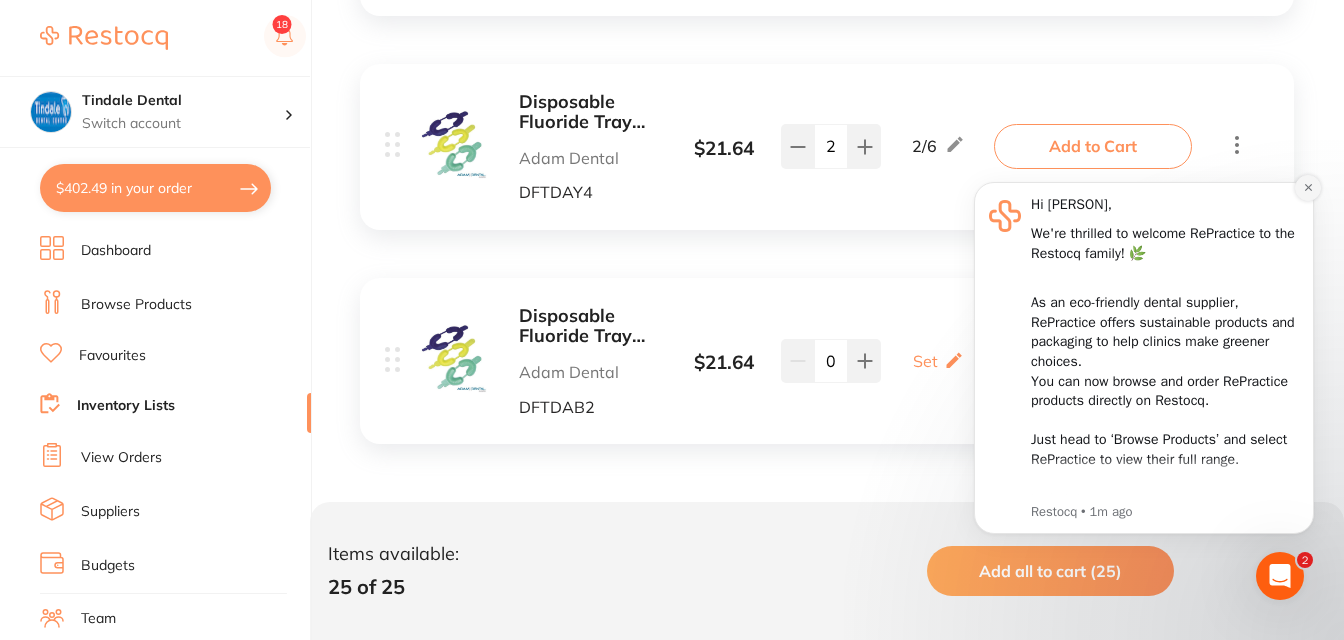 click 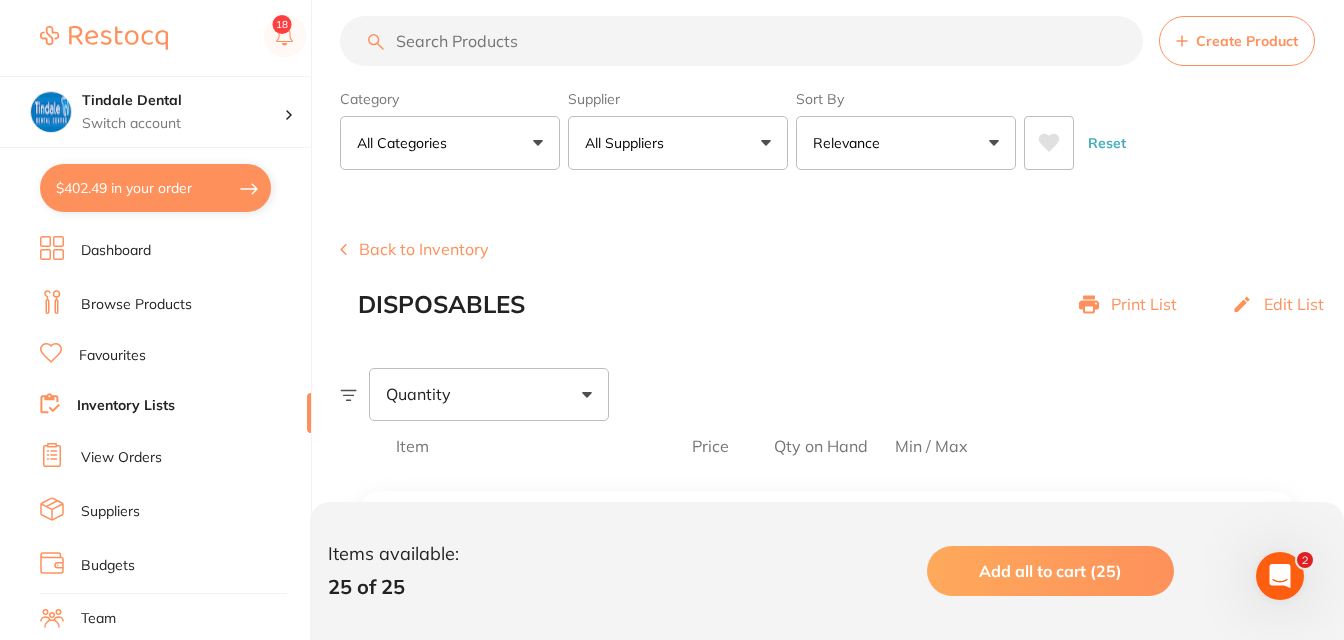 scroll, scrollTop: 0, scrollLeft: 0, axis: both 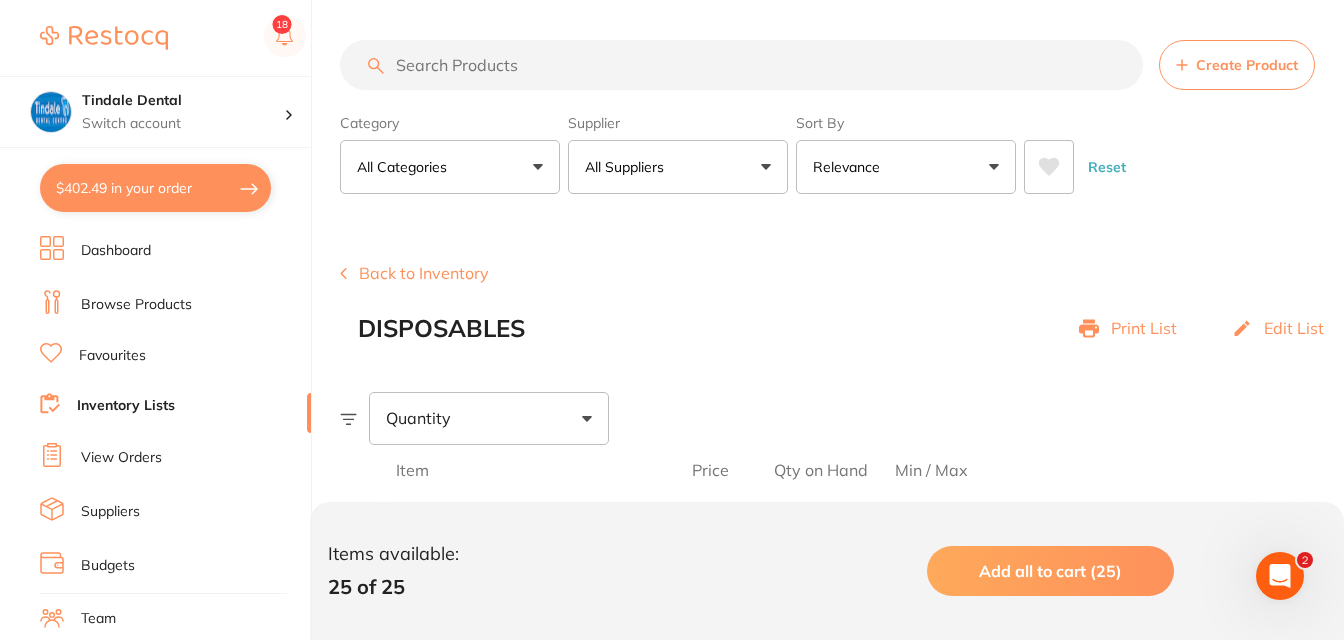 click on "Inventory Lists" at bounding box center [175, 406] 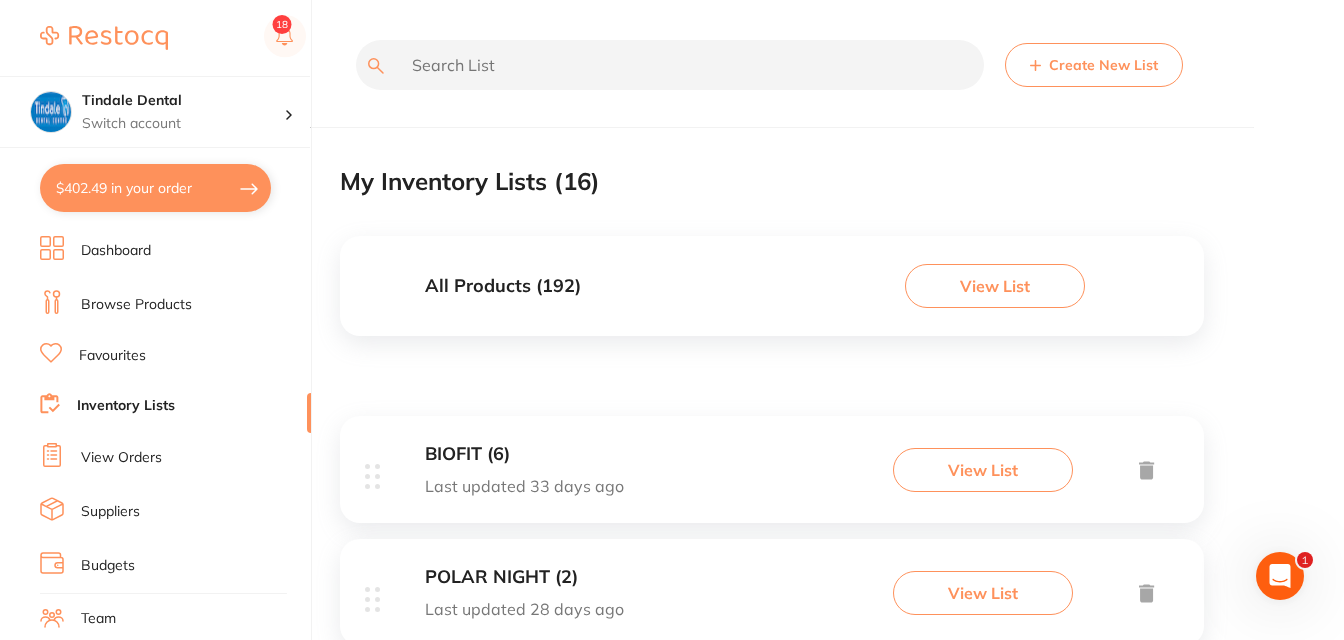 scroll, scrollTop: 0, scrollLeft: 0, axis: both 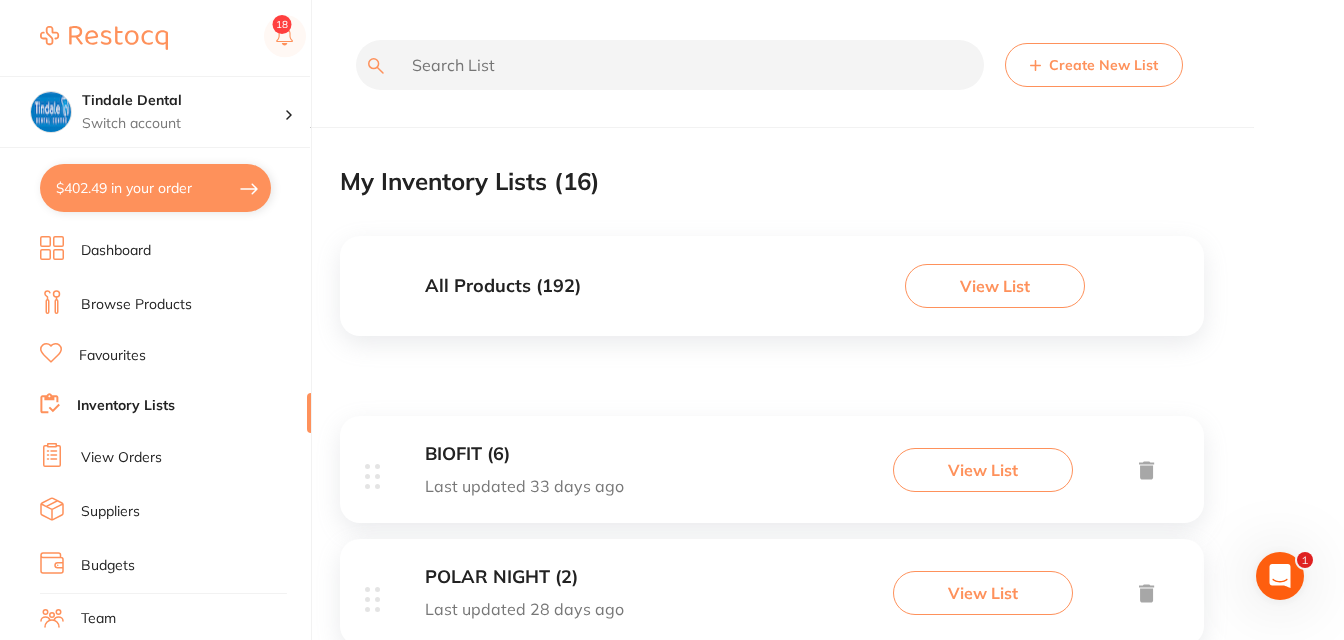 click on "Browse Products" at bounding box center [136, 305] 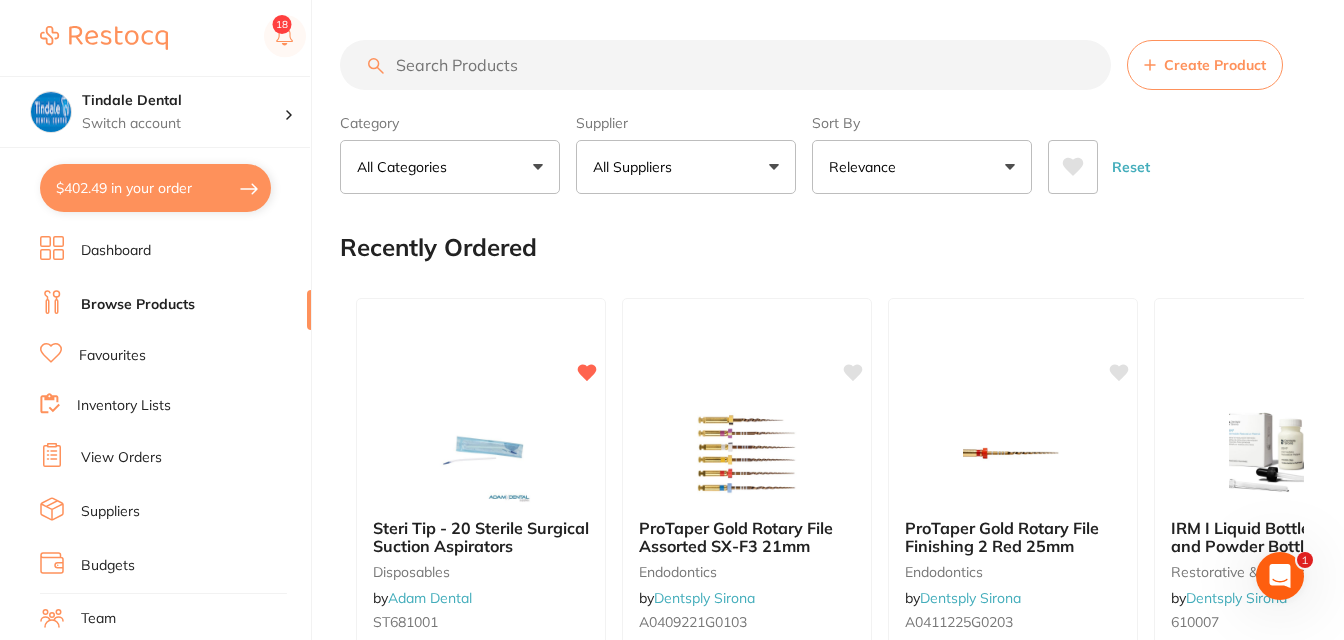 scroll, scrollTop: 0, scrollLeft: 0, axis: both 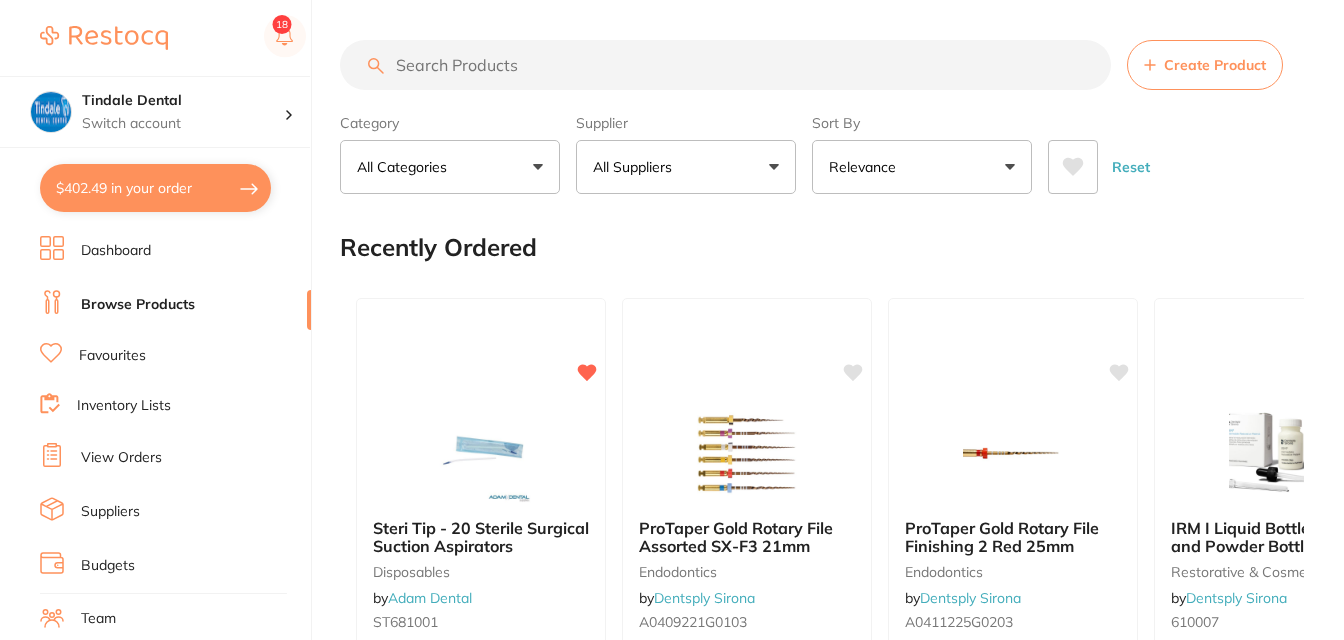 click at bounding box center (725, 65) 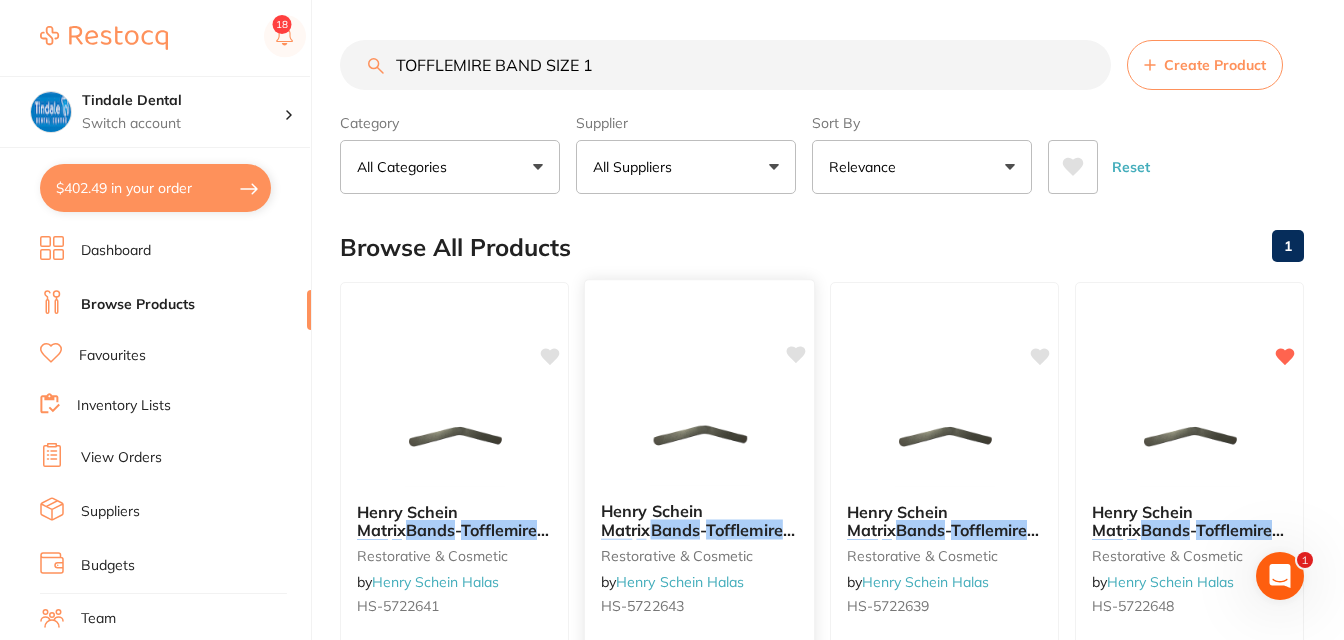 scroll, scrollTop: 0, scrollLeft: 0, axis: both 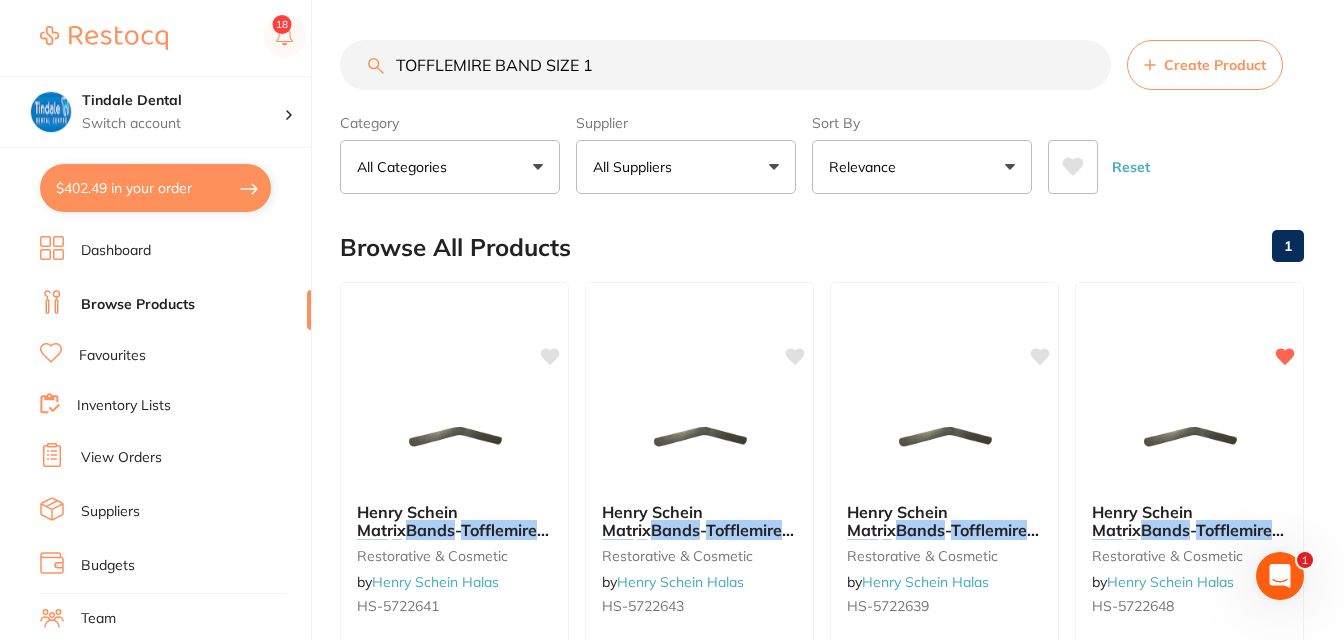 drag, startPoint x: 611, startPoint y: 69, endPoint x: 356, endPoint y: 57, distance: 255.2822 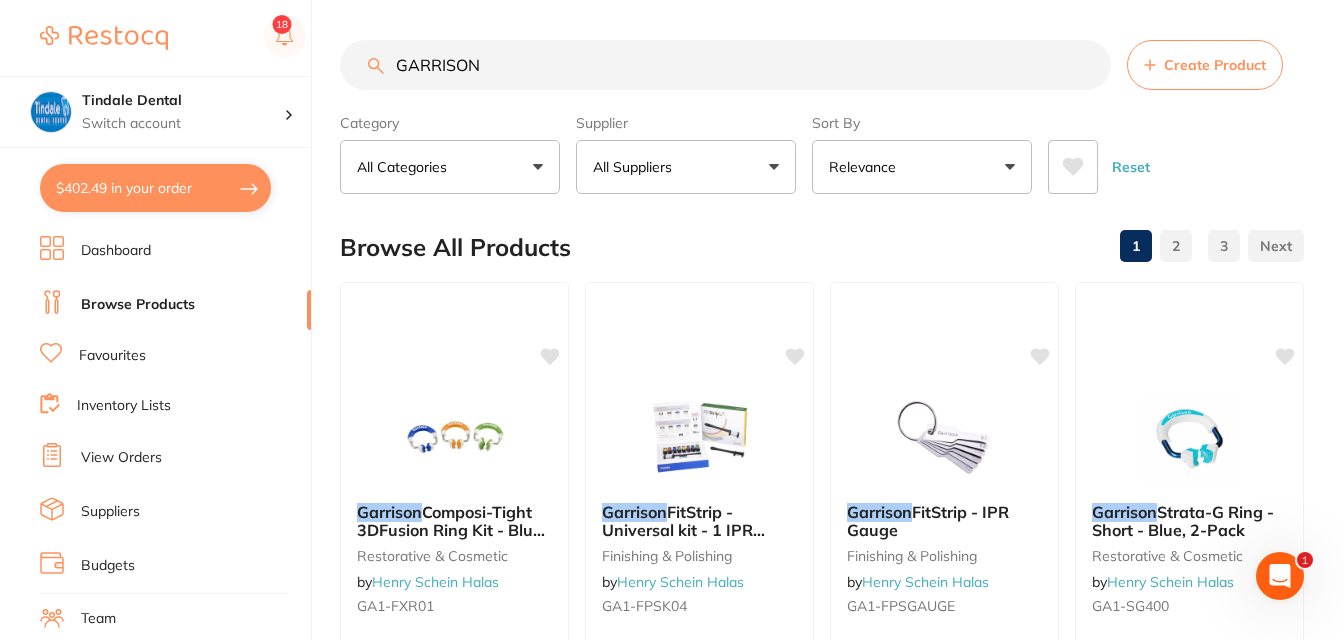 scroll, scrollTop: 0, scrollLeft: 0, axis: both 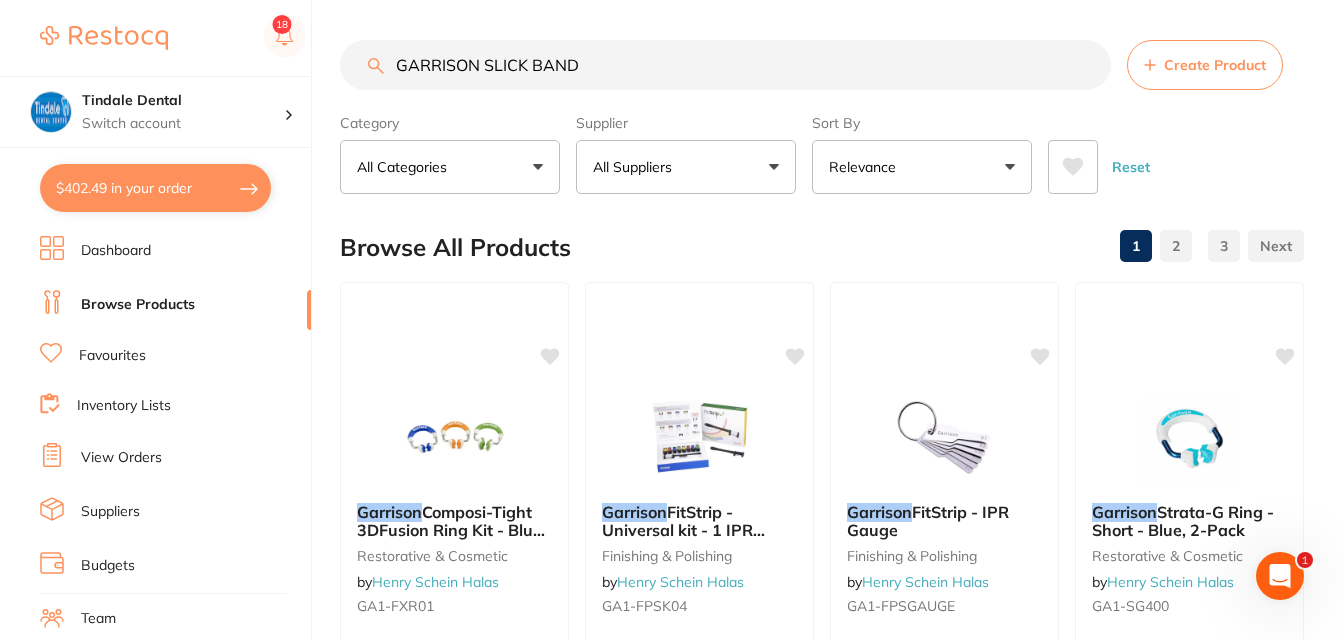 type on "GARRISON SLICK BAND" 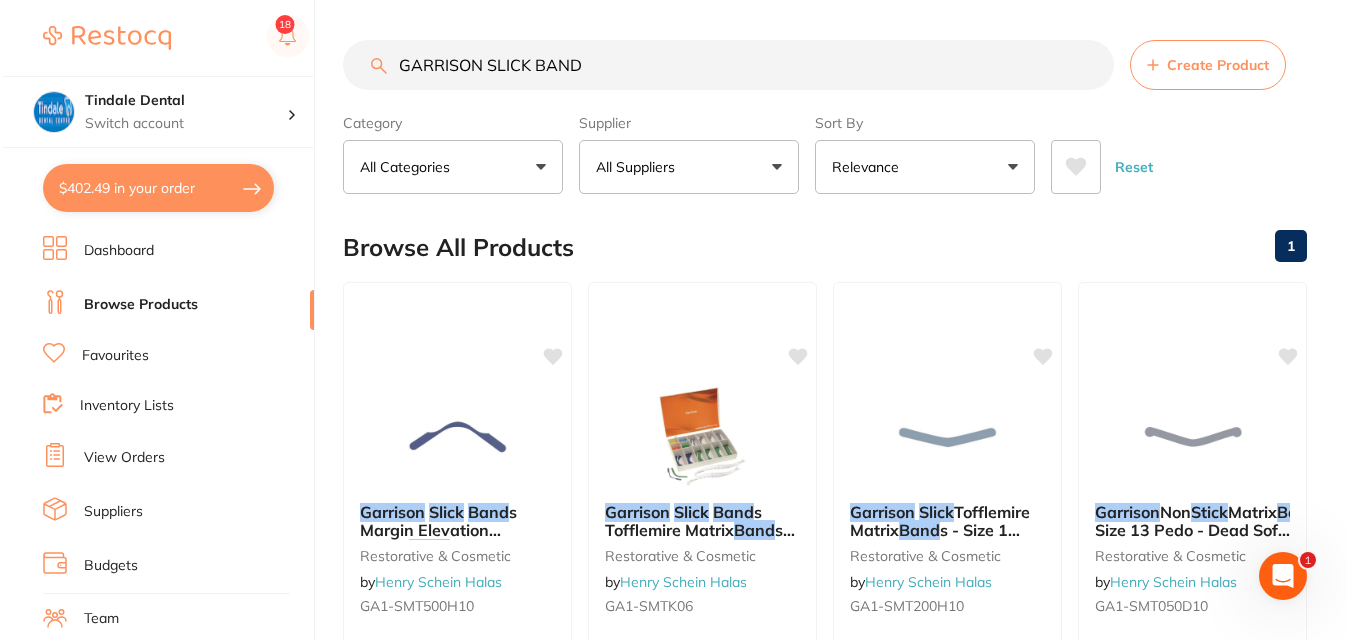 scroll, scrollTop: 0, scrollLeft: 0, axis: both 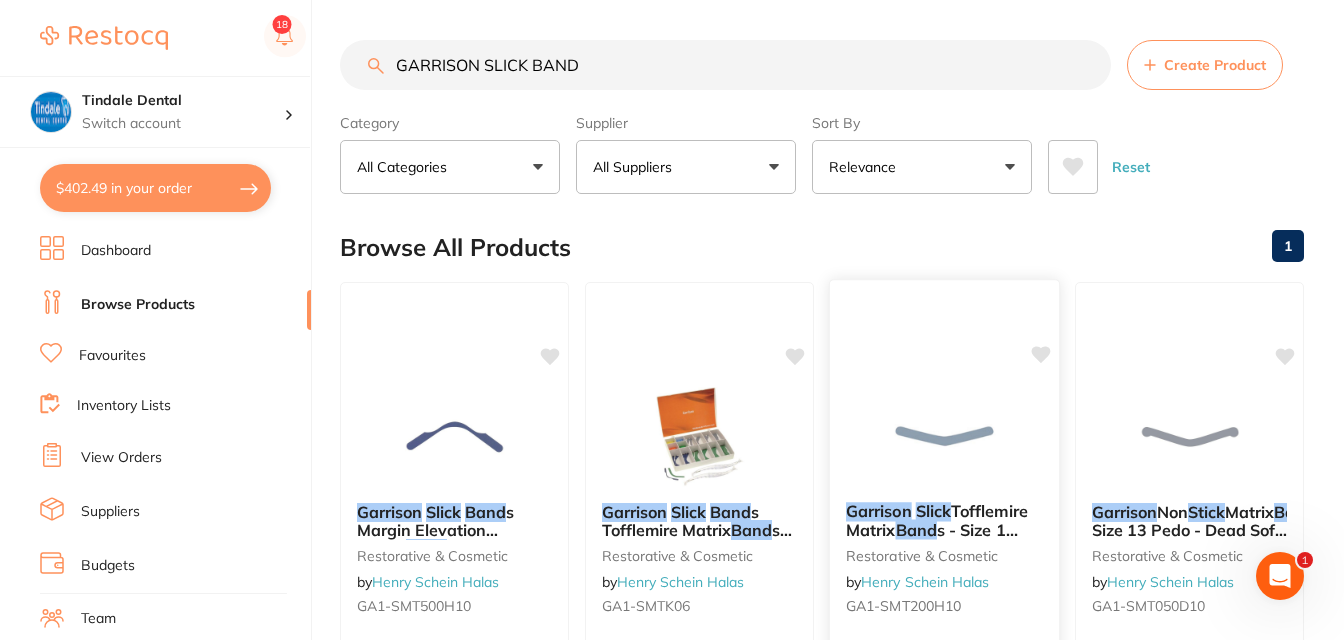 click on "Slick" at bounding box center (933, 511) 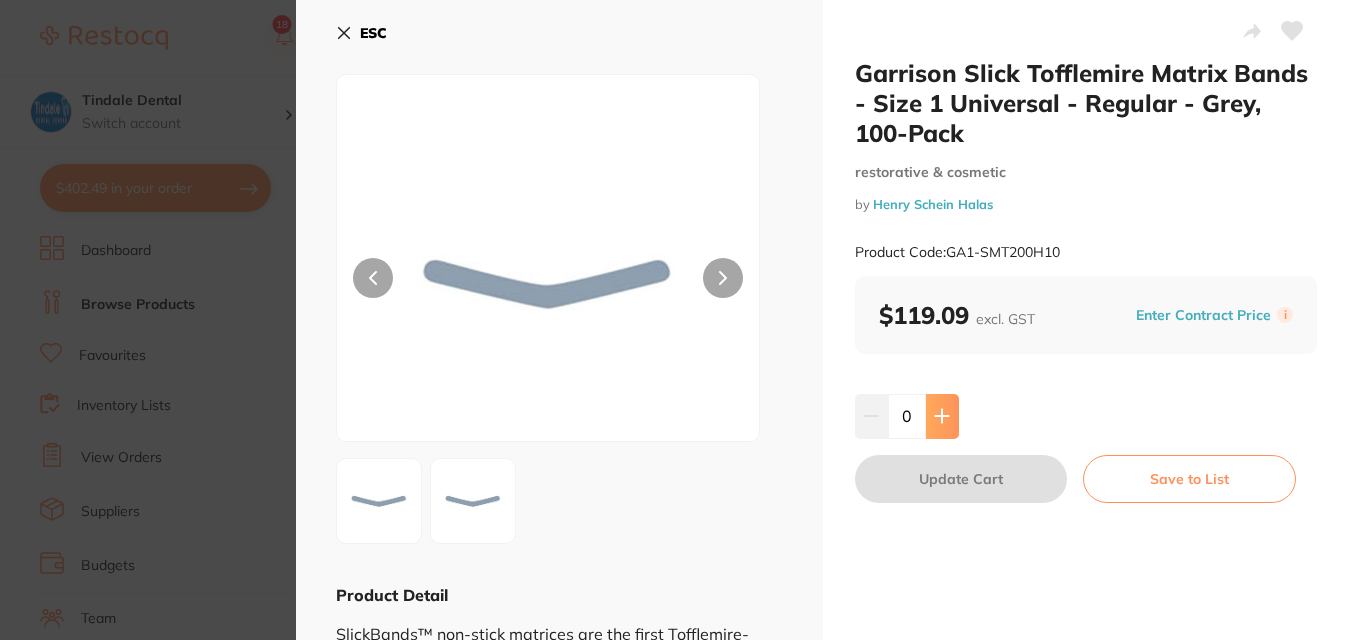 scroll, scrollTop: 0, scrollLeft: 0, axis: both 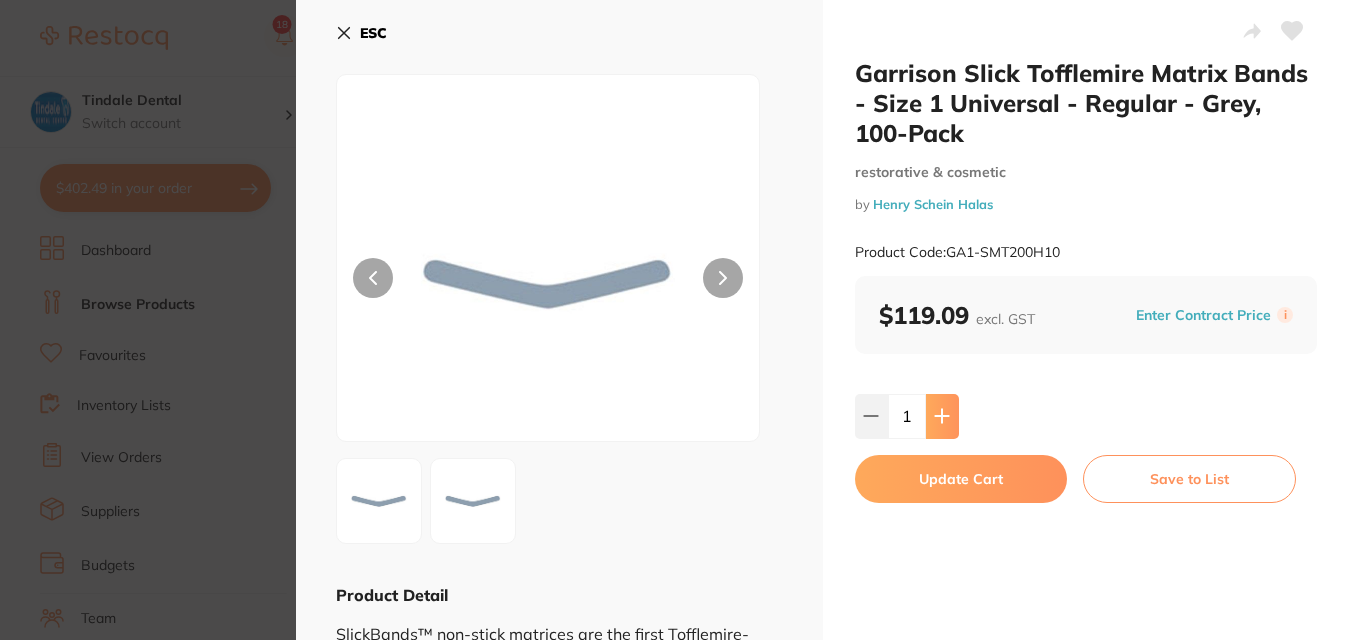 click 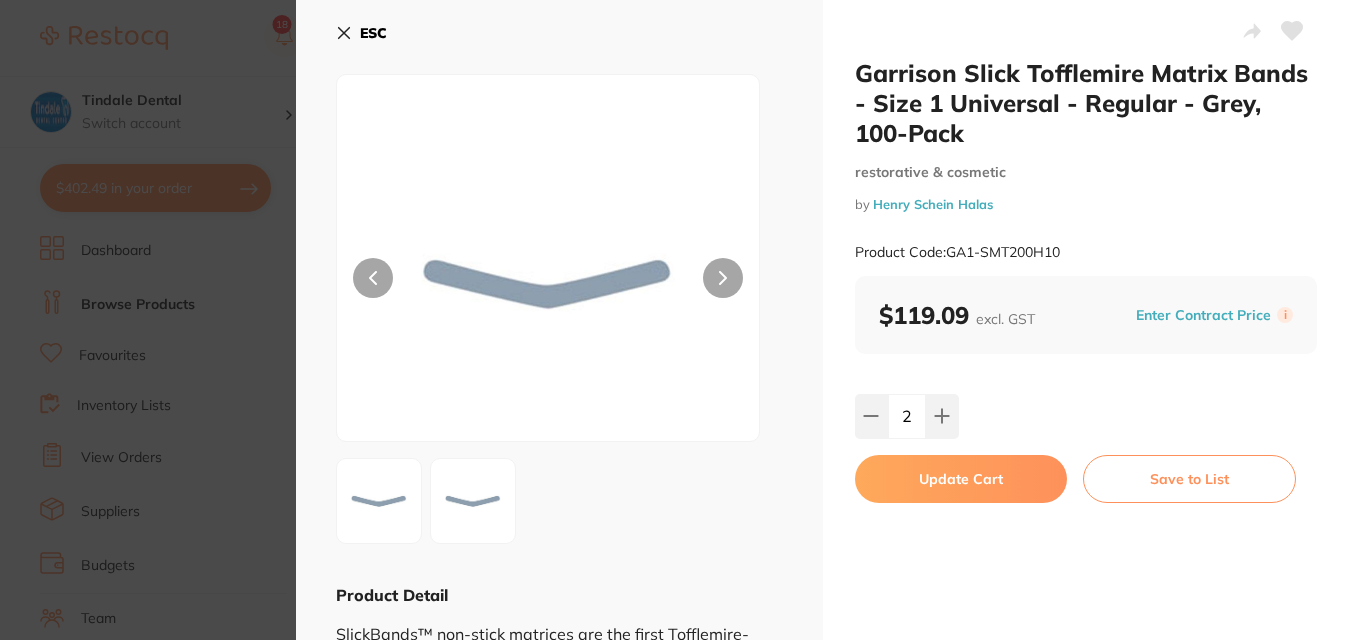 scroll, scrollTop: 0, scrollLeft: 0, axis: both 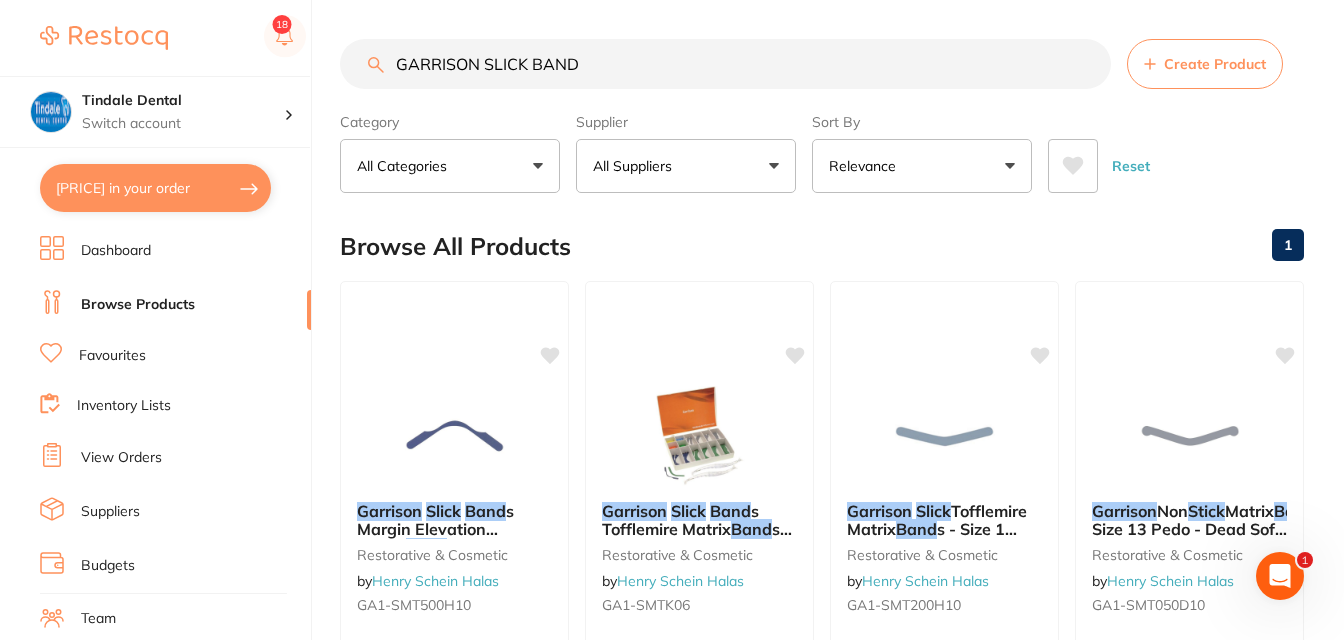 click on "$664.49   in your order" at bounding box center [155, 188] 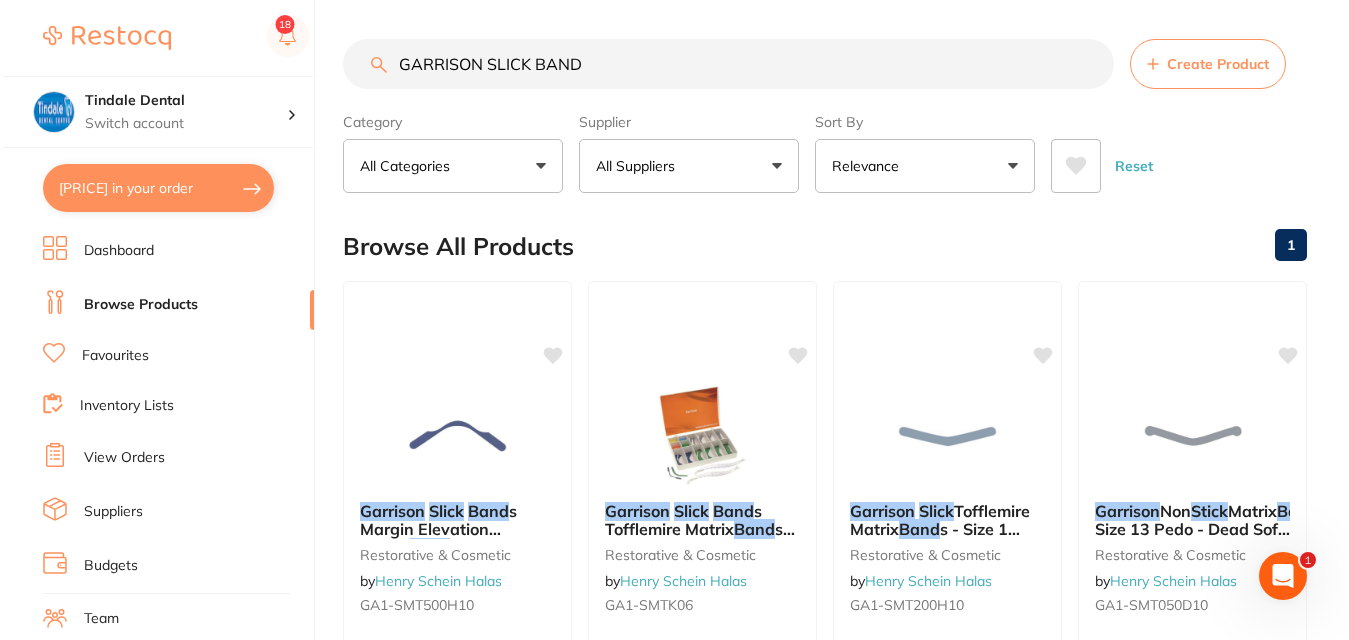 scroll, scrollTop: 0, scrollLeft: 0, axis: both 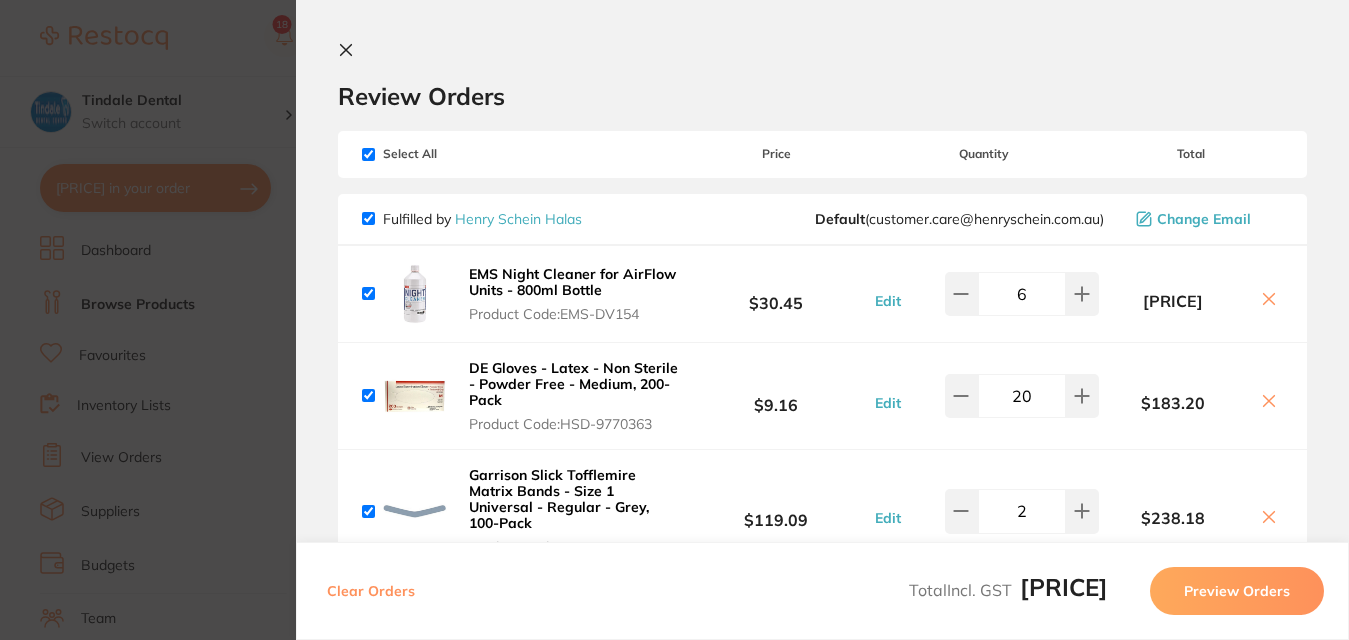 click on "Preview Orders" at bounding box center [1237, 591] 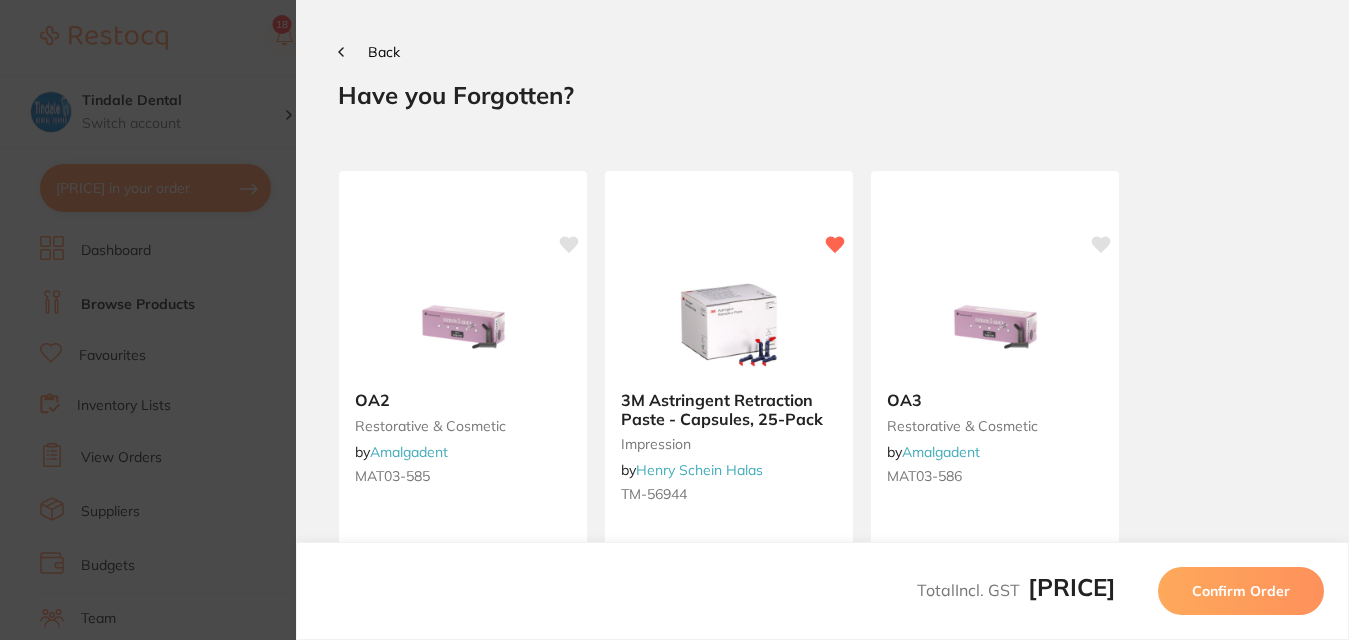scroll, scrollTop: 0, scrollLeft: 0, axis: both 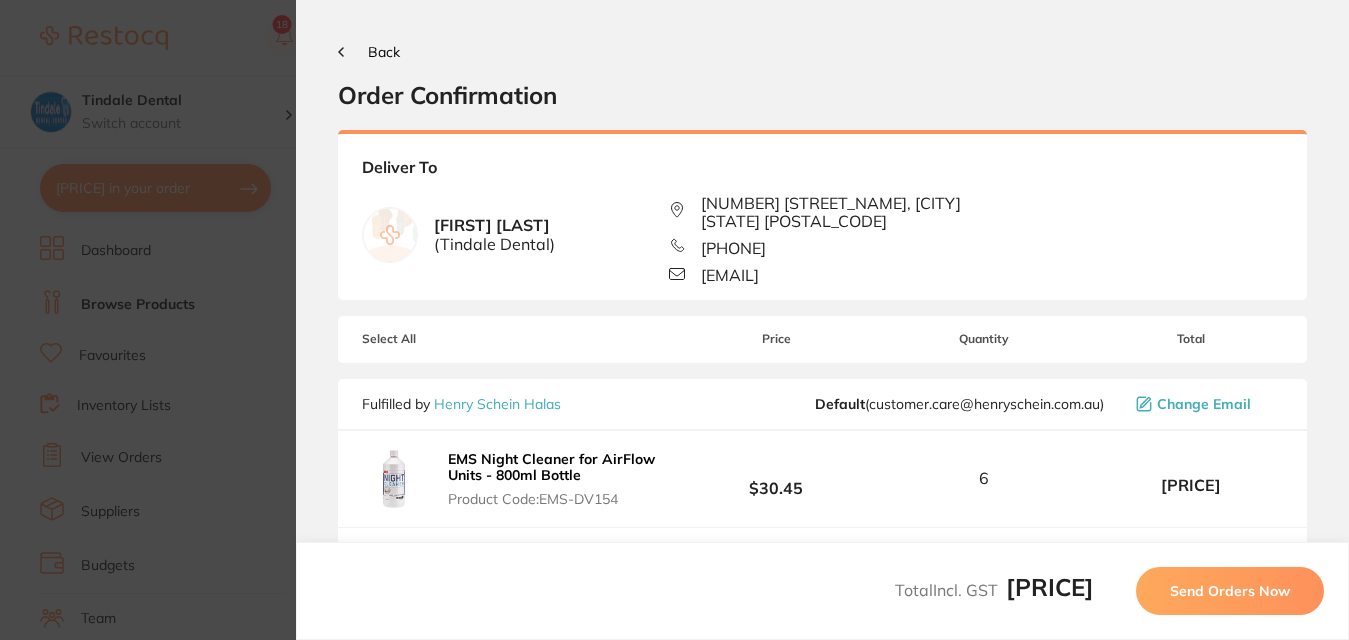 click on "Send Orders Now" at bounding box center [1230, 591] 